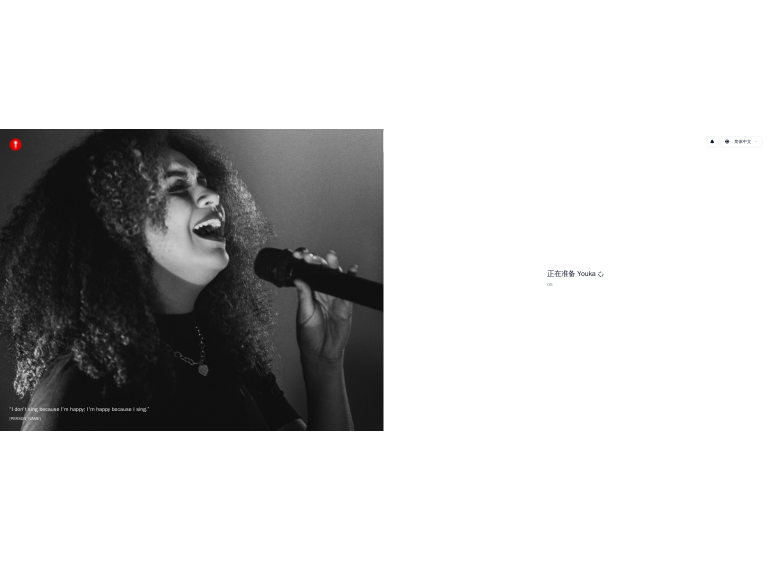 scroll, scrollTop: 0, scrollLeft: 0, axis: both 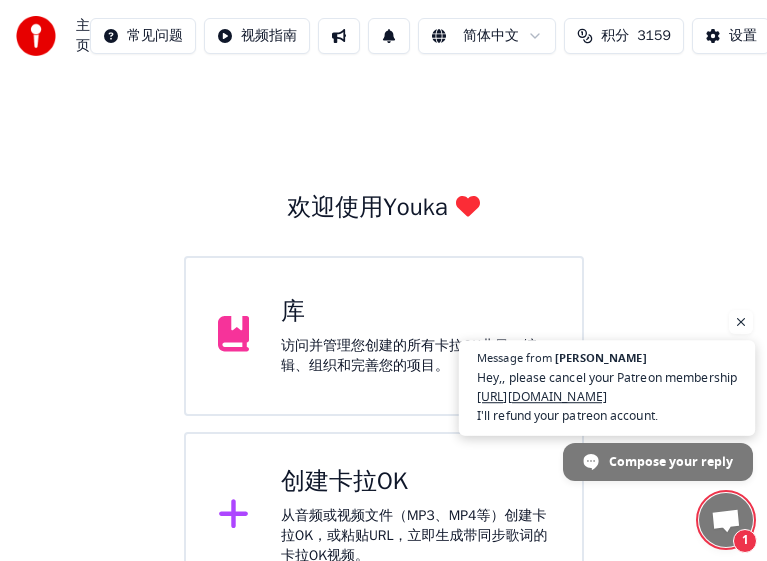 click on "Hey,, please cancel your Patreon membership https://support.patreon.com/hc/en-us/articles/360005502572-Canceling-a-paid-membership I'll refund your patreon account." at bounding box center [607, 397] 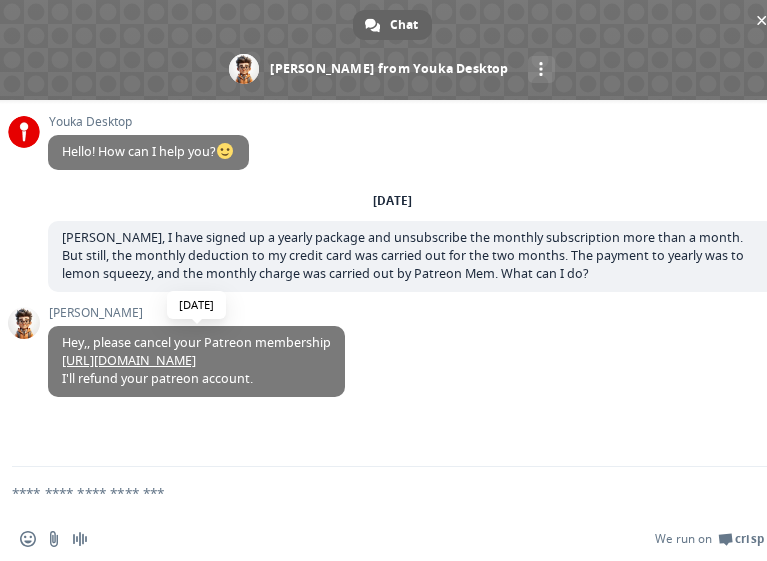click on "[URL][DOMAIN_NAME]" at bounding box center [129, 360] 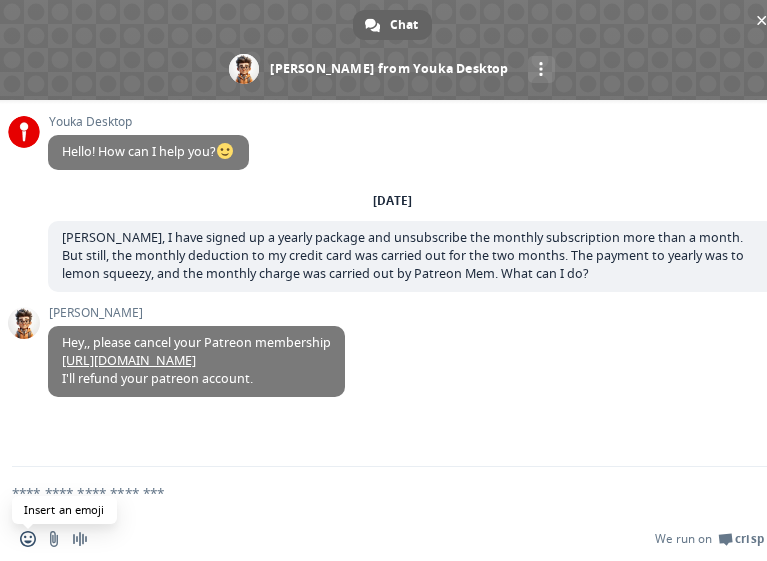 click at bounding box center (28, 539) 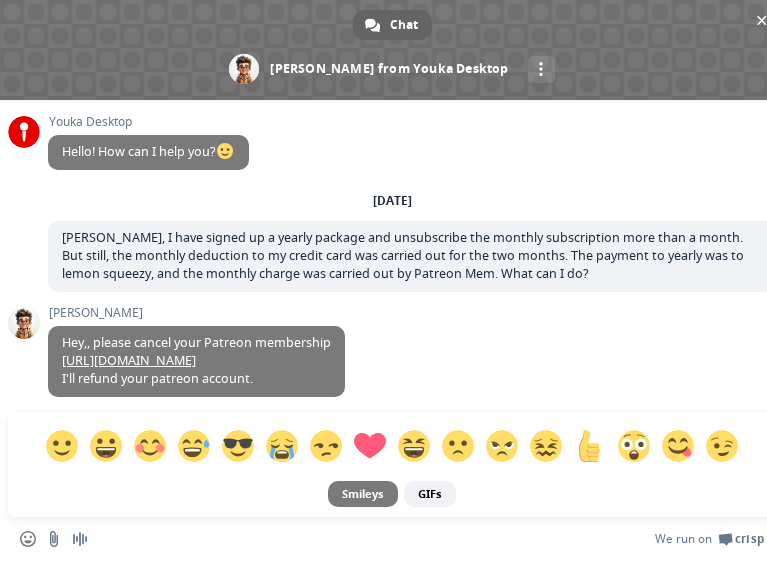 click at bounding box center [28, 539] 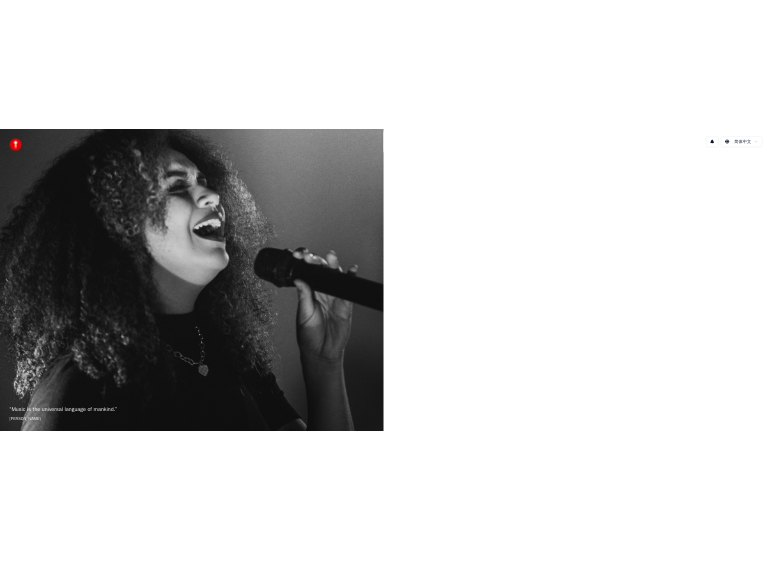 scroll, scrollTop: 0, scrollLeft: 0, axis: both 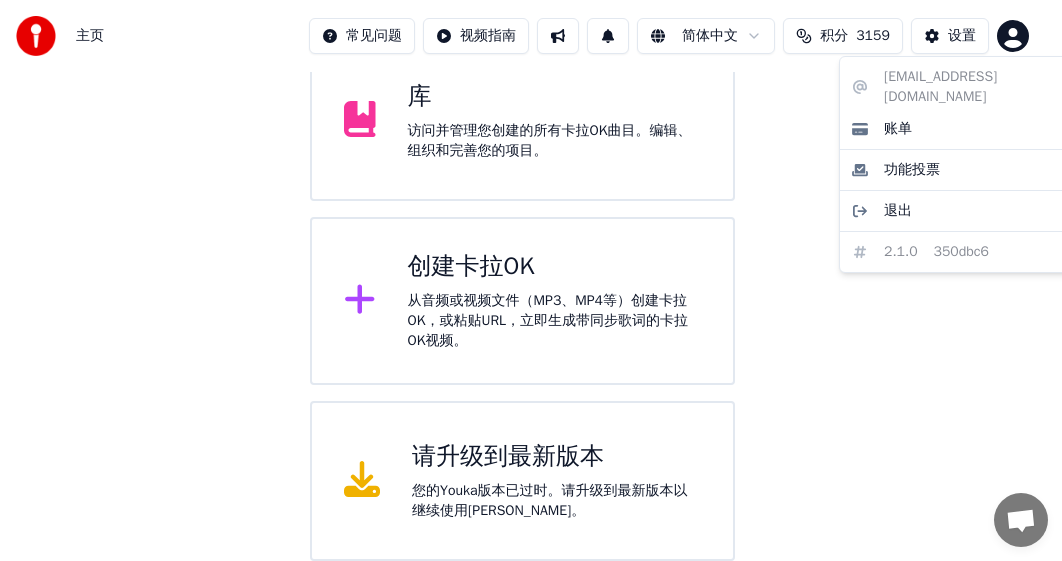 click on "主页 常见问题 视频指南 简体中文 积分 3159 设置 欢迎使用Youka 库 访问并管理您创建的所有[PERSON_NAME]OK曲目。编辑、组织和完善您的项目。 创建[PERSON_NAME]OK 从音频或视频文件（MP3、MP4等）创建[PERSON_NAME]OK，或粘贴URL，立即生成带同步歌词的[PERSON_NAME]OK视频。 请升级到最新版本 您的Youka版本已过时。请升级到最新版本以继续使用[PERSON_NAME]。 Chat [PERSON_NAME] from Youka Desktop More channels Continue on Email Network offline. Reconnecting... No messages can be received or sent for now. Youka Desktop Hello! How can I help you?  [DATE] [PERSON_NAME], I have signed up a yearly package and unsubscribe the monthly subscription more than a month. But still, the monthly deduction to my credit card was carried out for the two months. The payment to yearly was to lemon squeezy, and the monthly charge was carried out by Patreon Mem. What can I do? [DATE] [PERSON_NAME],, please cancel your Patreon membership I'll refund your patreon account. [DATE] We run on" at bounding box center (531, 173) 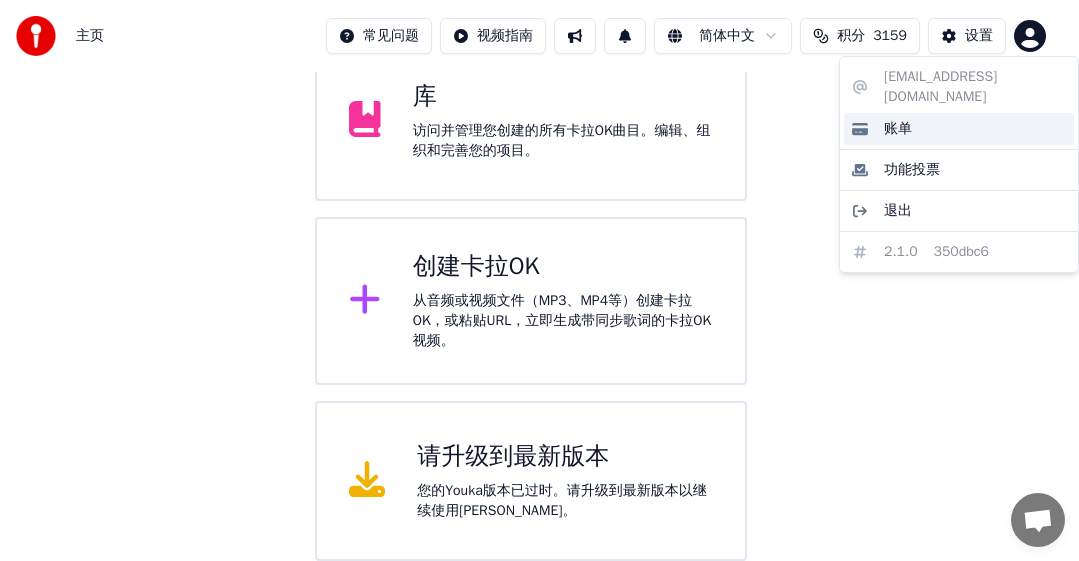 click on "账单" at bounding box center (898, 129) 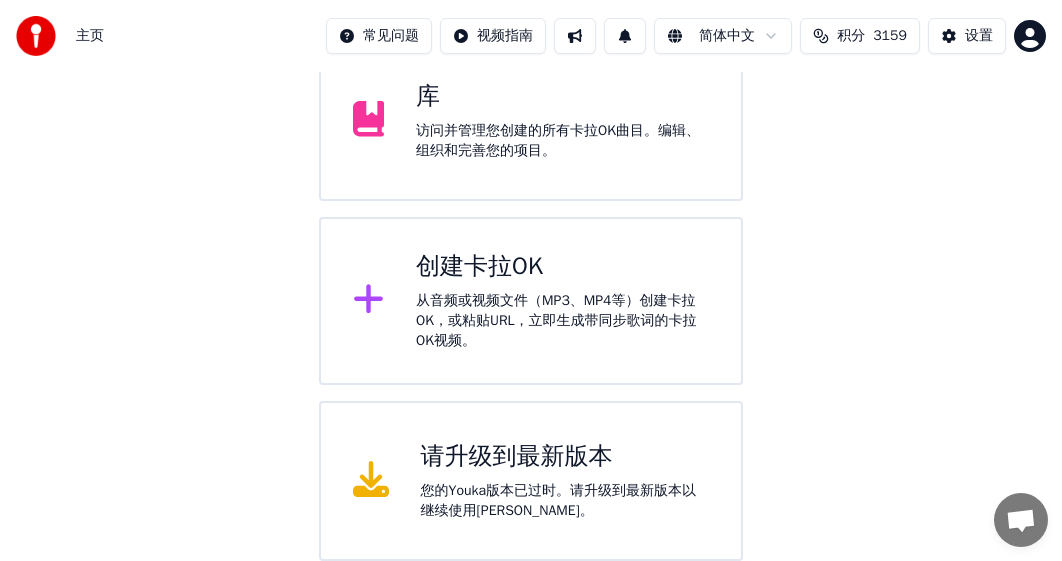 click on "欢迎使用Youka 库 访问并管理您创建的所有卡拉OK曲目。编辑、组织和完善您的项目。 创建卡拉OK 从音频或视频文件（MP3、MP4等）创建卡拉OK，或粘贴URL，立即生成带同步歌词的卡拉OK视频。 请升级到最新版本 您的Youka版本已过时。请升级到最新版本以继续使用Youka。" at bounding box center [531, 209] 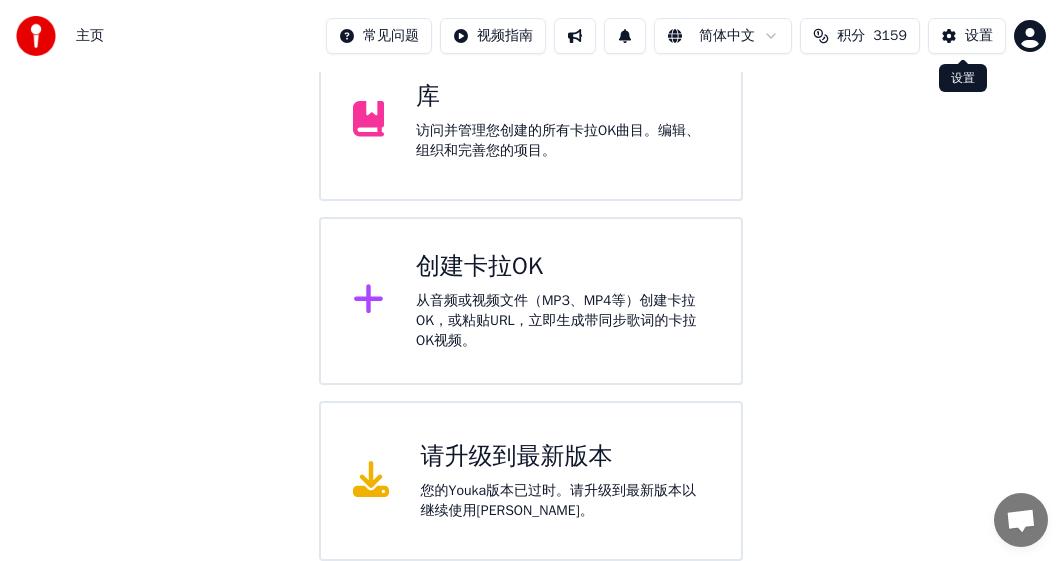 click on "设置" at bounding box center (979, 36) 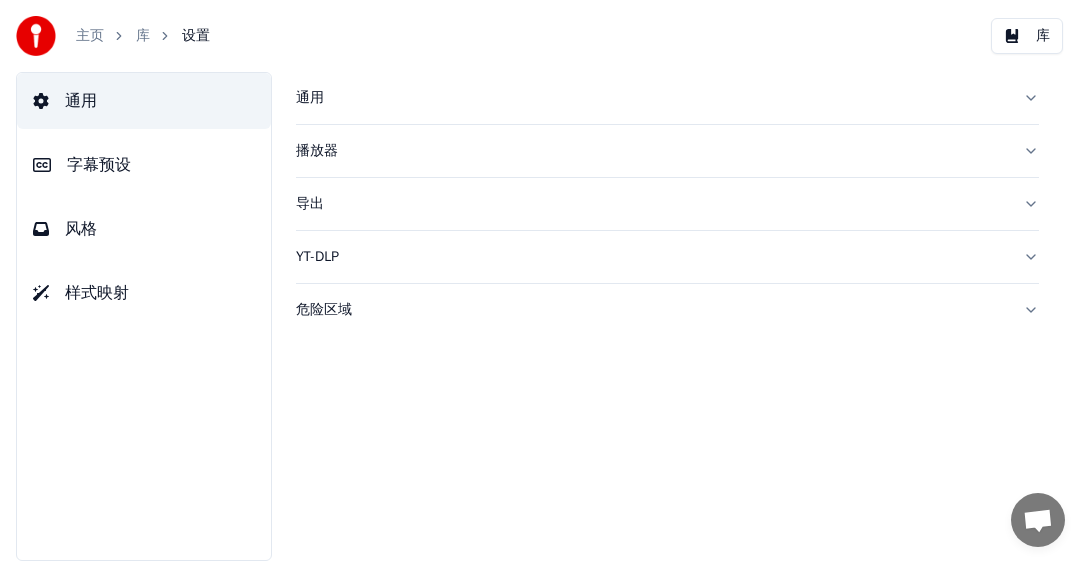 click on "主页" at bounding box center [90, 36] 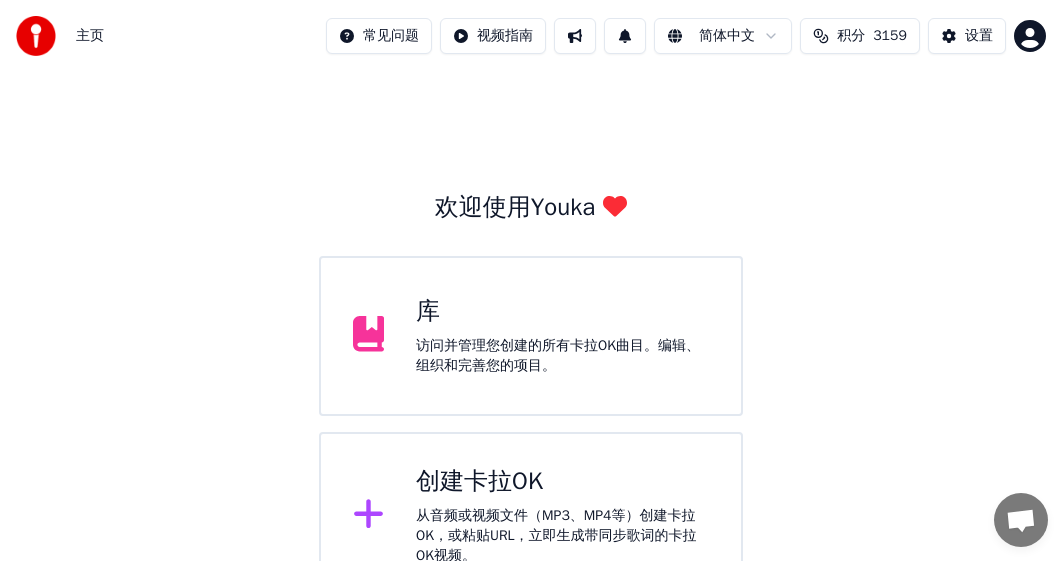 scroll, scrollTop: 215, scrollLeft: 0, axis: vertical 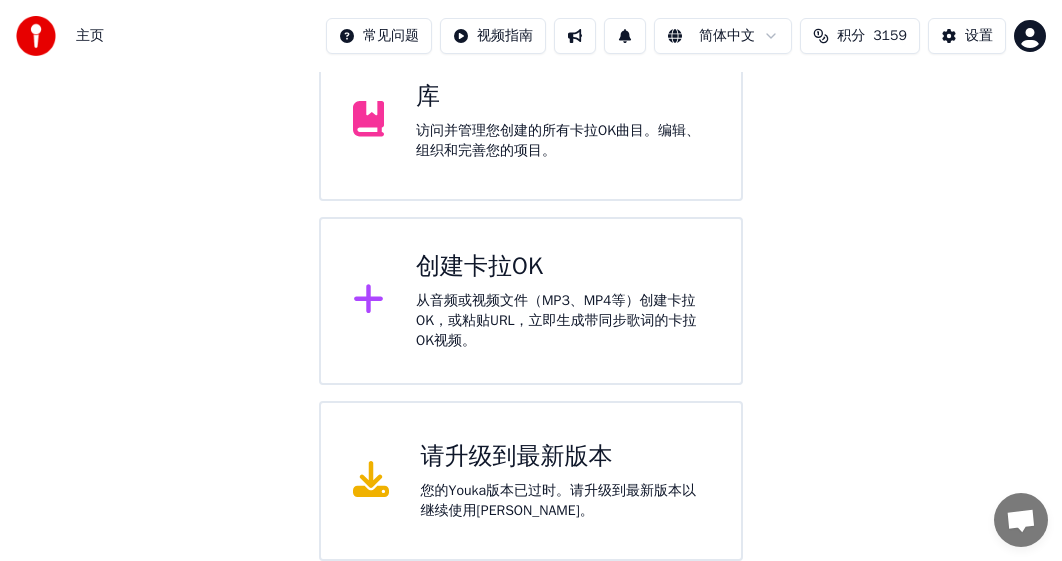click at bounding box center [1021, 522] 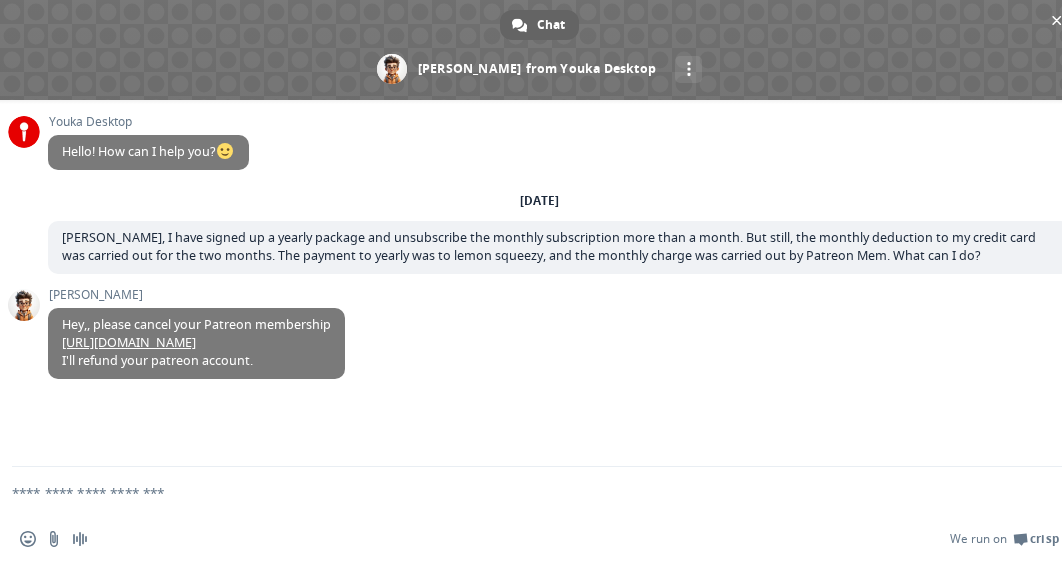 click at bounding box center (515, 492) 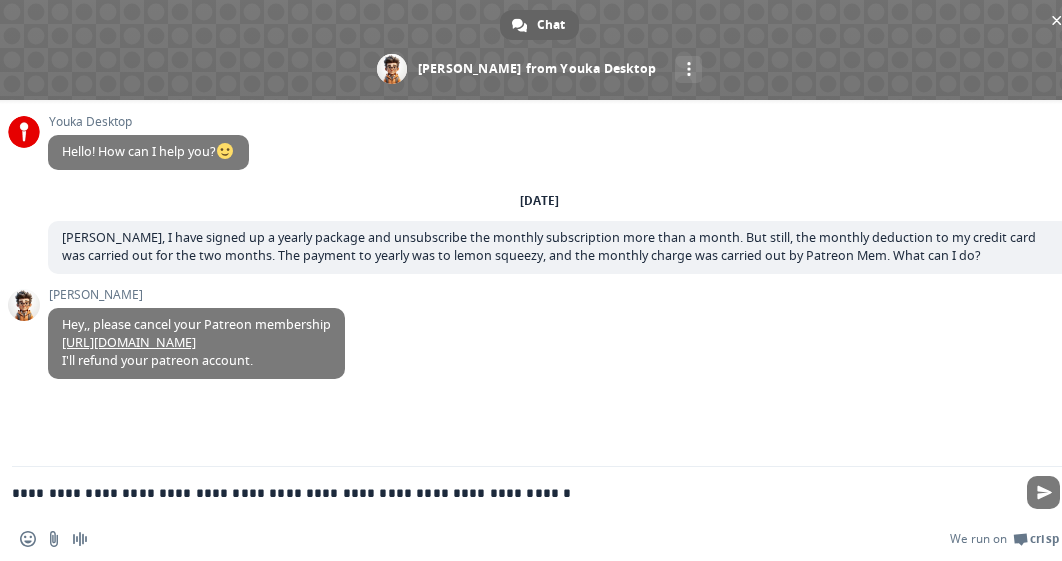 type on "**********" 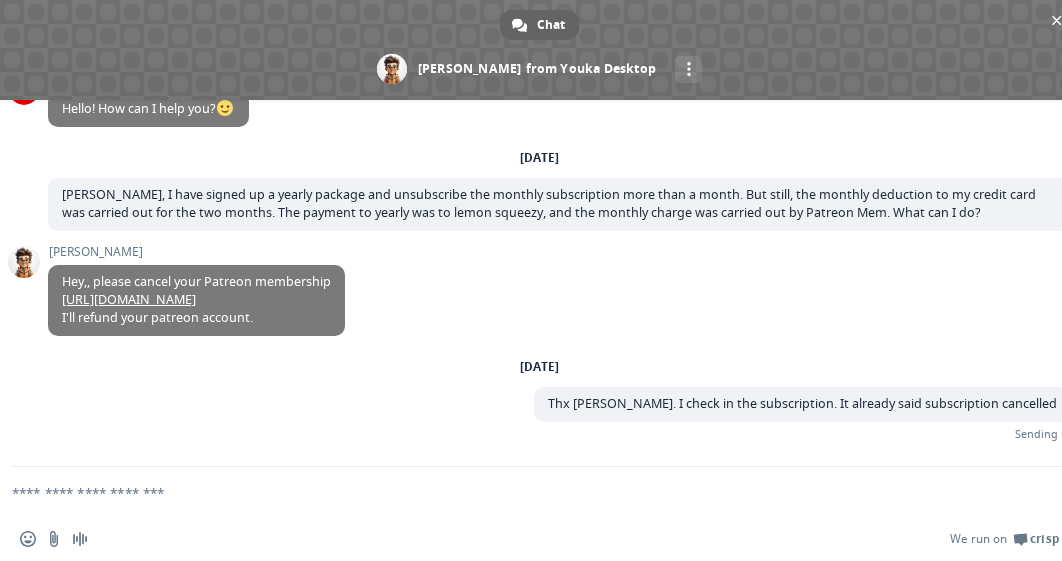 scroll, scrollTop: 20, scrollLeft: 0, axis: vertical 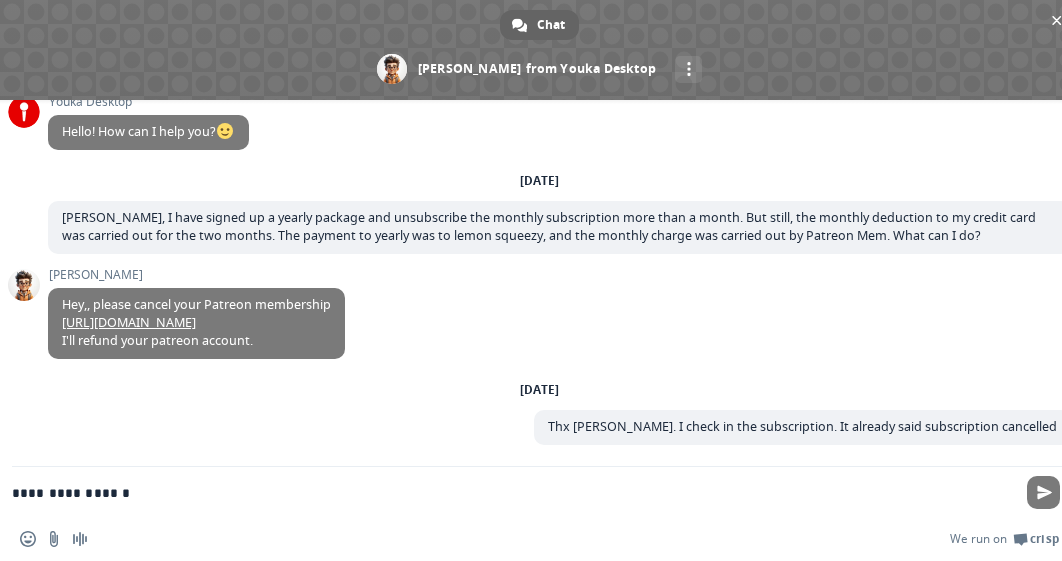 type on "**********" 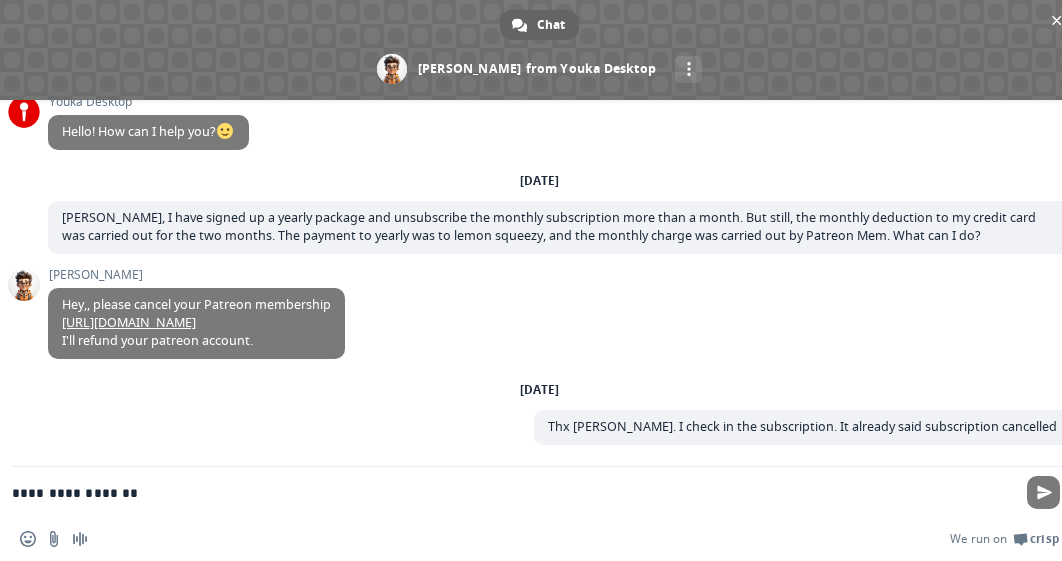 type 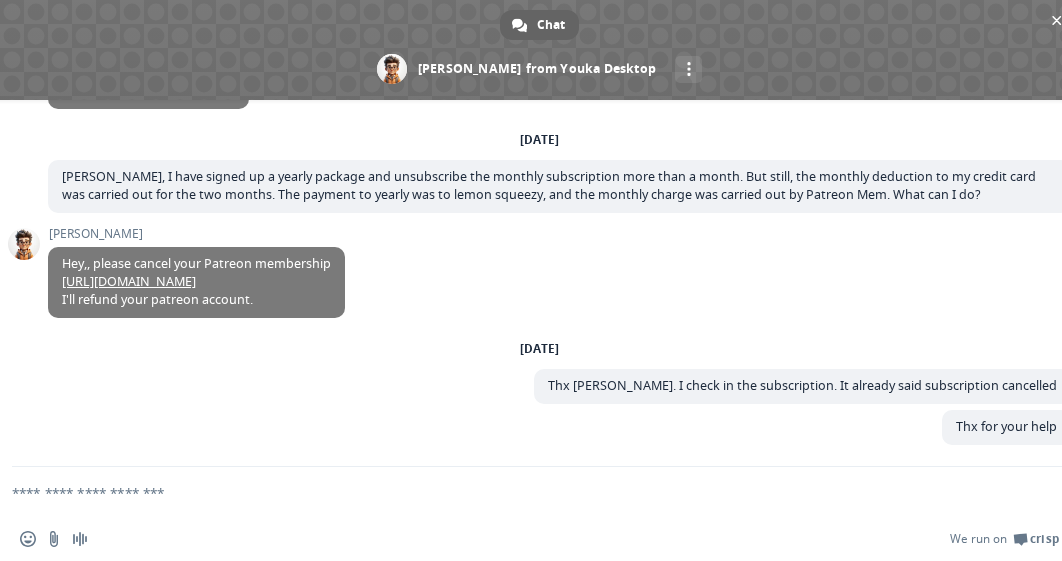 scroll, scrollTop: 61, scrollLeft: 0, axis: vertical 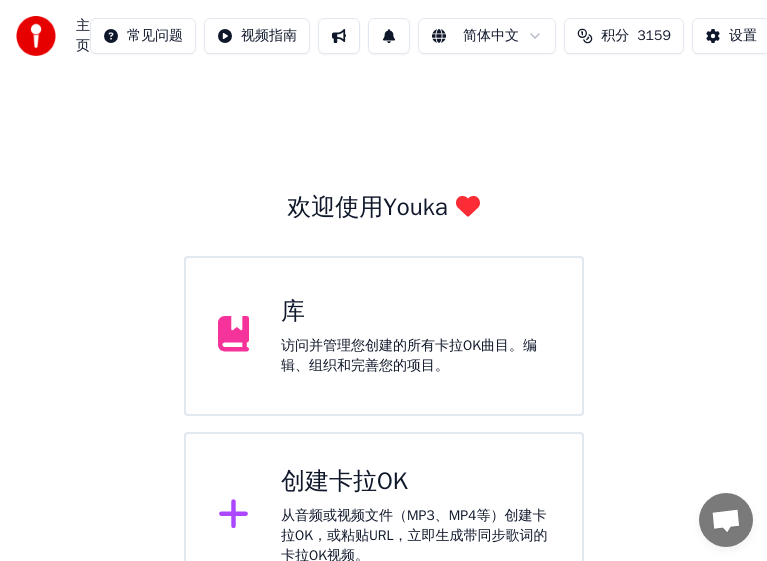 click at bounding box center [726, 522] 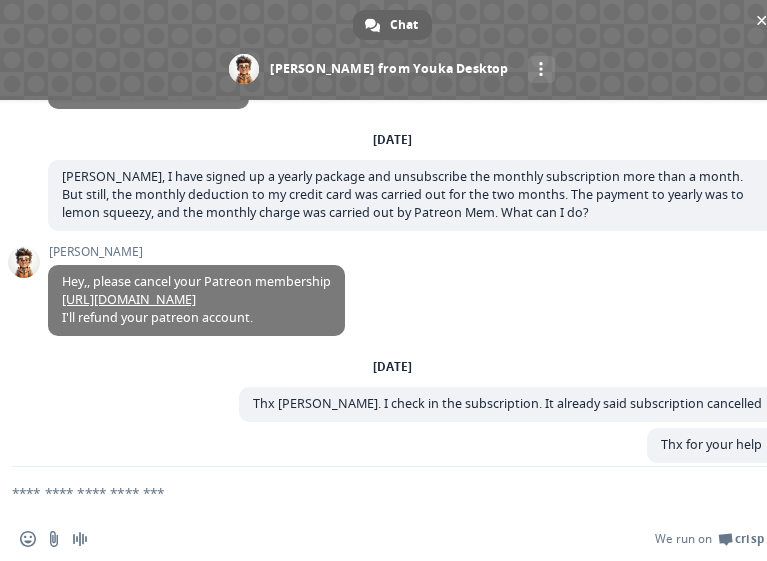 scroll, scrollTop: 79, scrollLeft: 0, axis: vertical 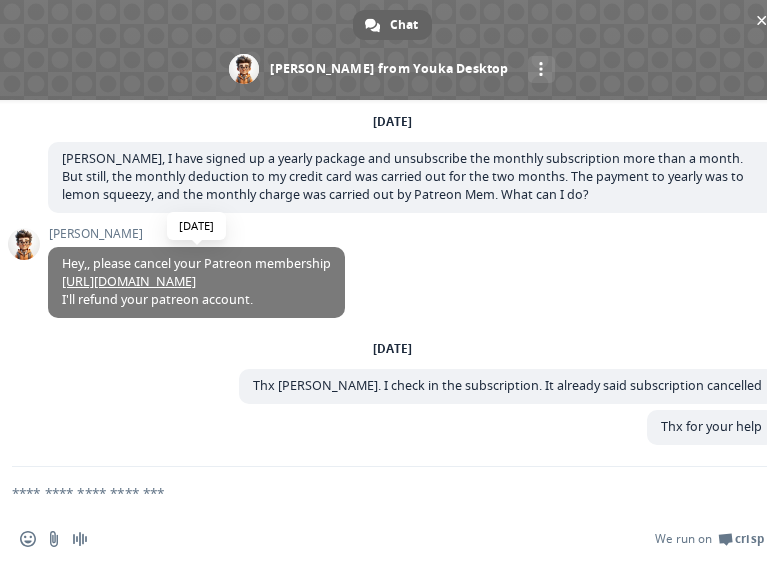 click on "[URL][DOMAIN_NAME]" at bounding box center [129, 281] 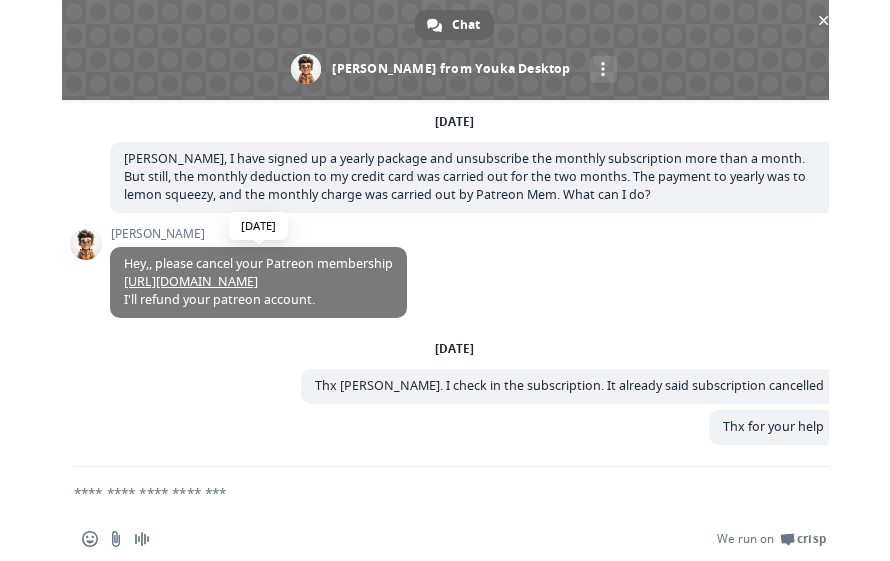 scroll, scrollTop: 0, scrollLeft: 0, axis: both 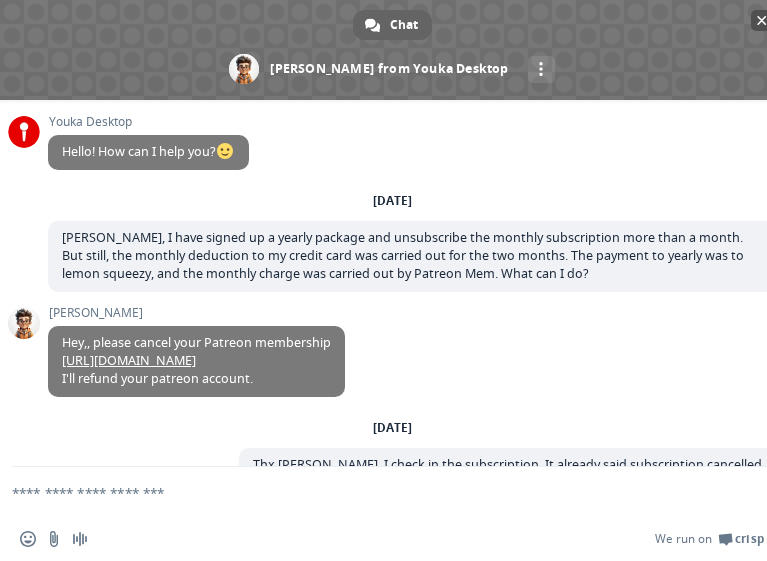 click at bounding box center [762, 20] 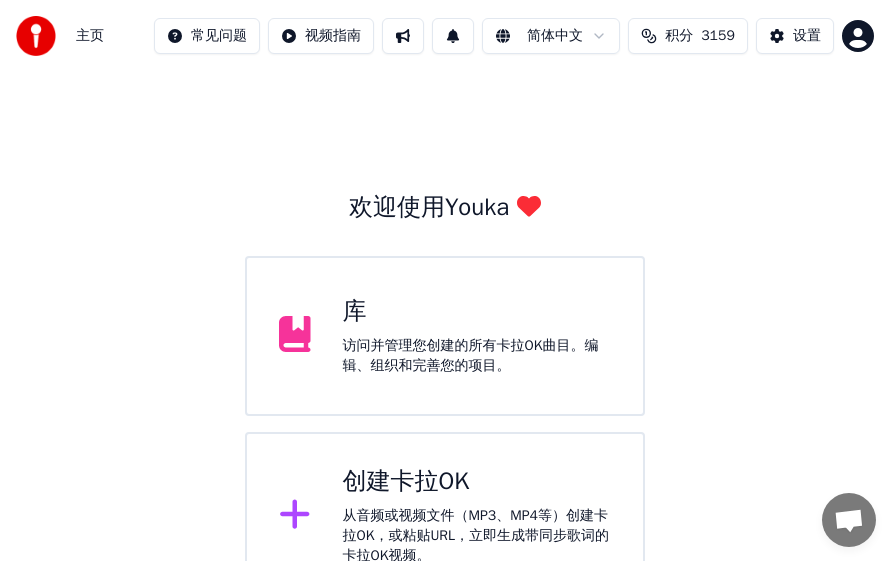 click on "主页 常见问题 视频指南 简体中文 积分 3159 设置 欢迎使用Youka 库 访问并管理您创建的所有[PERSON_NAME]OK曲目。编辑、组织和完善您的项目。 创建[PERSON_NAME]OK 从音频或视频文件（MP3、MP4等）创建[PERSON_NAME]OK，或粘贴URL，立即生成带同步歌词的[PERSON_NAME]OK视频。 请升级到最新版本 您的Youka版本已过时。请升级到最新版本以继续使用[PERSON_NAME]。 Chat [PERSON_NAME] from Youka Desktop More channels Continue on Email Network offline. Reconnecting... No messages can be received or sent for now. Youka Desktop Hello! How can I help you?  [DATE] [PERSON_NAME], I have signed up a yearly package and unsubscribe the monthly subscription more than a month. But still, the monthly deduction to my credit card was carried out for the two months. The payment to yearly was to lemon squeezy, and the monthly charge was carried out by Patreon Mem. What can I do? [DATE] [PERSON_NAME],, please cancel your Patreon membership I'll refund your patreon account. [DATE] We run on" at bounding box center (445, 388) 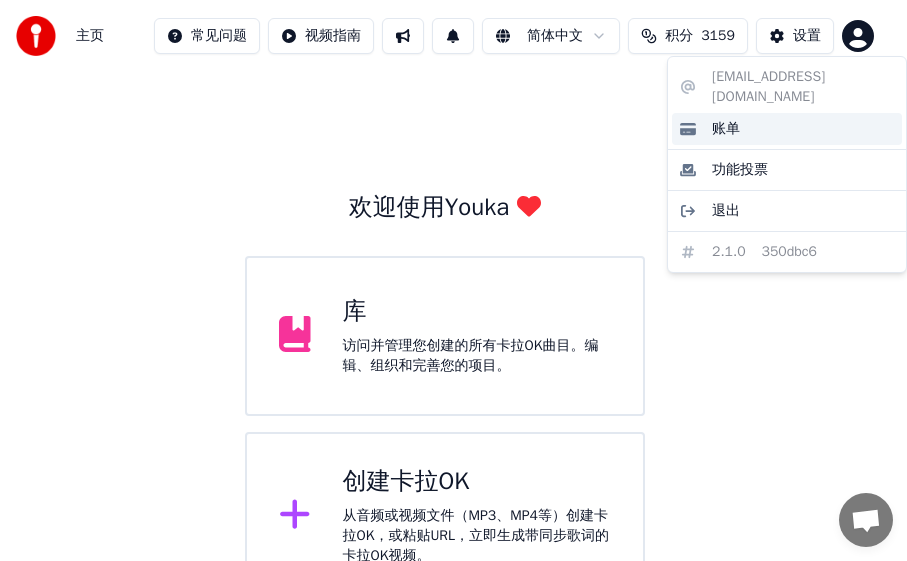 click on "账单" at bounding box center (726, 129) 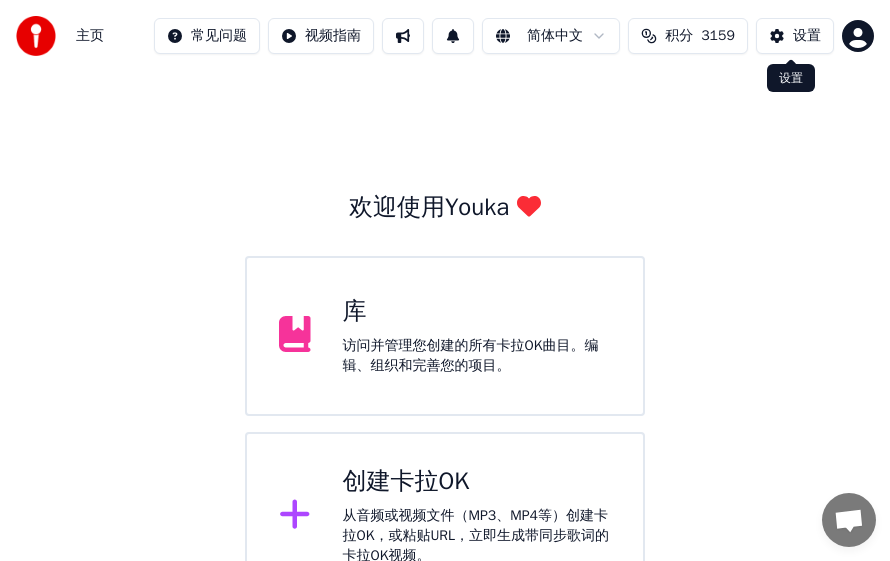 click on "设置" at bounding box center [807, 36] 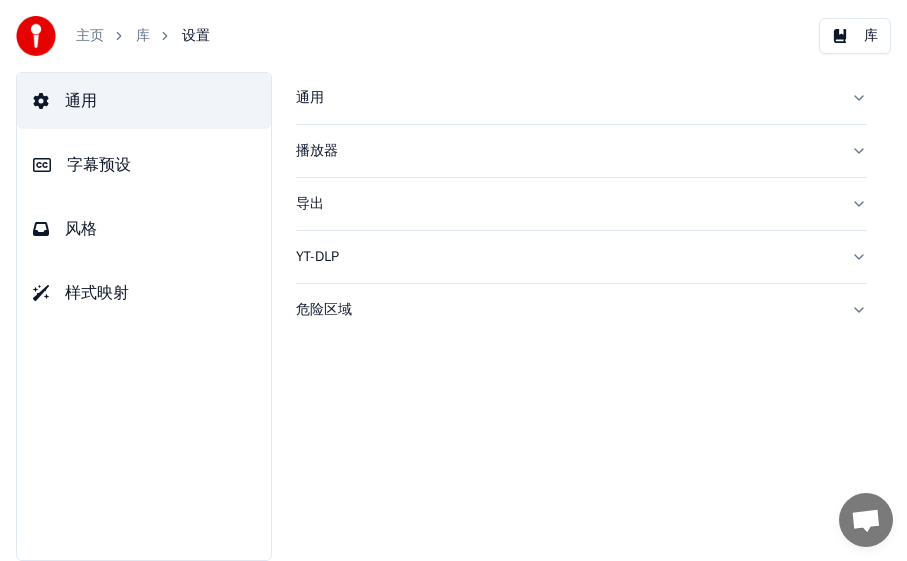 click on "通用 播放器 导出 YT-DLP 危险区域" at bounding box center [581, 316] 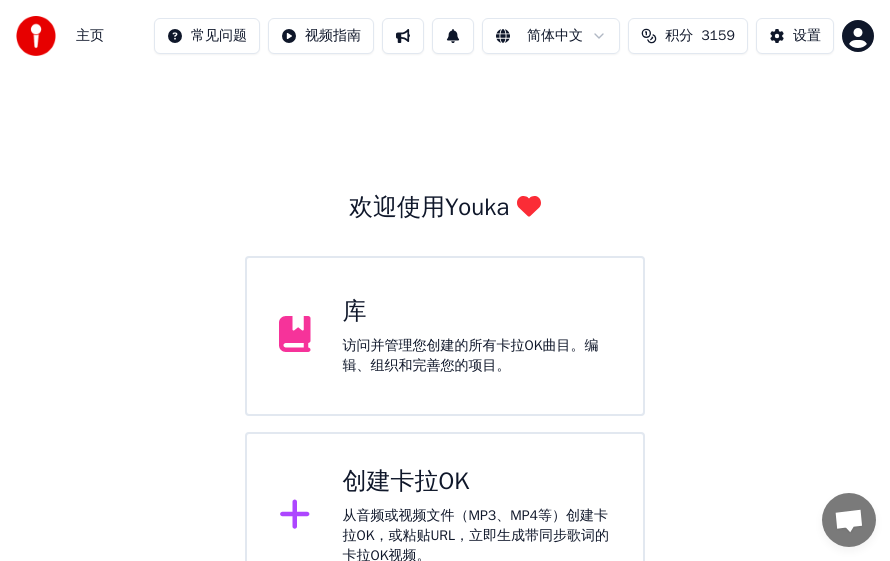 click at bounding box center [36, 36] 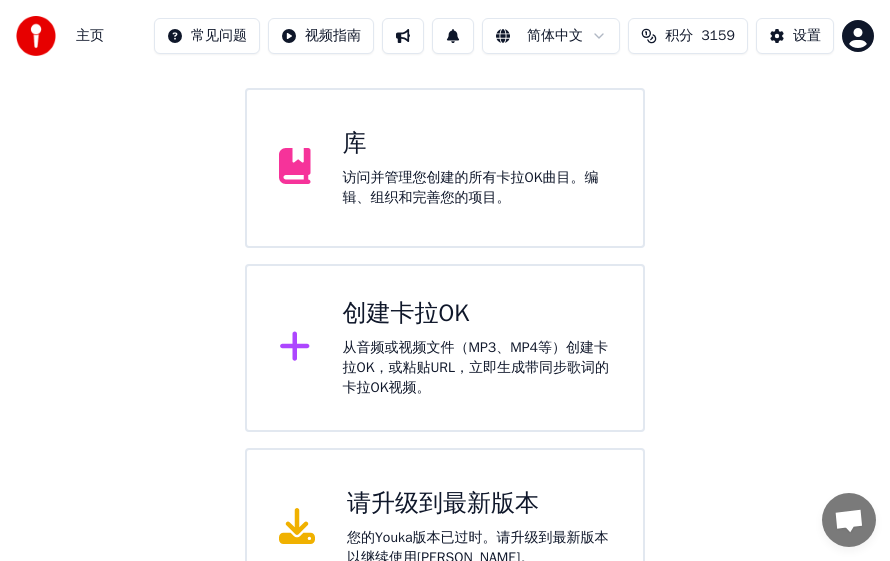 scroll, scrollTop: 215, scrollLeft: 0, axis: vertical 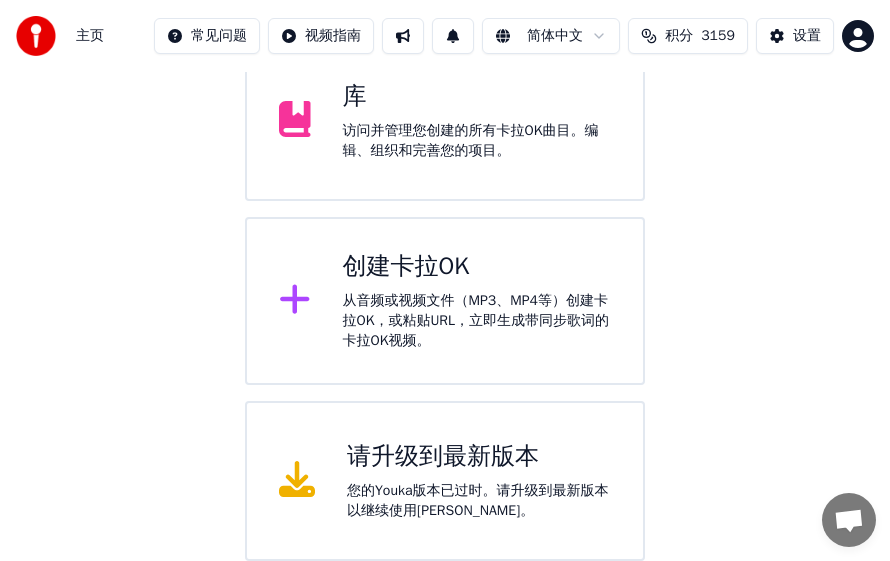 click at bounding box center [849, 522] 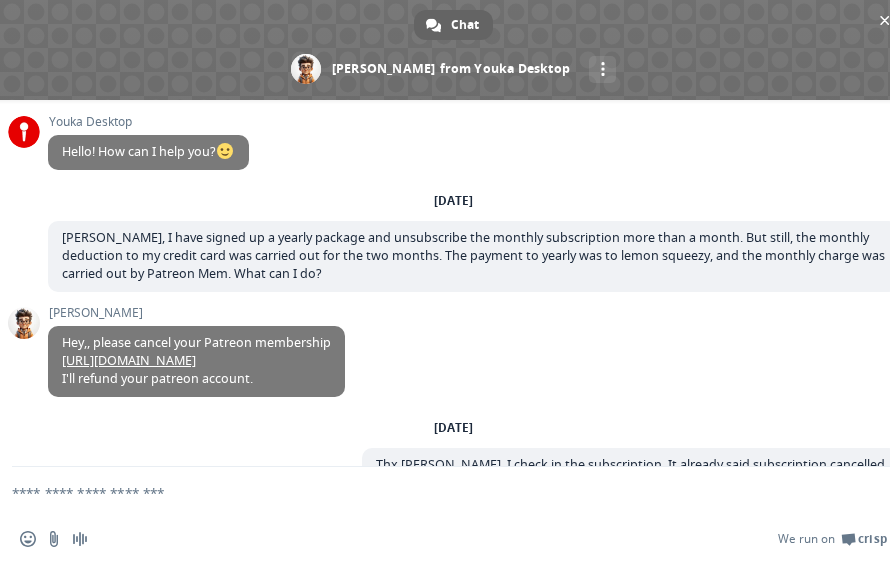 scroll, scrollTop: 79, scrollLeft: 0, axis: vertical 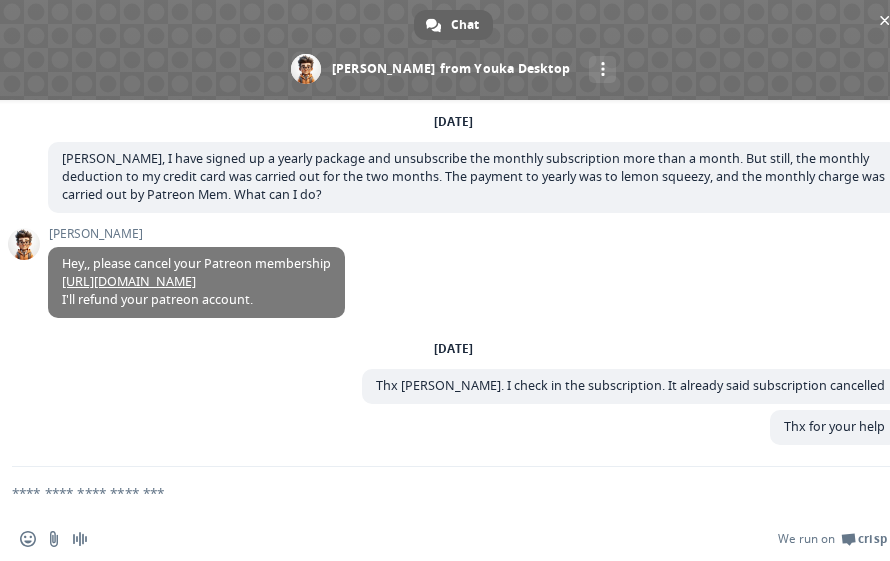 click at bounding box center [429, 492] 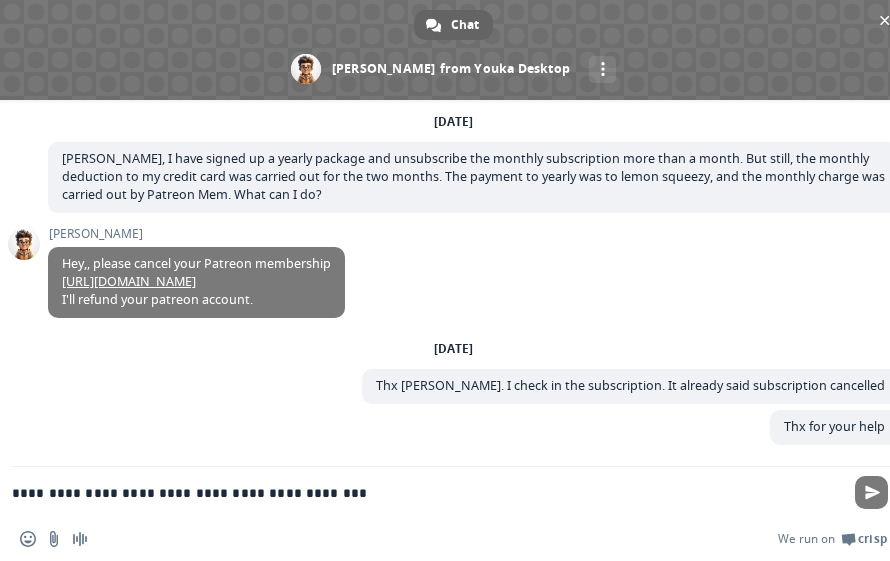 type on "**********" 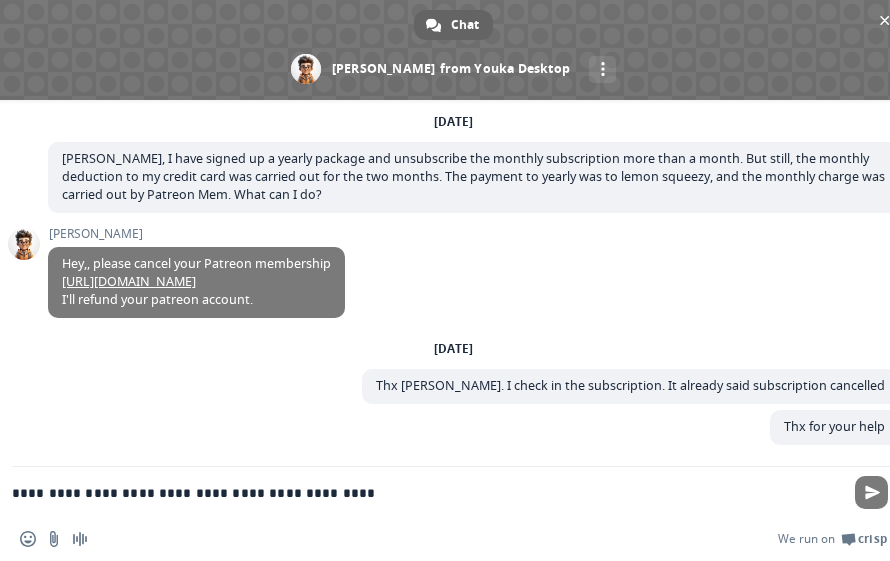 type 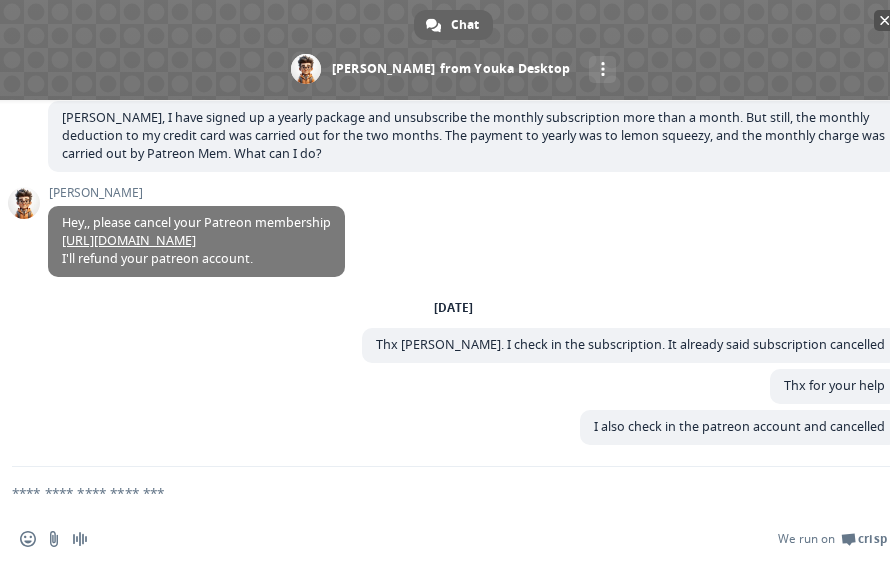 scroll, scrollTop: 120, scrollLeft: 0, axis: vertical 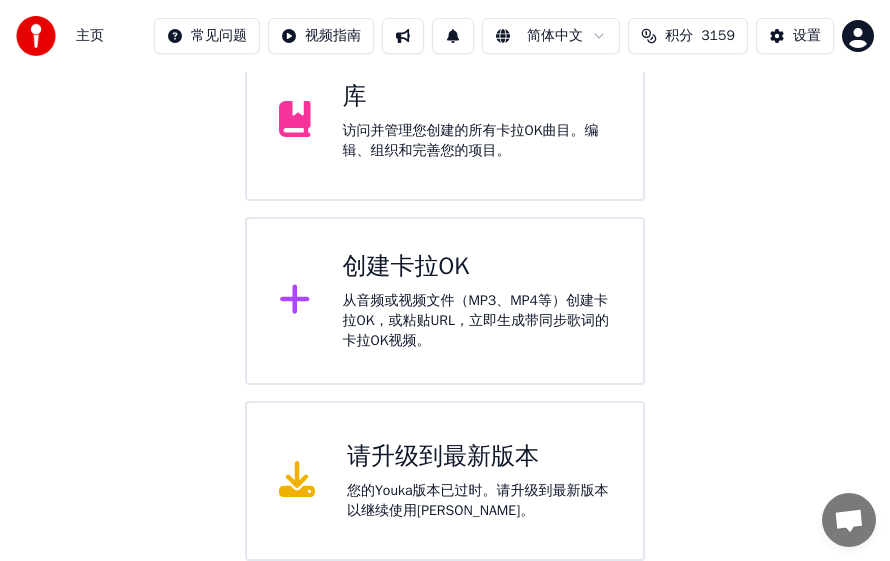 click on "访问并管理您创建的所有卡拉OK曲目。编辑、组织和完善您的项目。" at bounding box center (477, 141) 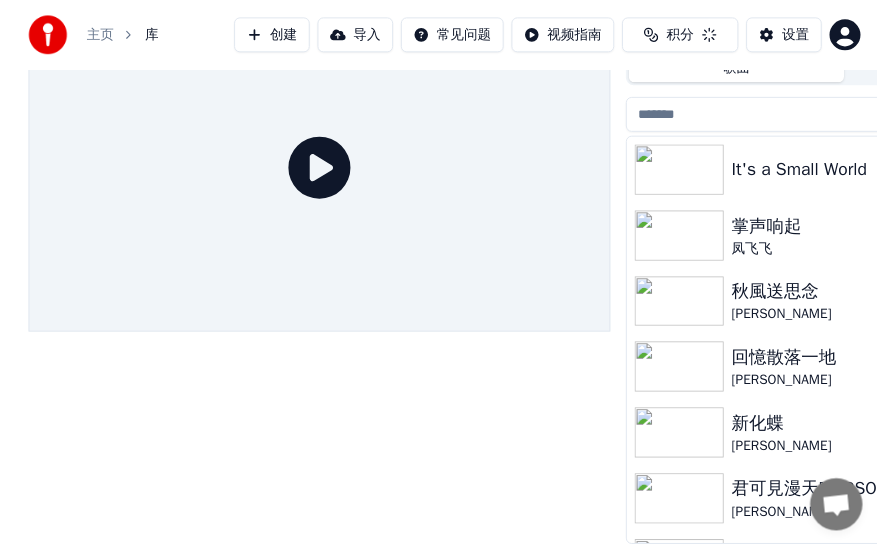 scroll, scrollTop: 85, scrollLeft: 0, axis: vertical 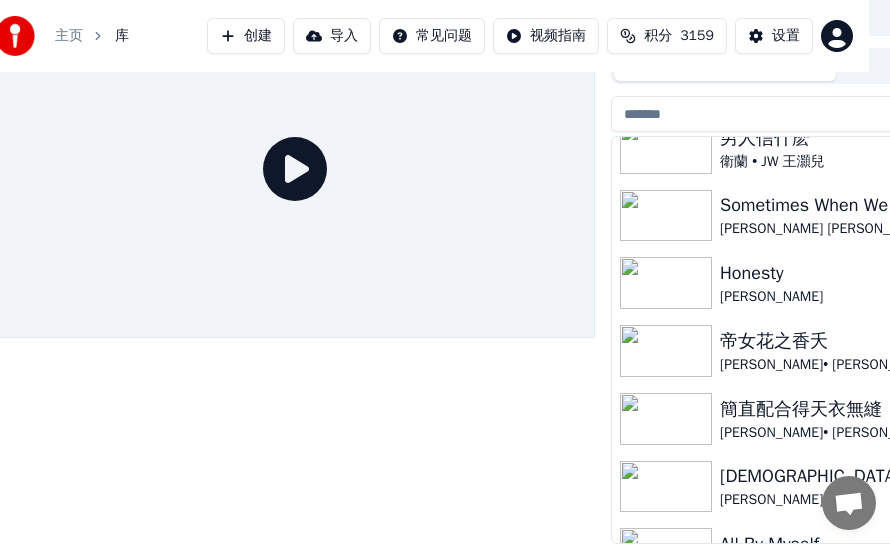 click on "主页" at bounding box center (69, 36) 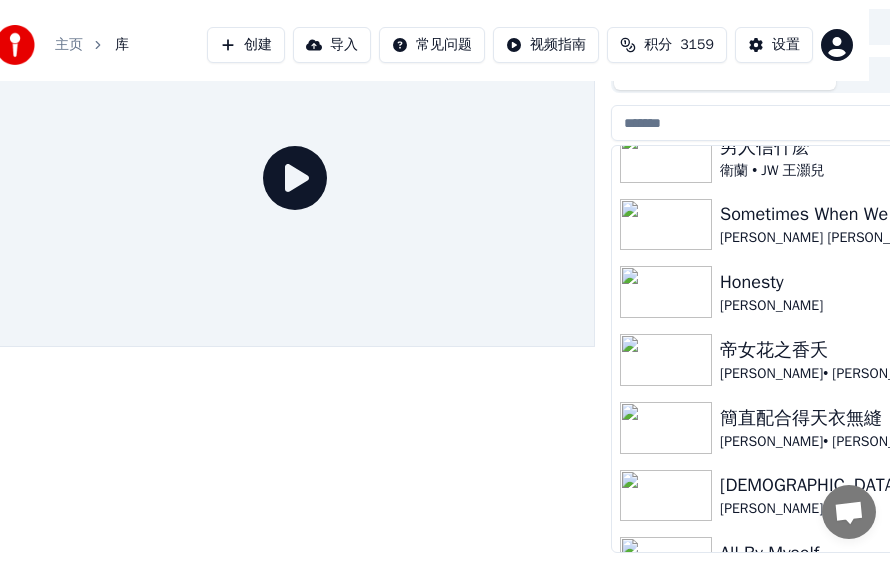 scroll, scrollTop: 85, scrollLeft: 0, axis: vertical 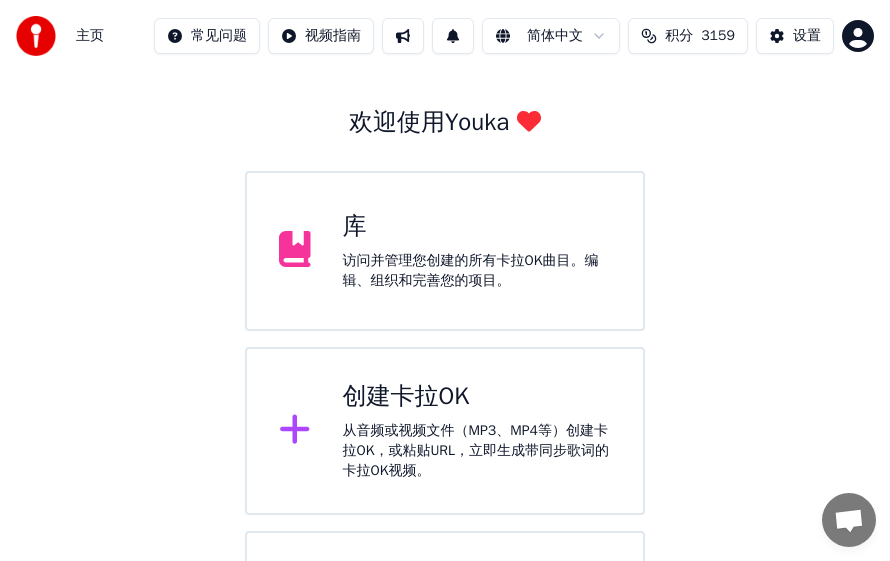click on "访问并管理您创建的所有卡拉OK曲目。编辑、组织和完善您的项目。" at bounding box center [477, 271] 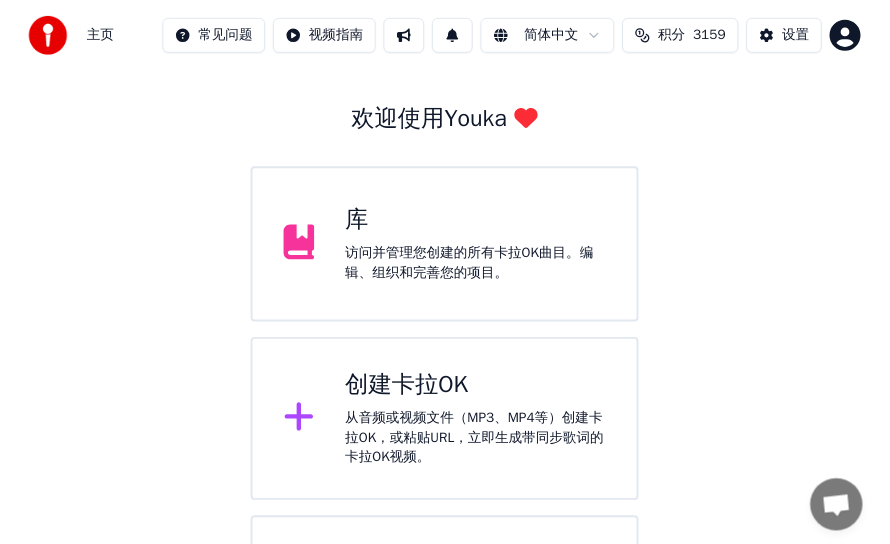 scroll, scrollTop: 137, scrollLeft: 0, axis: vertical 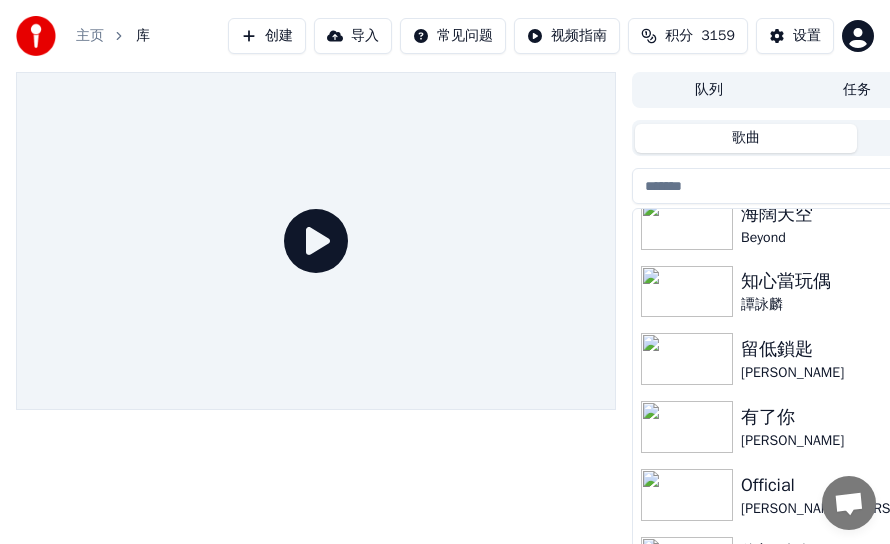 click on "主页" at bounding box center [90, 36] 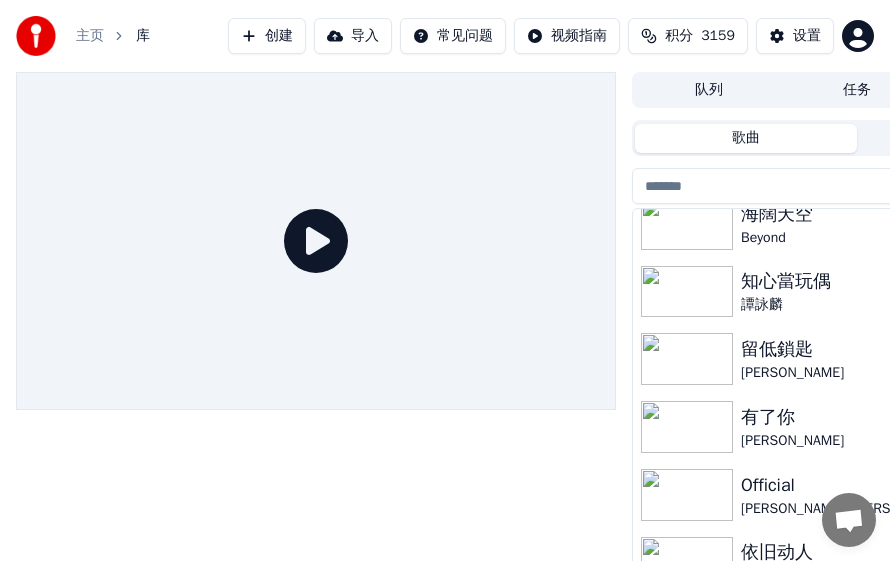 scroll, scrollTop: 120, scrollLeft: 0, axis: vertical 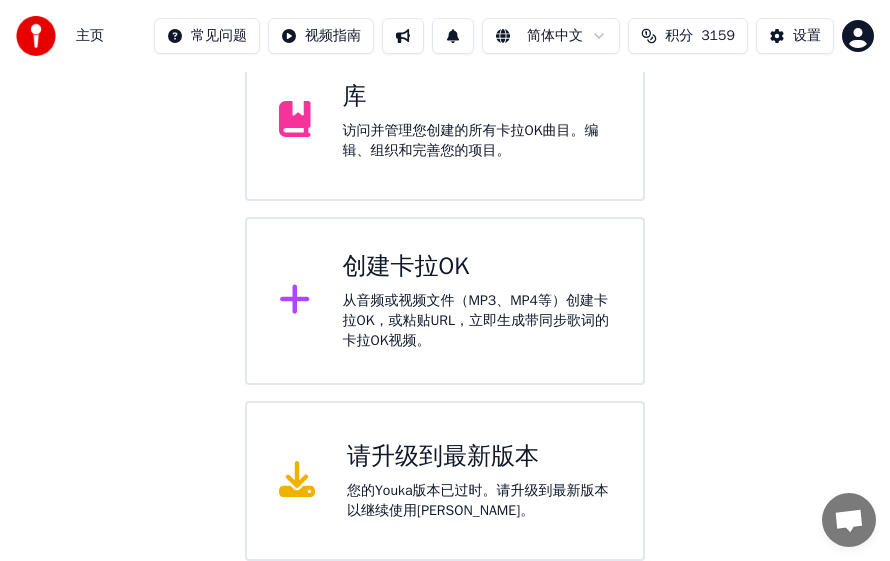 click on "从音频或视频文件（MP3、MP4等）创建卡拉OK，或粘贴URL，立即生成带同步歌词的卡拉OK视频。" at bounding box center [477, 321] 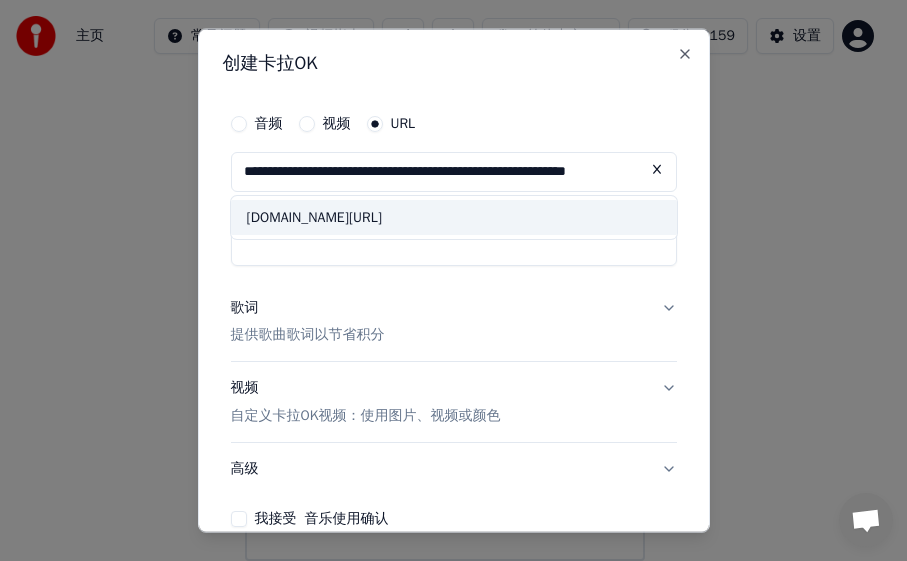 click on "[DOMAIN_NAME][URL]" at bounding box center (454, 217) 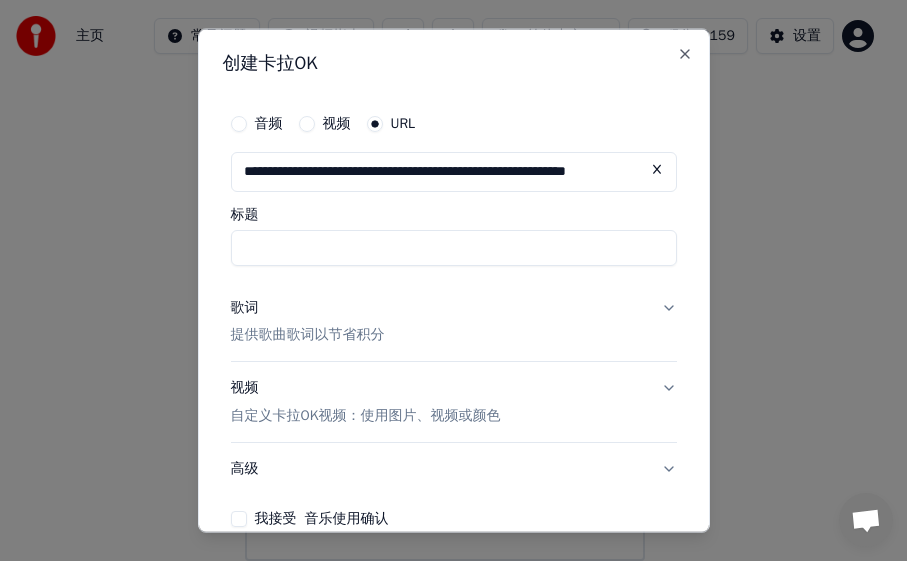 click on "标题" at bounding box center (454, 247) 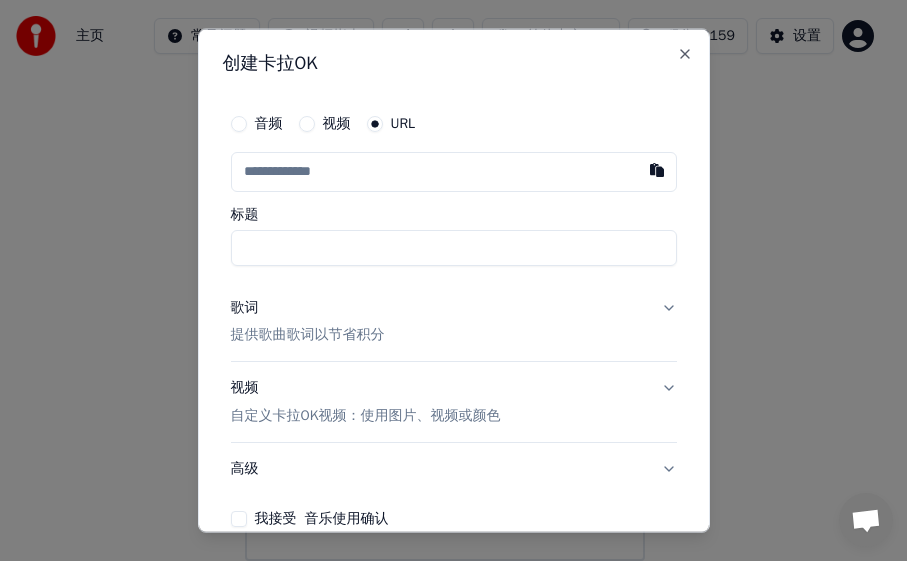 type on "**********" 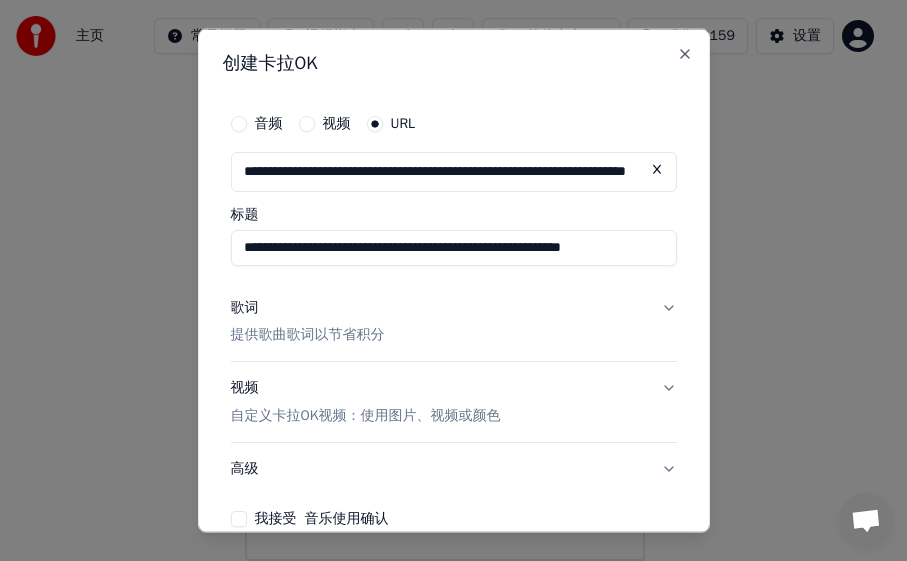 type on "**********" 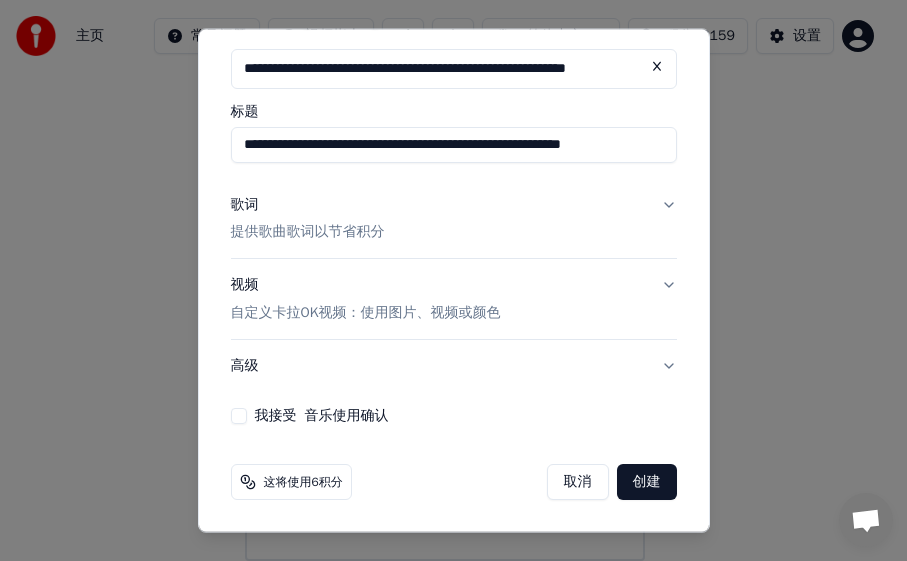 click on "歌词" at bounding box center (245, 204) 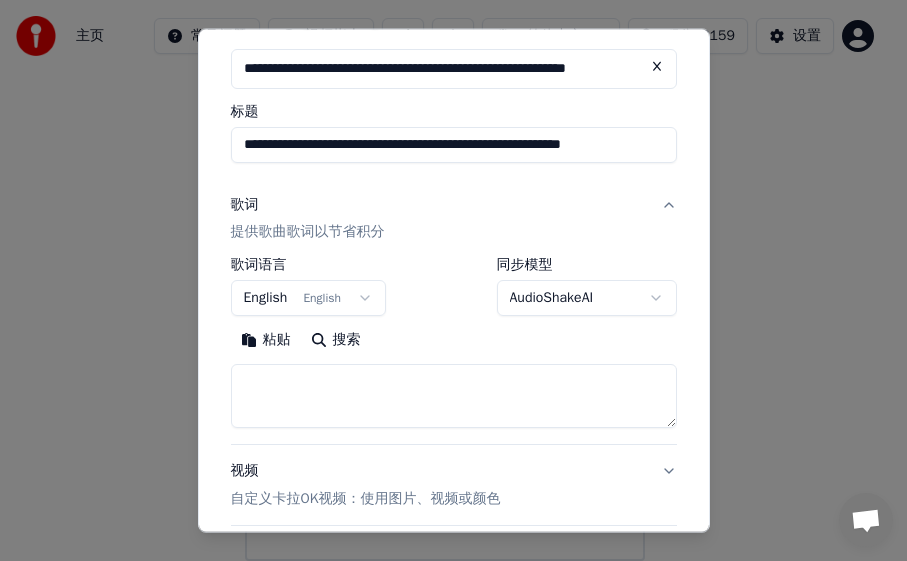 type on "**********" 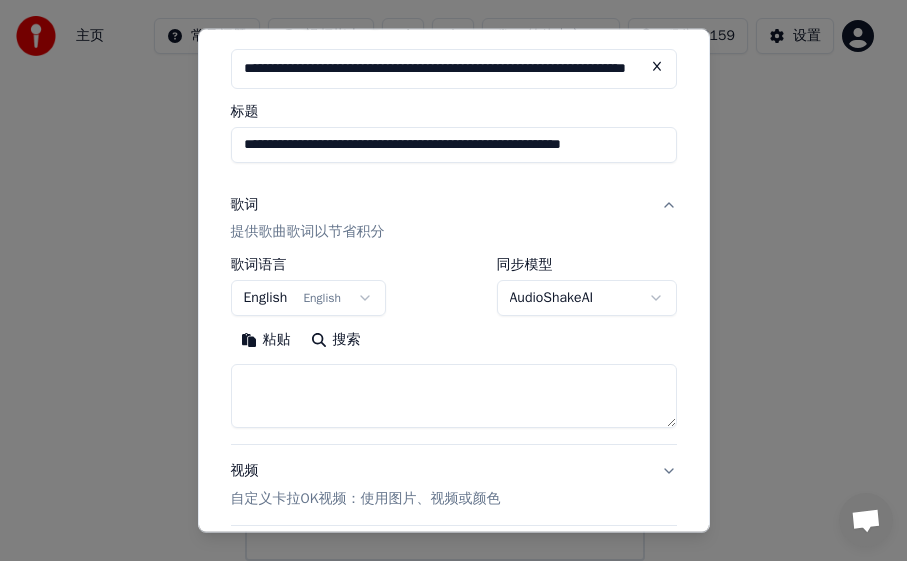 click on "主页 常见问题 视频指南 简体中文 积分 3159 设置 欢迎使用Youka 库 访问并管理您创建的所有[PERSON_NAME]OK曲目。编辑、组织和完善您的项目。 创建[PERSON_NAME]OK 从音频或视频文件（MP3、MP4等）创建[PERSON_NAME]OK，或粘贴URL，立即生成带同步歌词的[PERSON_NAME]OK视频。 请升级到最新版本 您的Youka版本已过时。请升级到最新版本以继续使用[PERSON_NAME]。 Chat [PERSON_NAME] from Youka Desktop More channels Continue on Email Network offline. Reconnecting... No messages can be received or sent for now. Youka Desktop Hello! How can I help you?  [DATE] [PERSON_NAME], I have signed up a yearly package and unsubscribe the monthly subscription more than a month. But still, the monthly deduction to my credit card was carried out for the two months. The payment to yearly was to lemon squeezy, and the monthly charge was carried out by Patreon Mem. What can I do? [DATE] [PERSON_NAME],, please cancel your Patreon membership I'll refund your patreon account. [DATE] We run on" at bounding box center [445, 173] 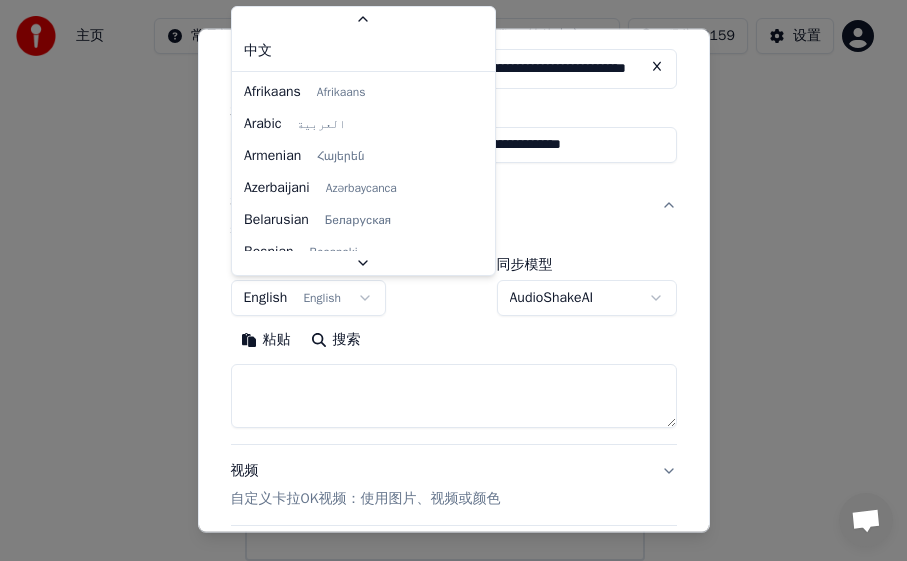 scroll, scrollTop: 113, scrollLeft: 0, axis: vertical 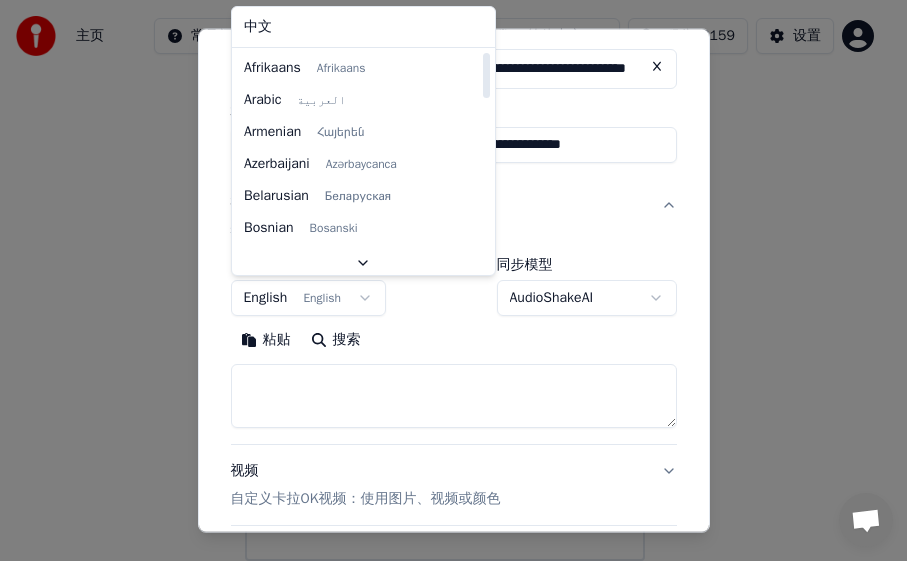 select on "**" 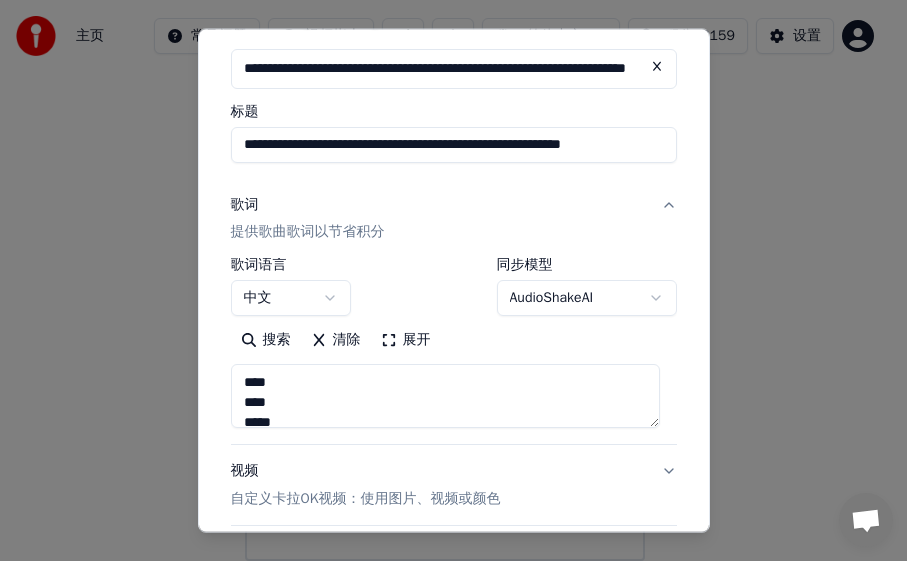 scroll, scrollTop: 1053, scrollLeft: 0, axis: vertical 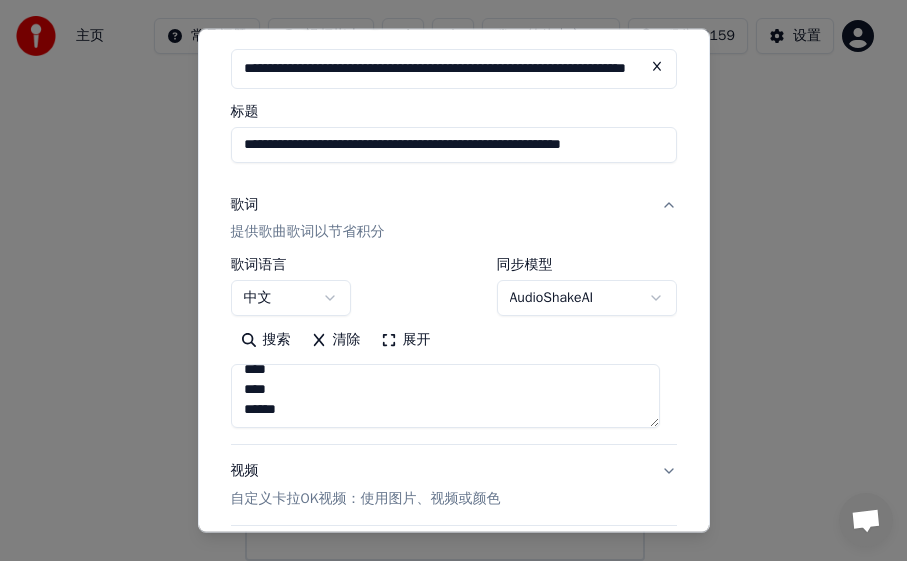 type on "**********" 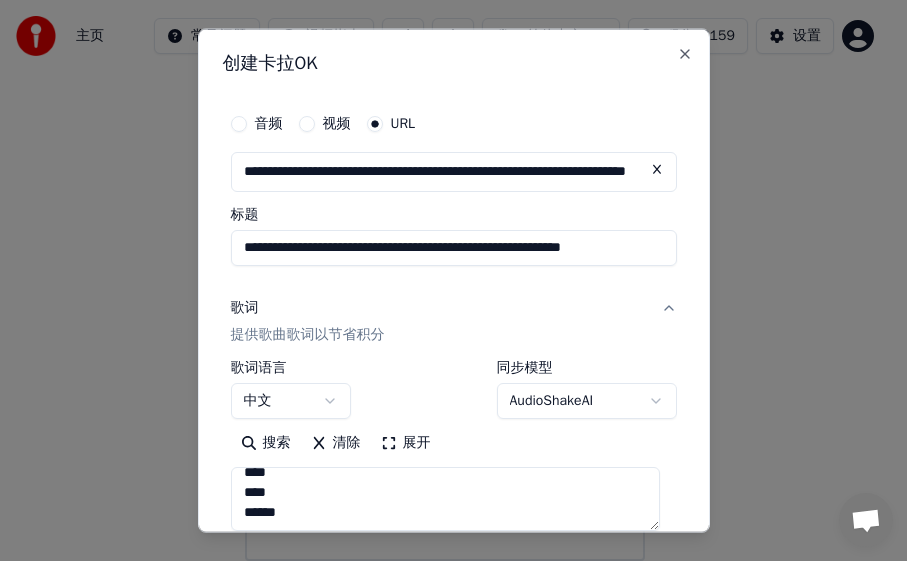 scroll, scrollTop: 289, scrollLeft: 0, axis: vertical 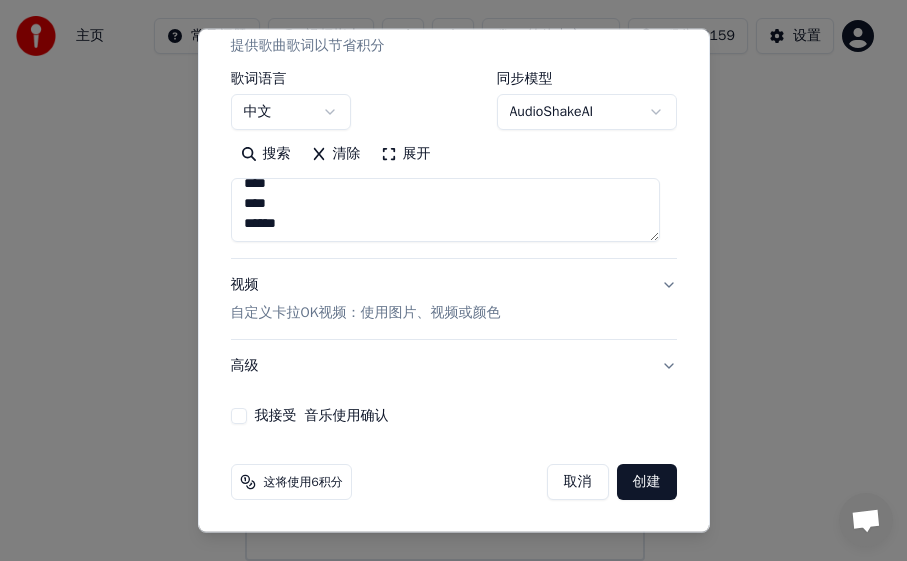 click on "**********" at bounding box center (454, 119) 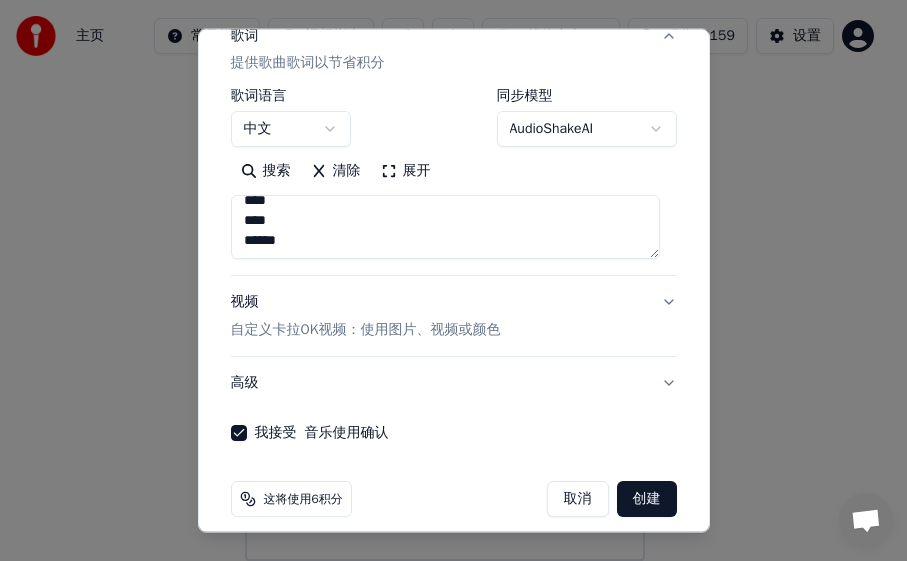 scroll, scrollTop: 289, scrollLeft: 0, axis: vertical 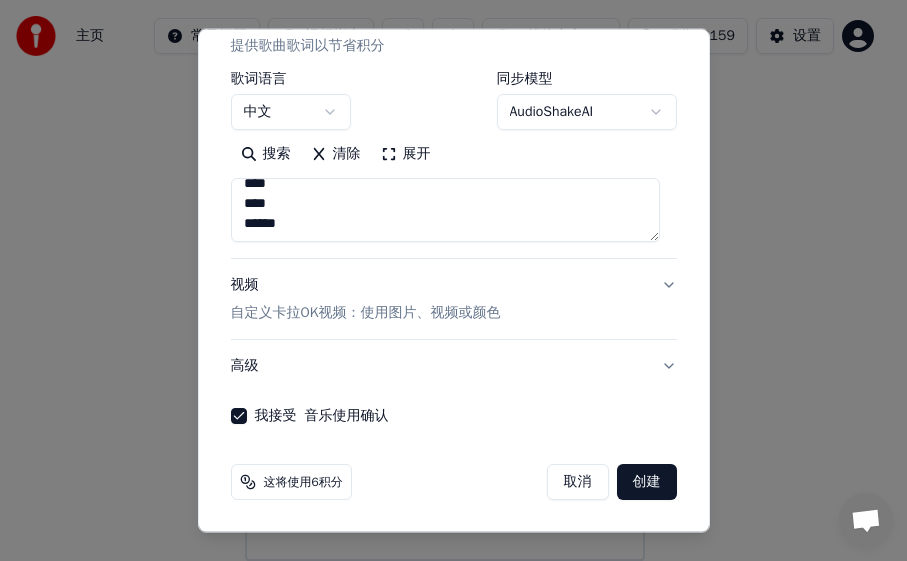 click on "创建" at bounding box center [647, 482] 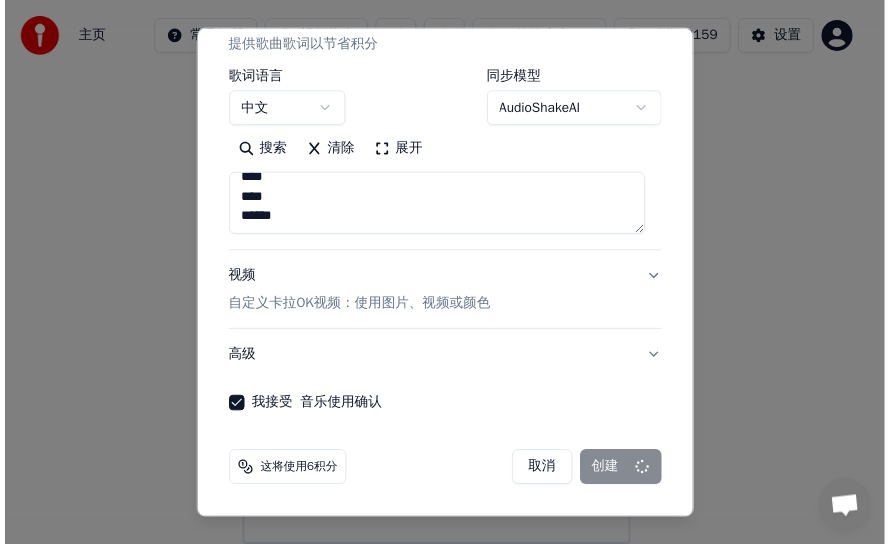 scroll, scrollTop: 166, scrollLeft: 0, axis: vertical 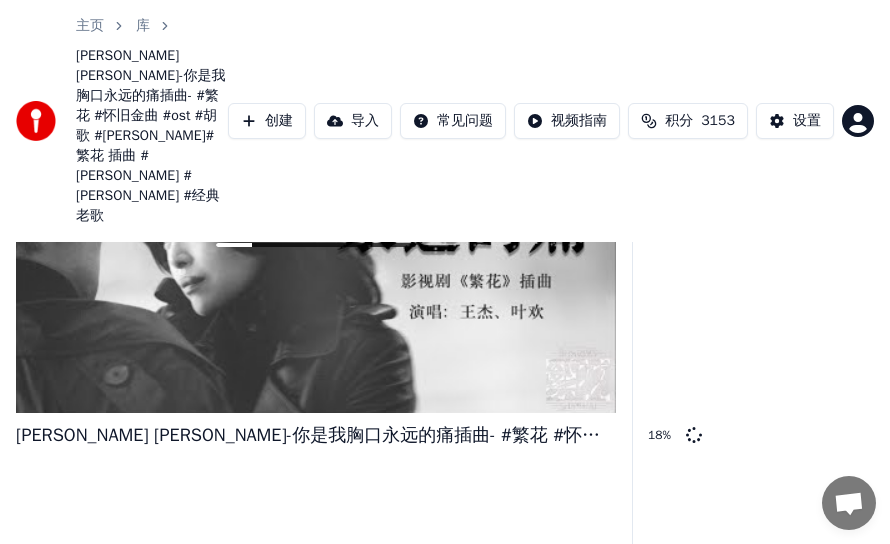 click on "[PERSON_NAME] [PERSON_NAME]-你是我胸口永远的痛插曲- #繁花 #怀旧金曲 #ost #胡歌 #[PERSON_NAME]#繁花 插曲 #[PERSON_NAME] #[PERSON_NAME] #经典老歌" at bounding box center (316, 435) 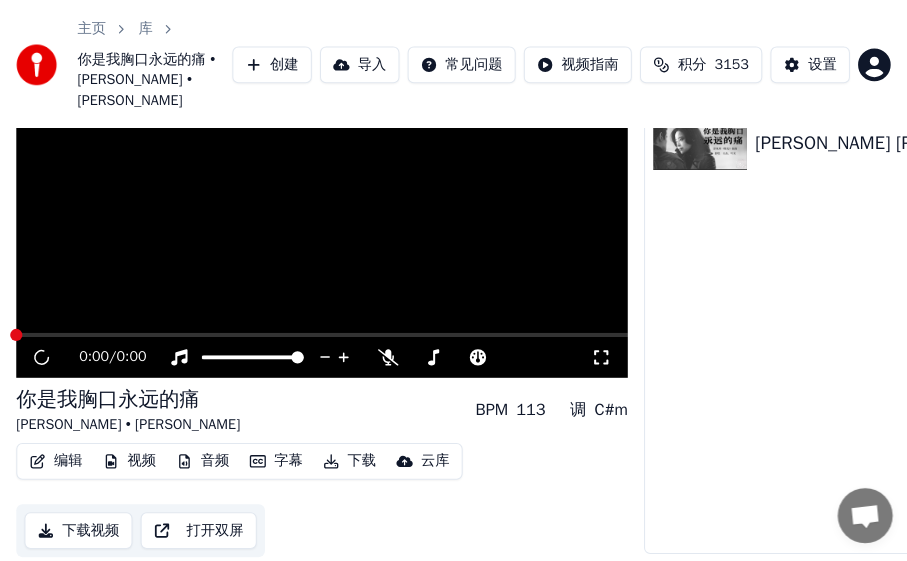 scroll, scrollTop: 86, scrollLeft: 0, axis: vertical 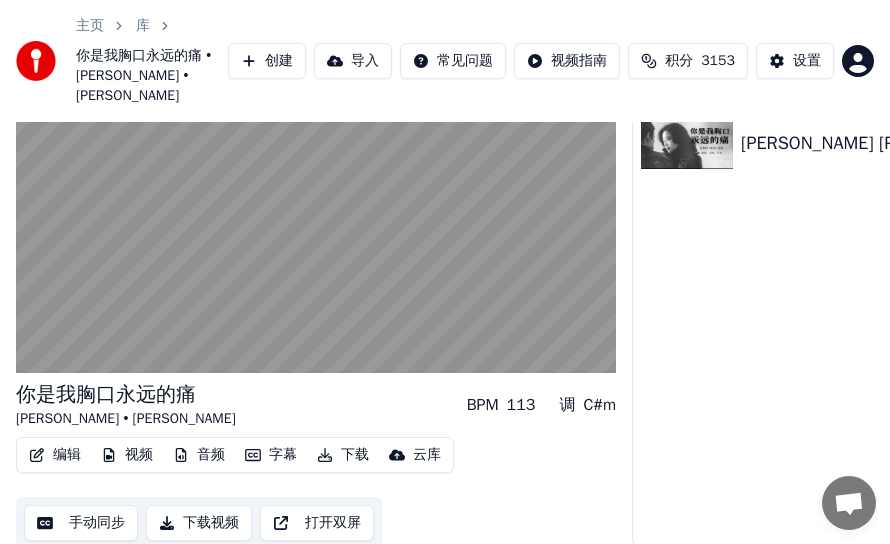 click on "编辑" at bounding box center (55, 455) 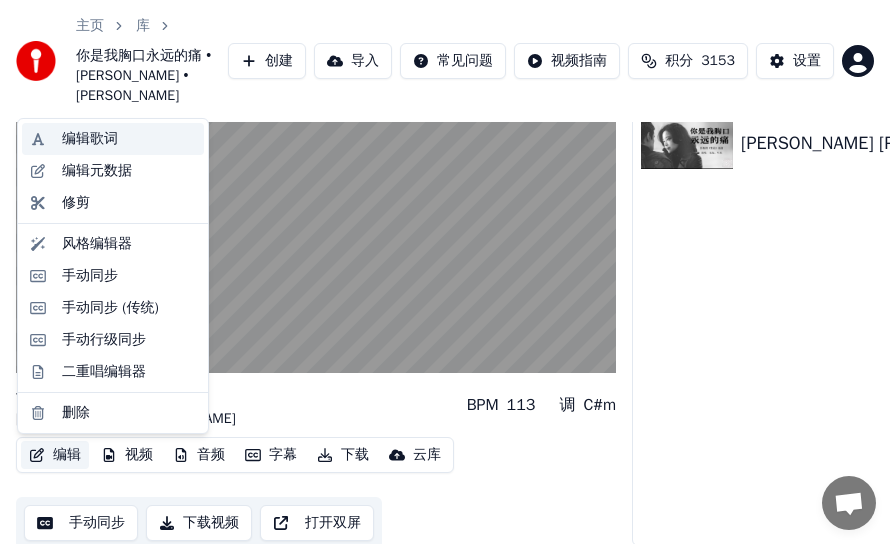 click on "编辑歌词" at bounding box center (90, 139) 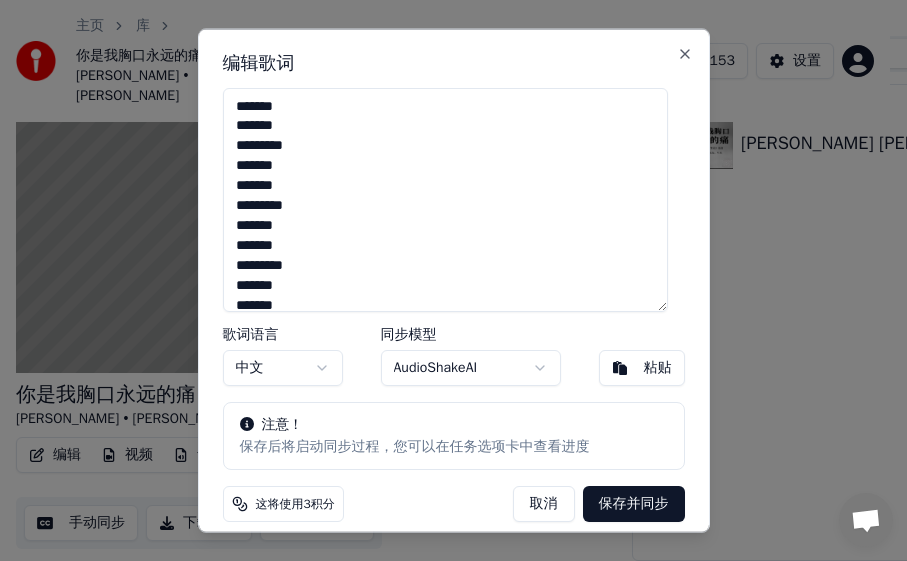 scroll, scrollTop: 893, scrollLeft: 0, axis: vertical 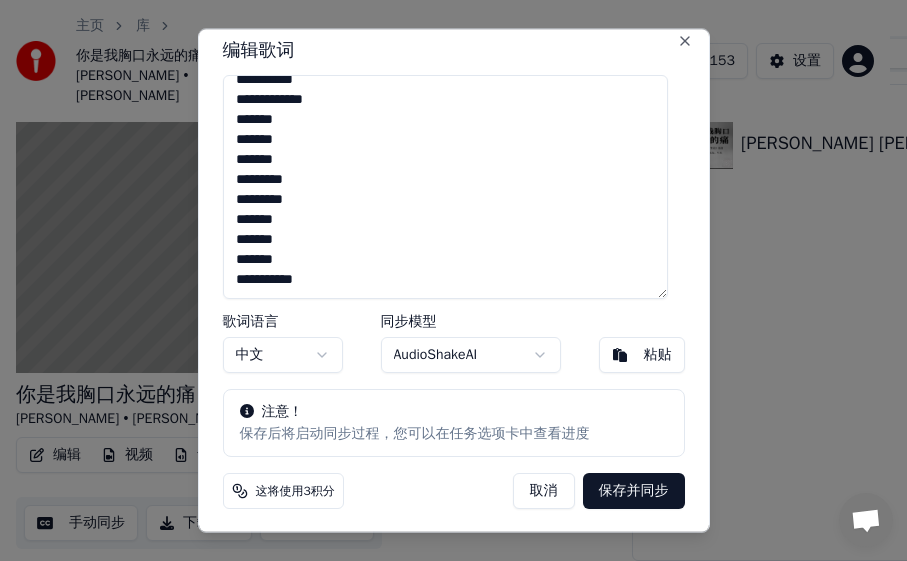 drag, startPoint x: 237, startPoint y: 103, endPoint x: 1066, endPoint y: 692, distance: 1016.93756 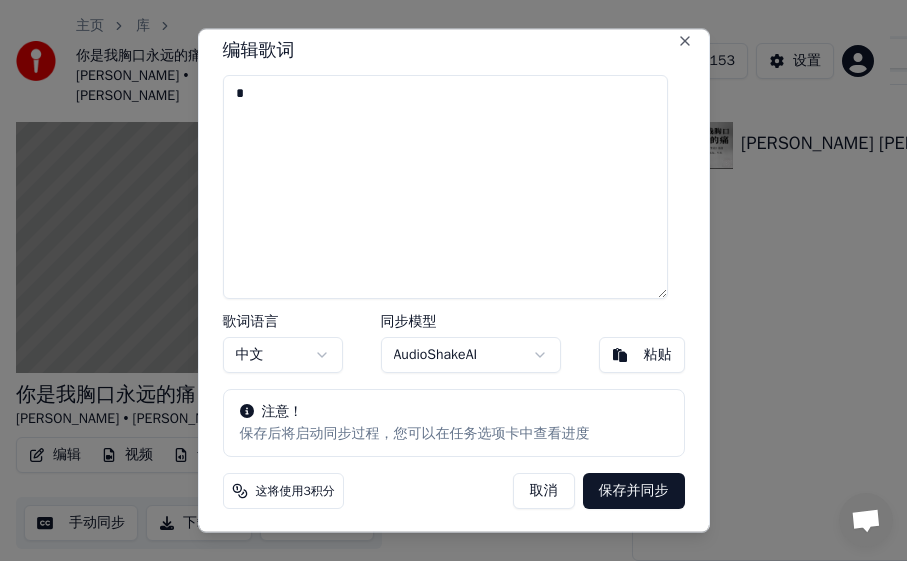 scroll, scrollTop: 0, scrollLeft: 0, axis: both 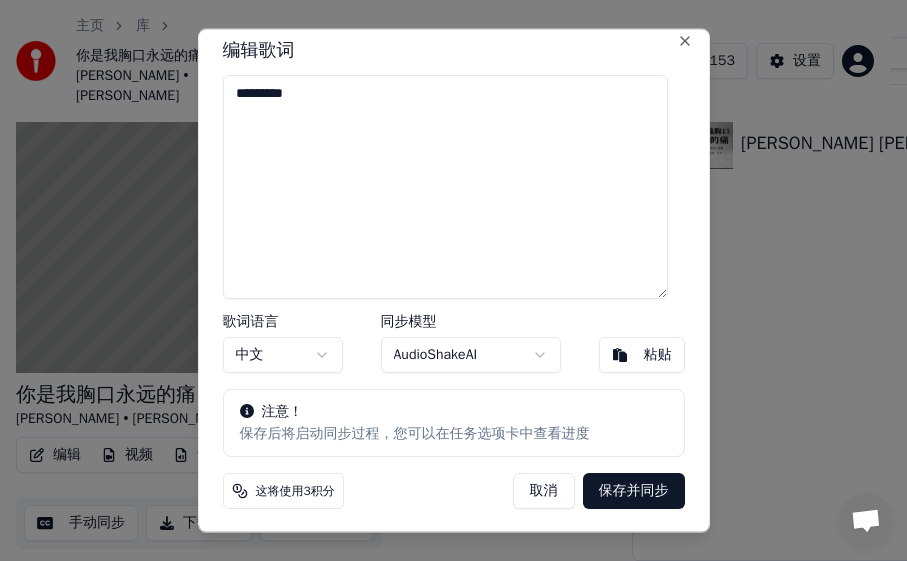drag, startPoint x: 385, startPoint y: 89, endPoint x: 84, endPoint y: 89, distance: 301 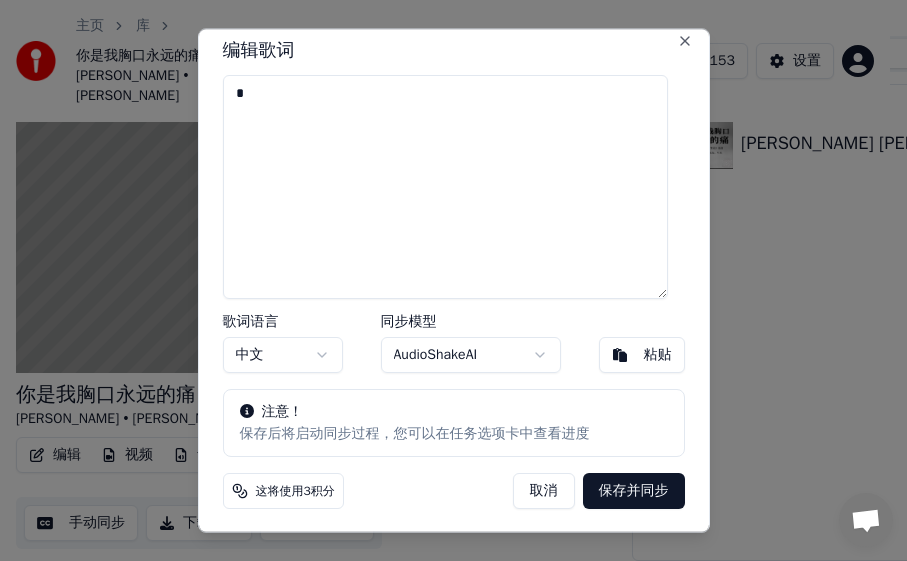 click at bounding box center [445, 186] 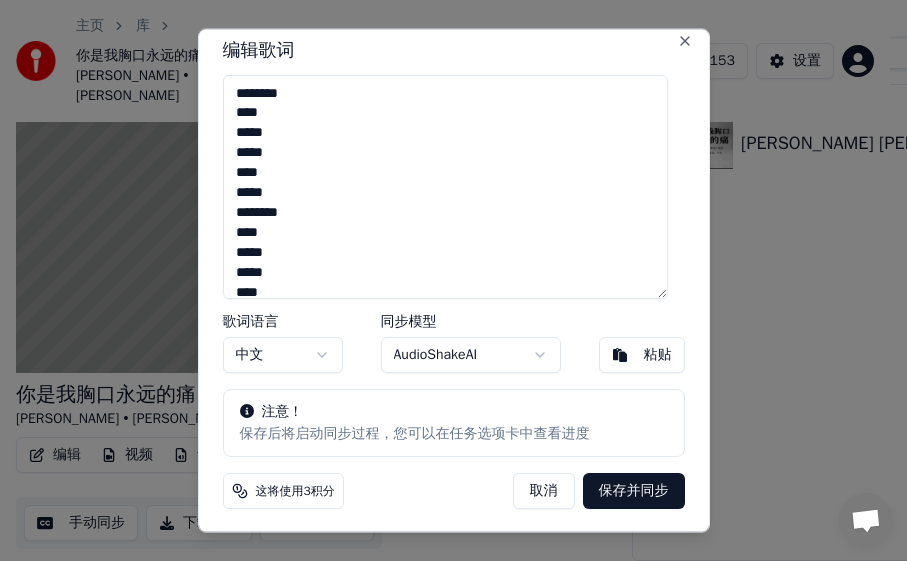 click on "保存并同步" at bounding box center (634, 490) 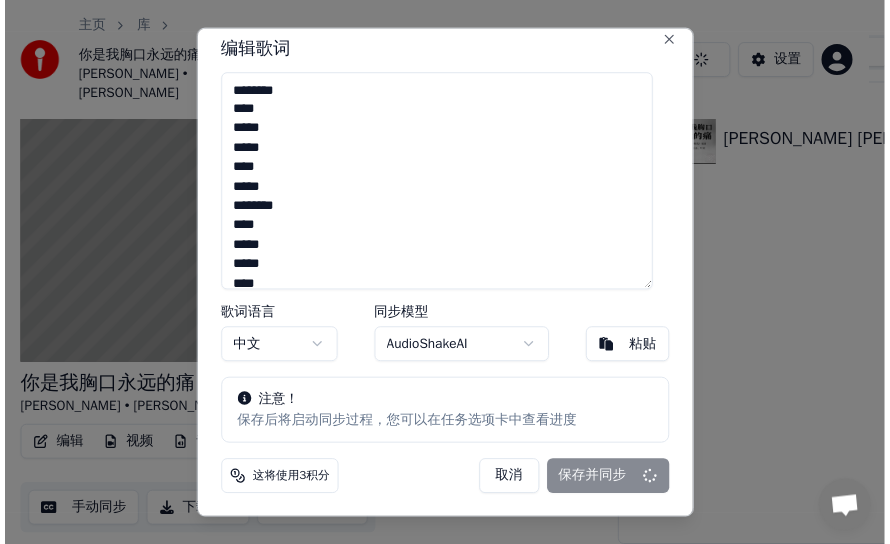 scroll, scrollTop: 66, scrollLeft: 0, axis: vertical 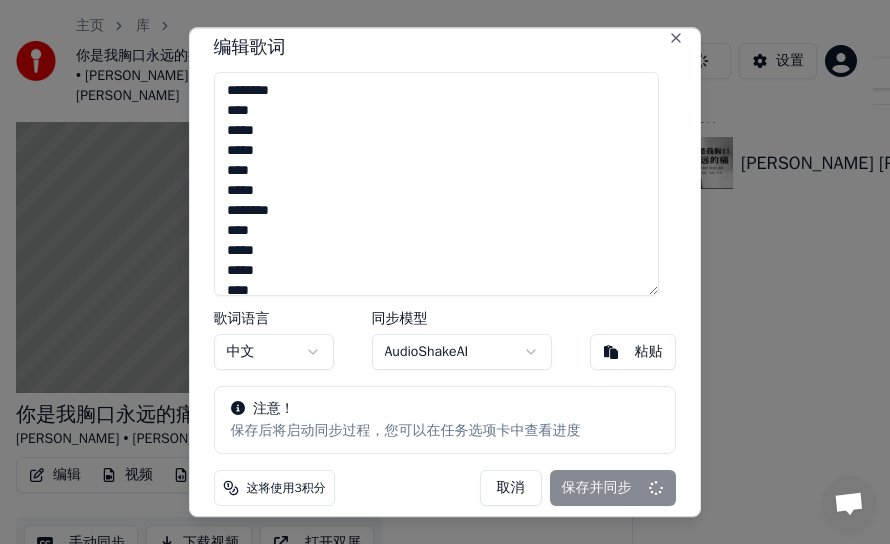 type on "**********" 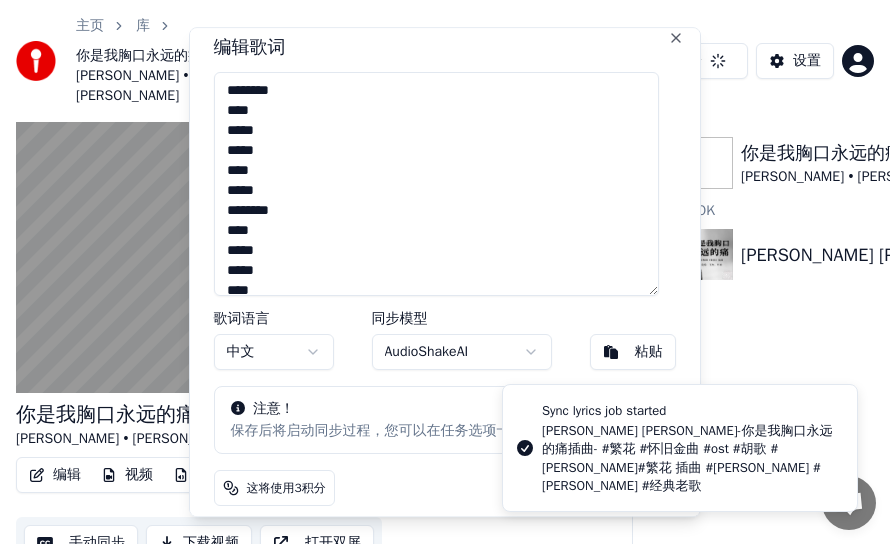 scroll, scrollTop: 0, scrollLeft: 0, axis: both 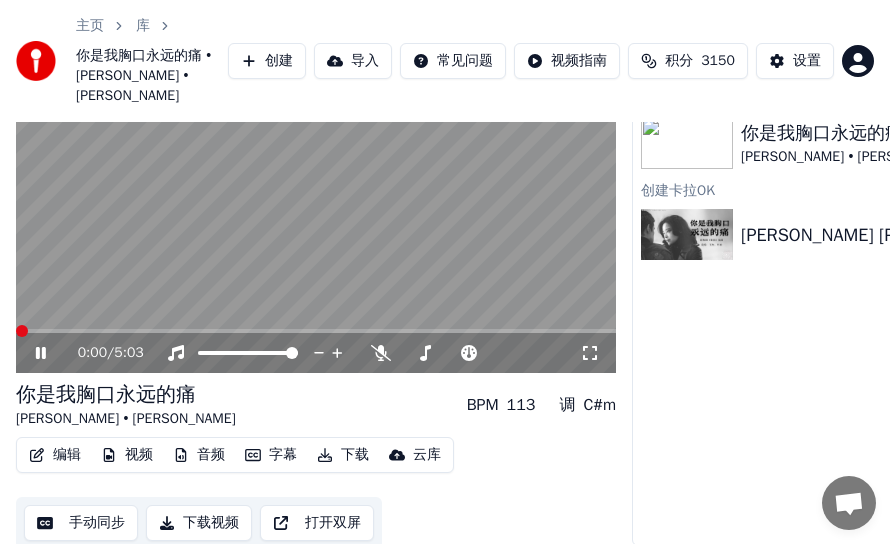 click at bounding box center (22, 331) 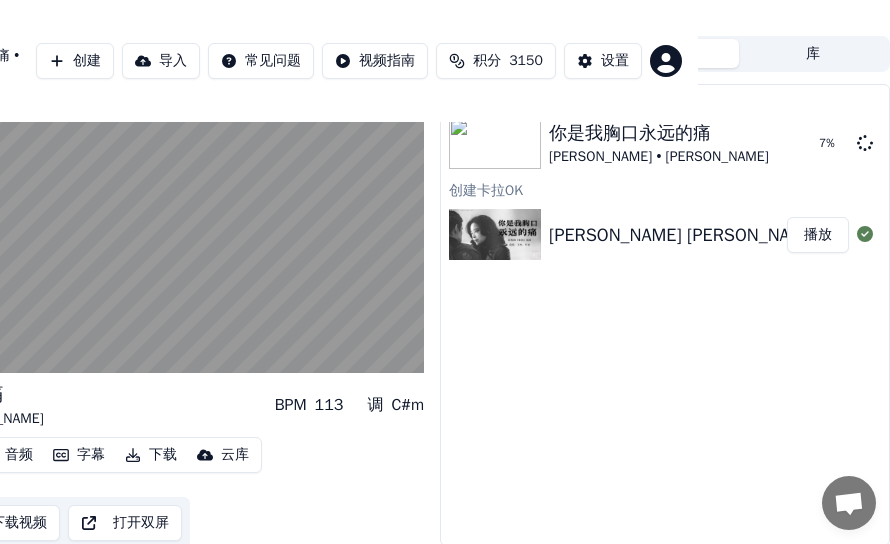 scroll, scrollTop: 86, scrollLeft: 0, axis: vertical 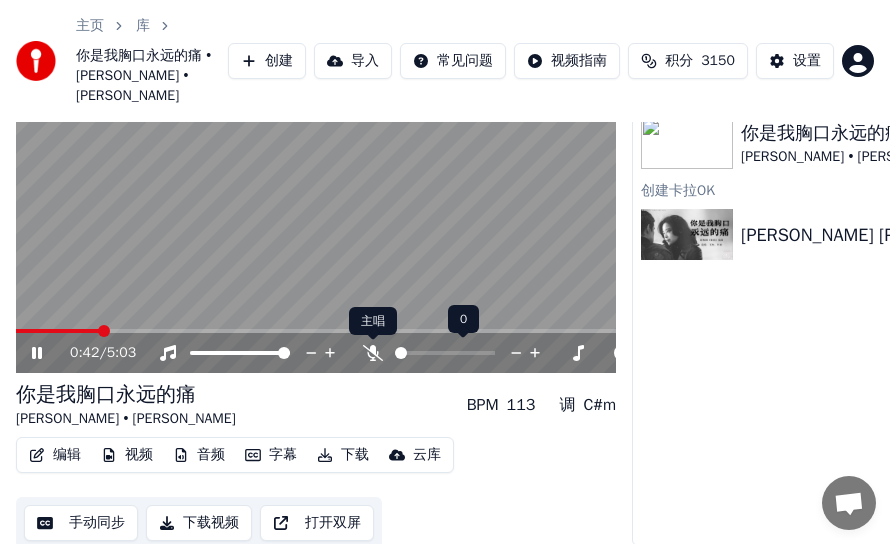 click 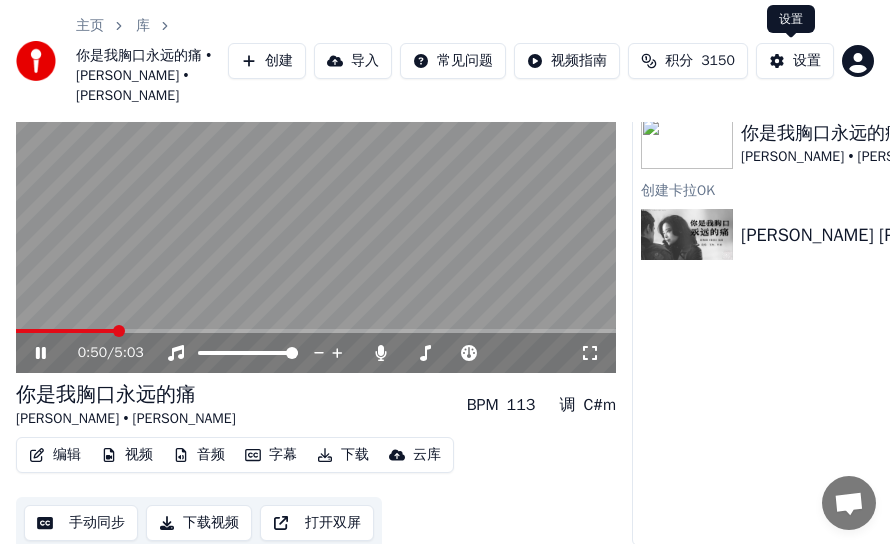 click on "设置" at bounding box center [807, 61] 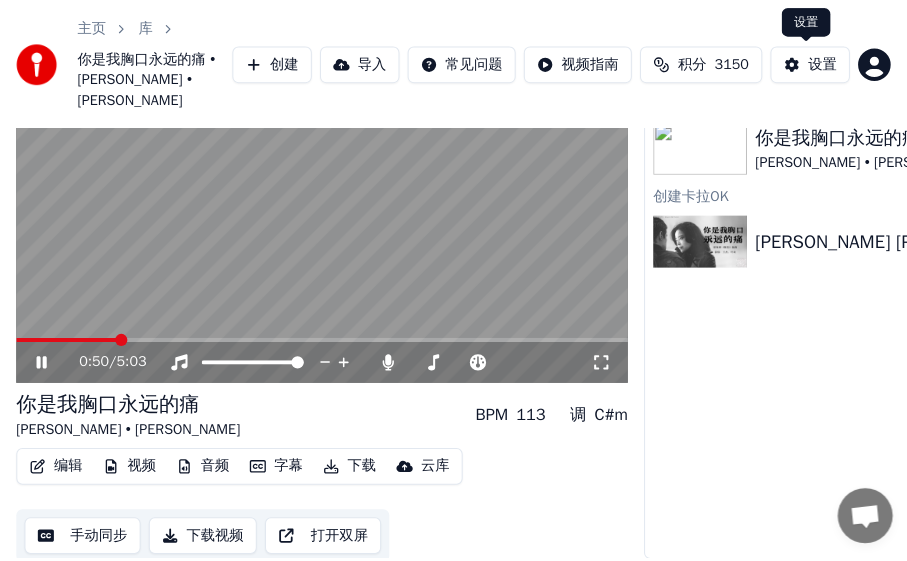 scroll, scrollTop: 0, scrollLeft: 0, axis: both 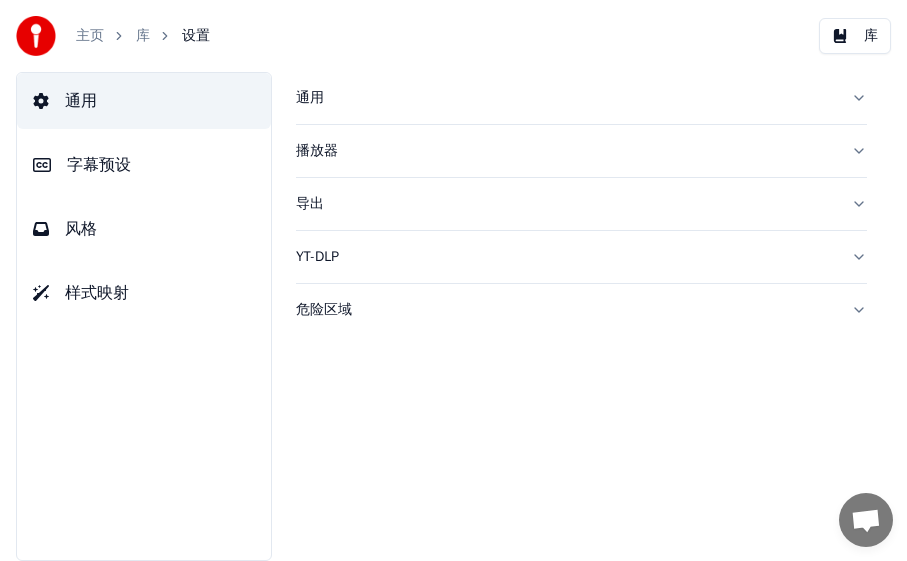 click on "字幕预设" at bounding box center (99, 165) 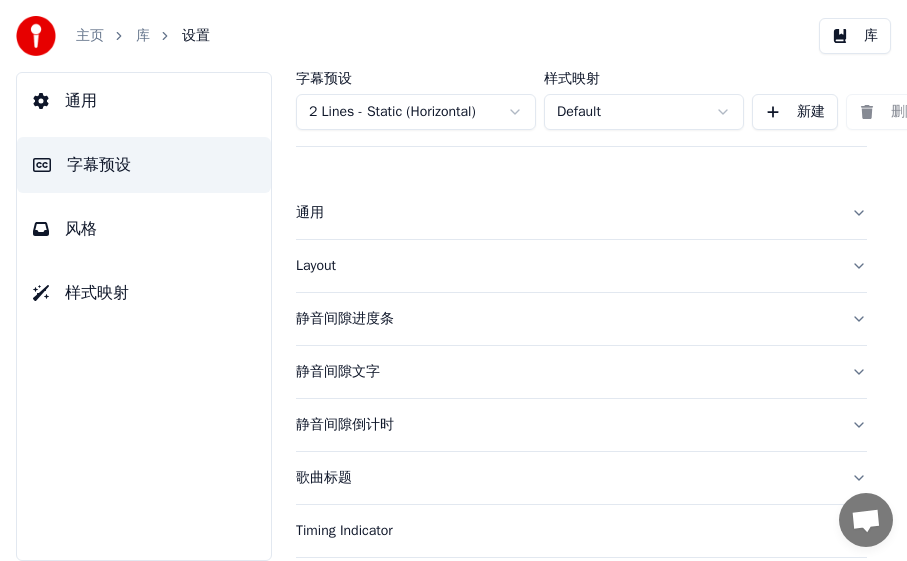 click on "Layout" at bounding box center [581, 266] 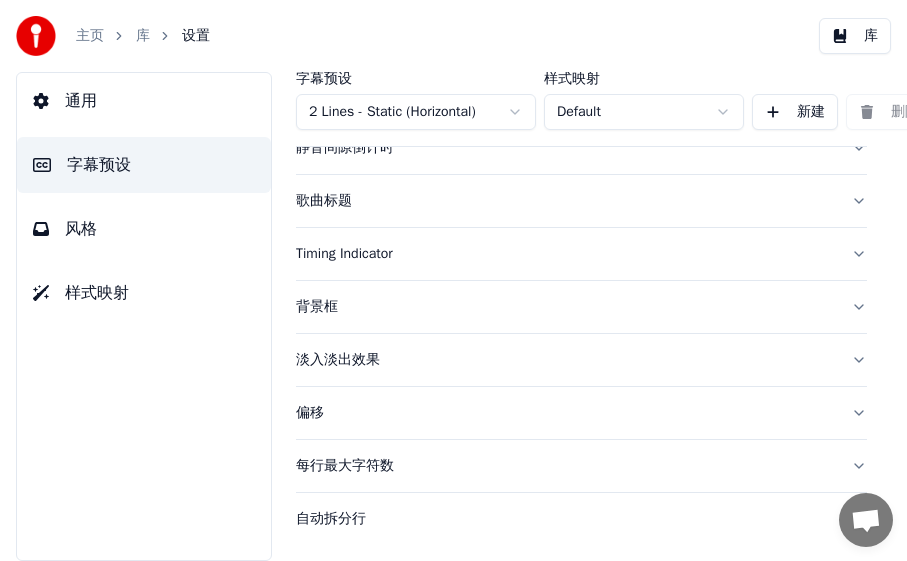 scroll, scrollTop: 826, scrollLeft: 0, axis: vertical 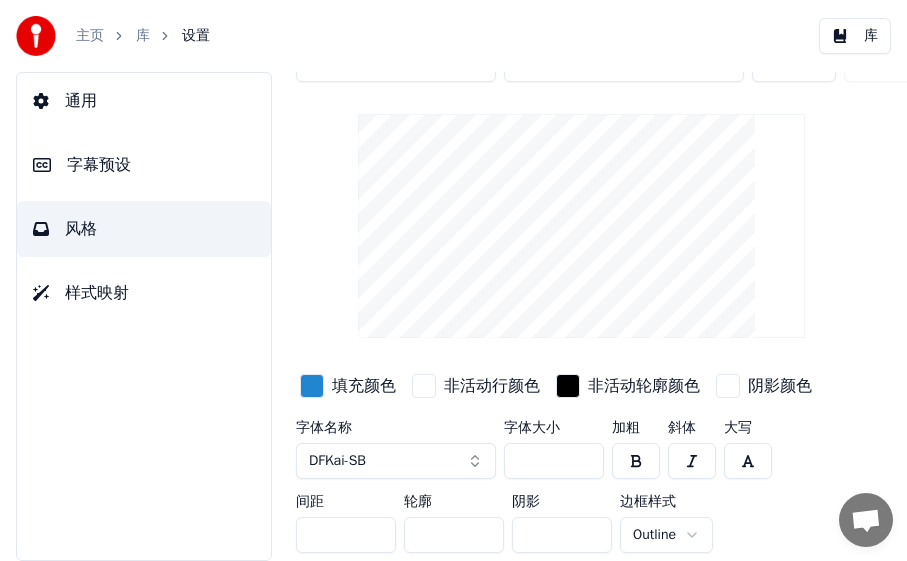 drag, startPoint x: 550, startPoint y: 444, endPoint x: 499, endPoint y: 446, distance: 51.0392 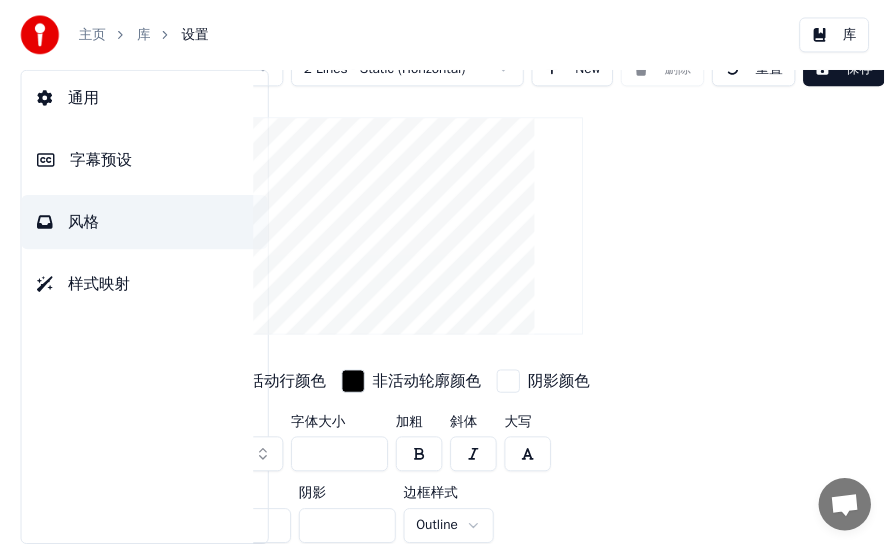 scroll, scrollTop: 0, scrollLeft: 237, axis: horizontal 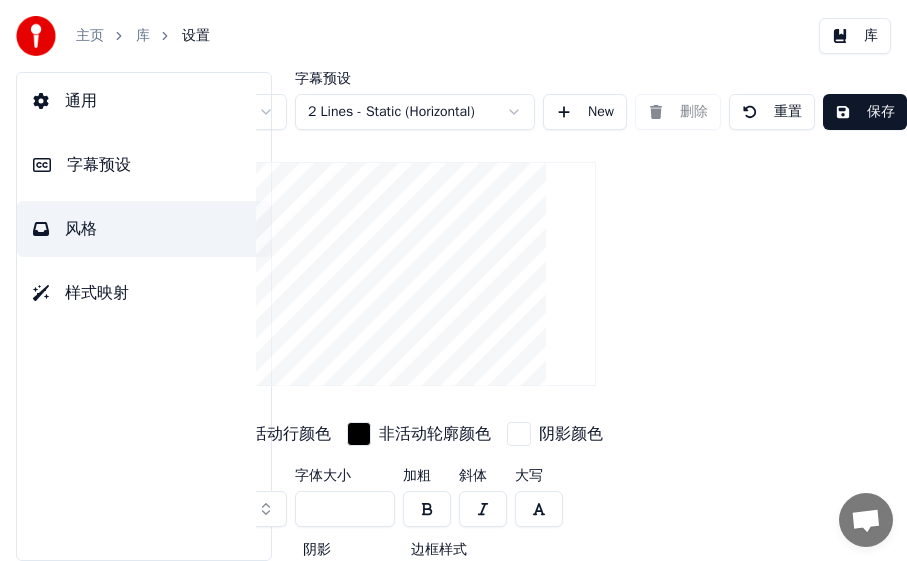 type on "***" 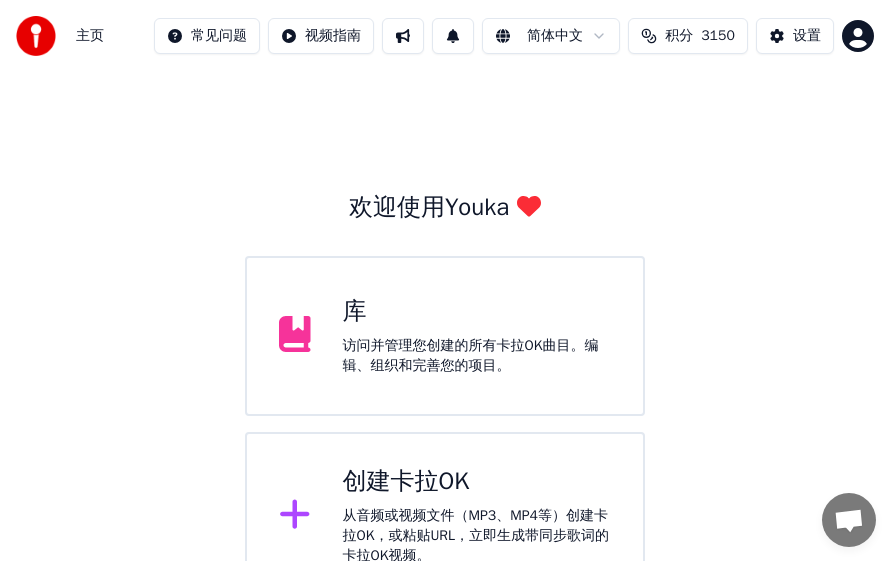click on "访问并管理您创建的所有卡拉OK曲目。编辑、组织和完善您的项目。" at bounding box center (477, 356) 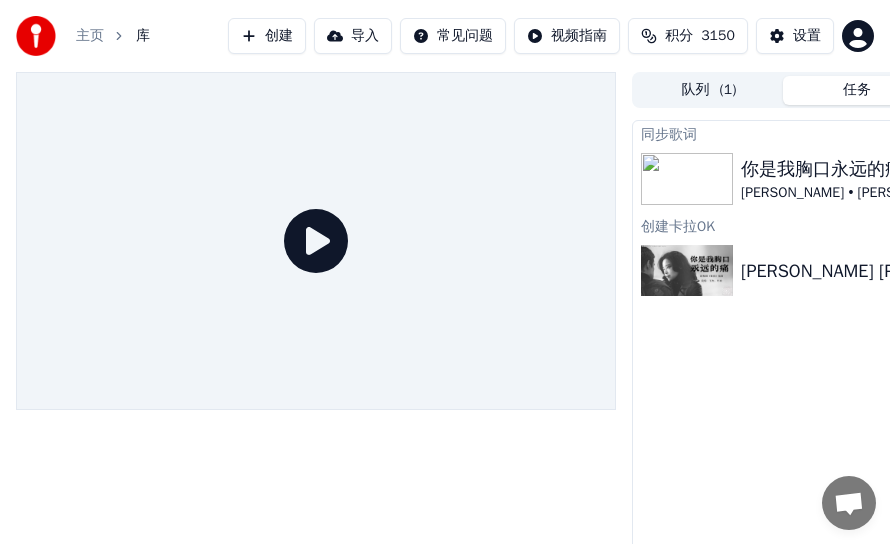 scroll, scrollTop: 137, scrollLeft: 0, axis: vertical 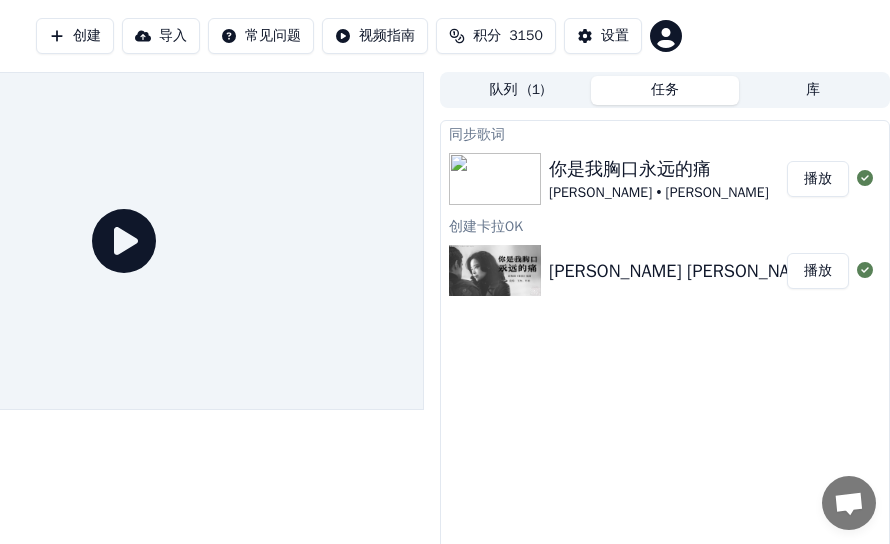 click on "播放" at bounding box center (818, 179) 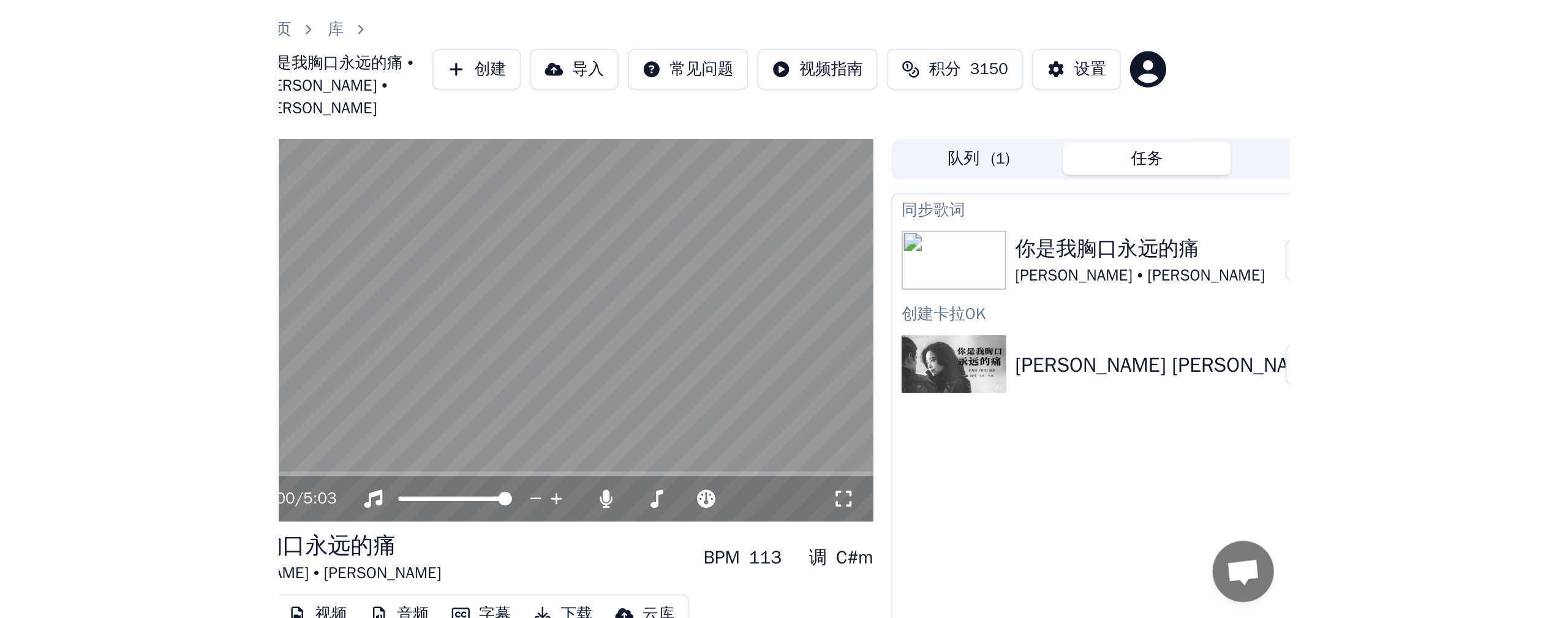 scroll, scrollTop: 0, scrollLeft: 0, axis: both 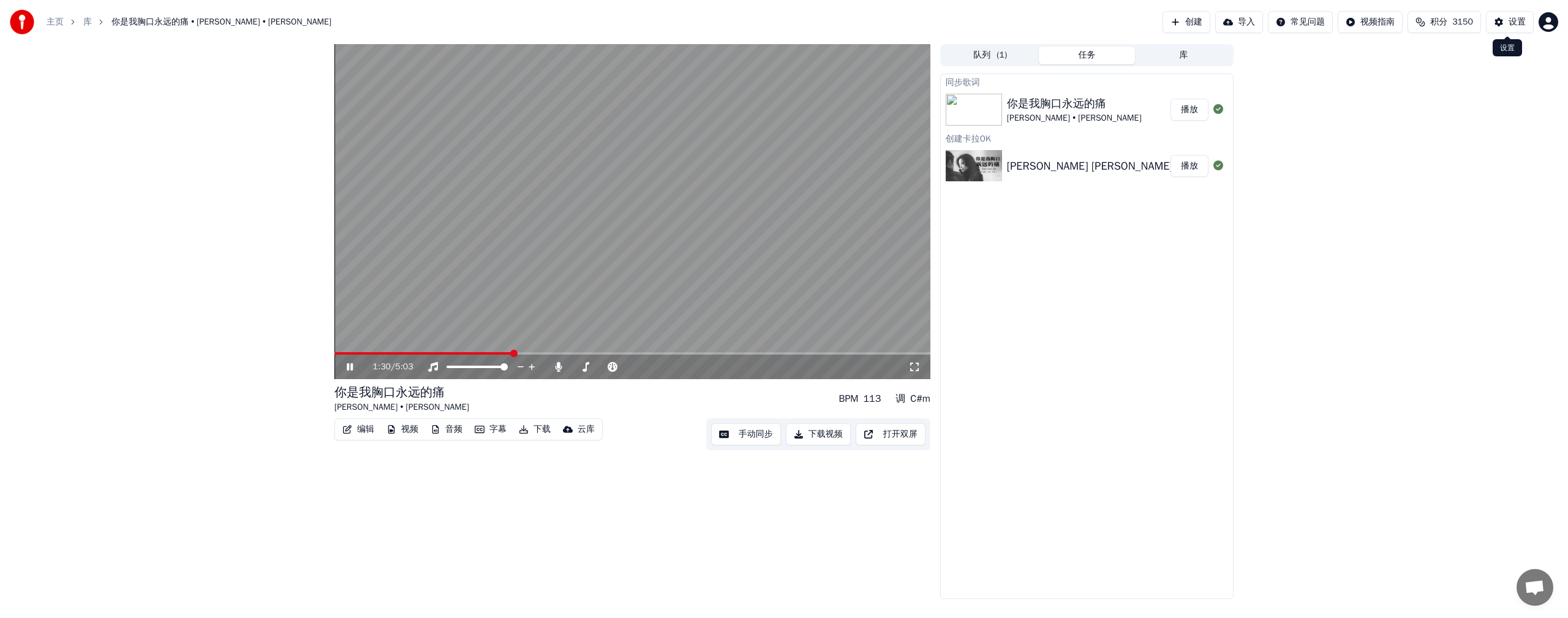 click on "设置" at bounding box center (1517, 22) 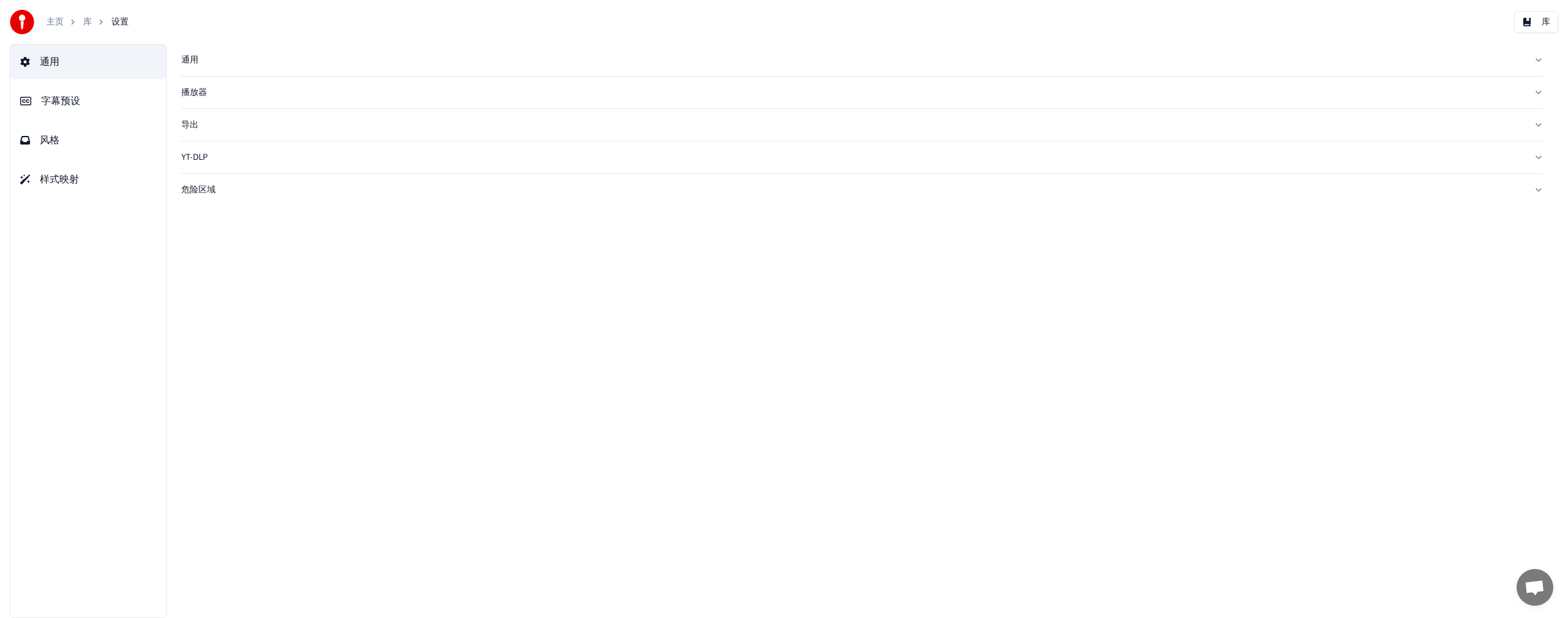 click on "风格" at bounding box center (50, 140) 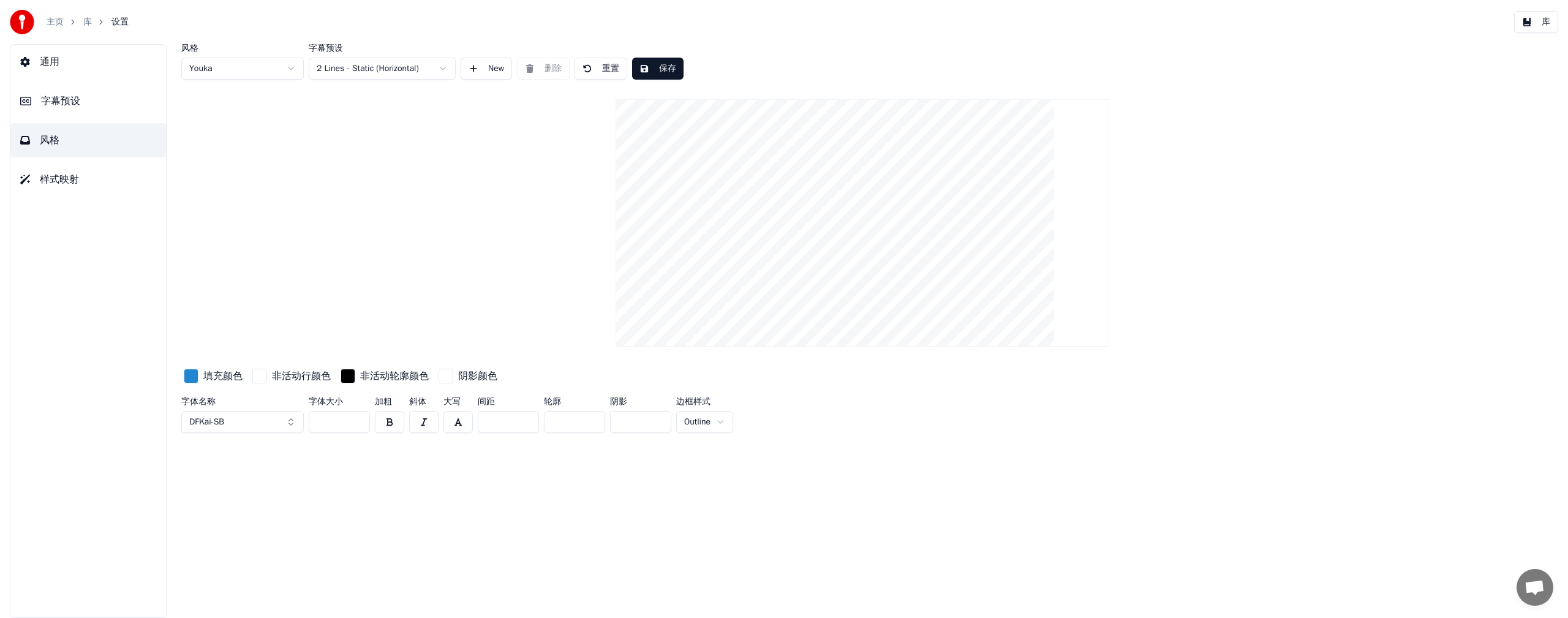 drag, startPoint x: 315, startPoint y: 420, endPoint x: 329, endPoint y: 424, distance: 14.56022 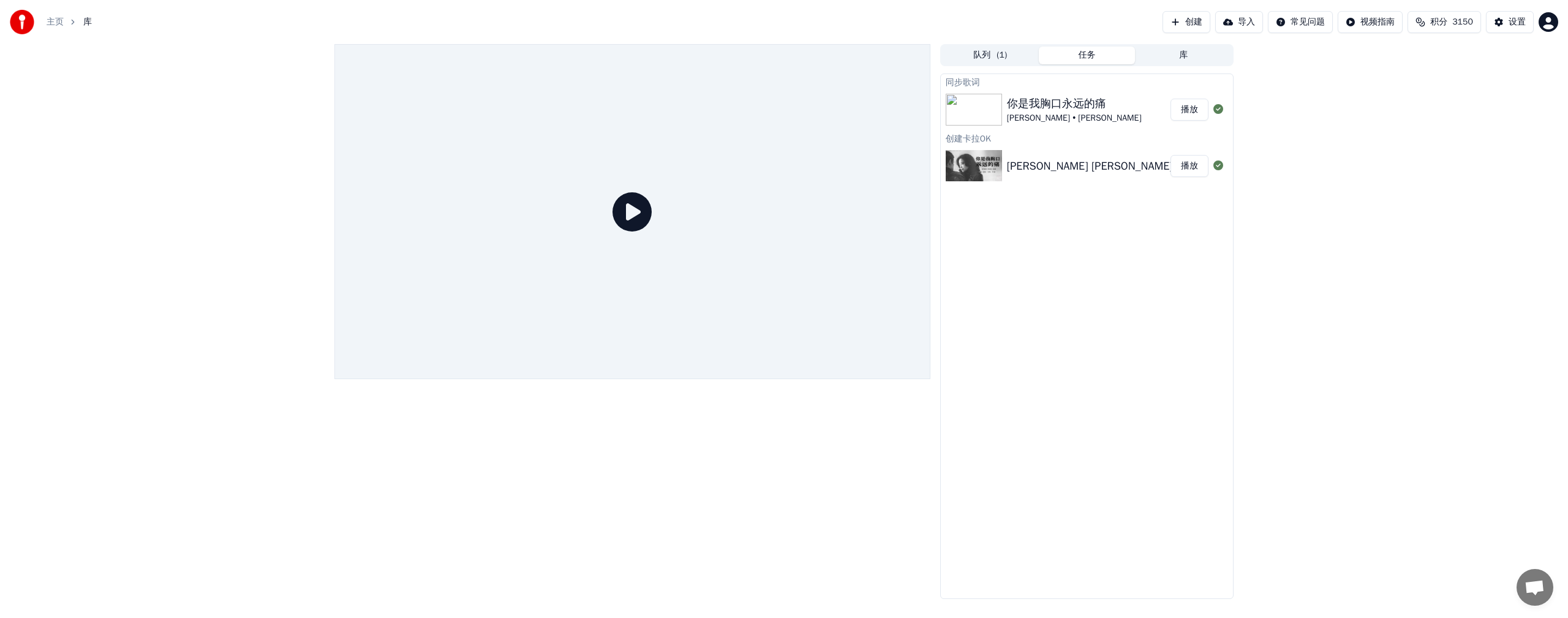 click at bounding box center (974, 166) 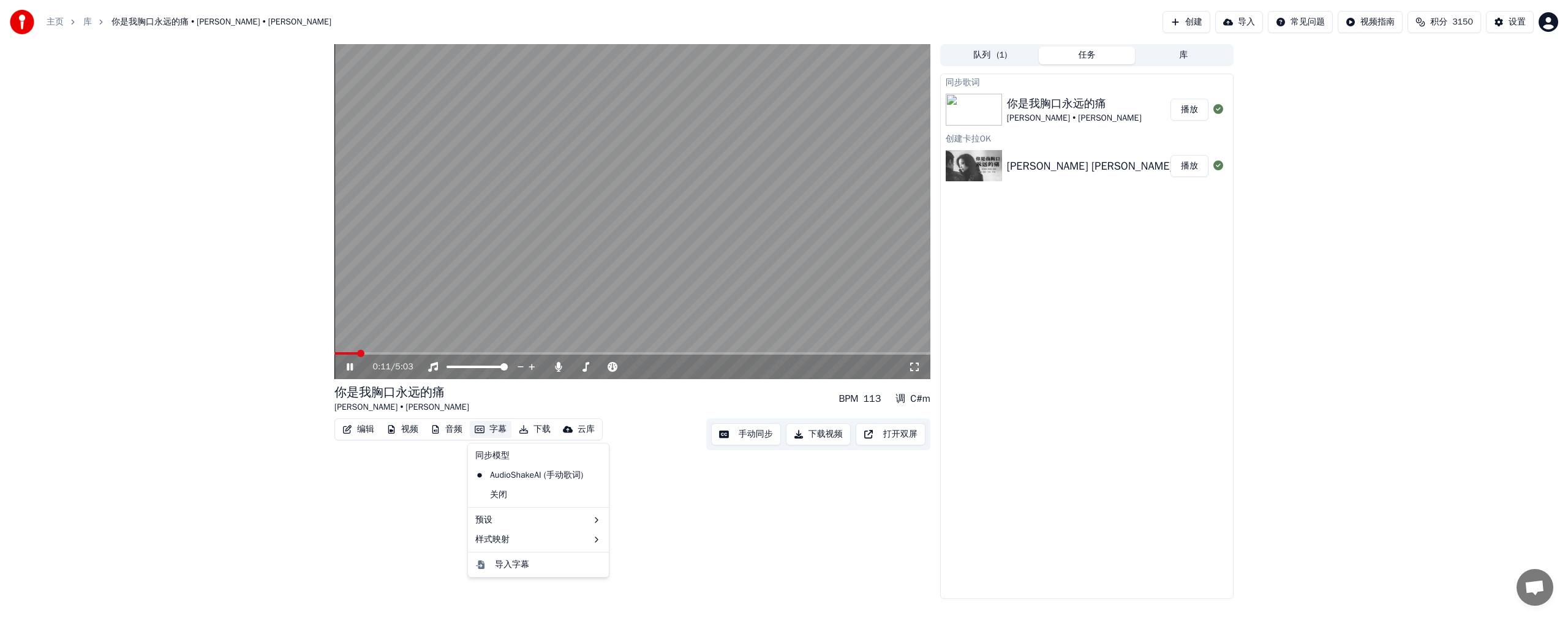 click on "字幕" at bounding box center (491, 429) 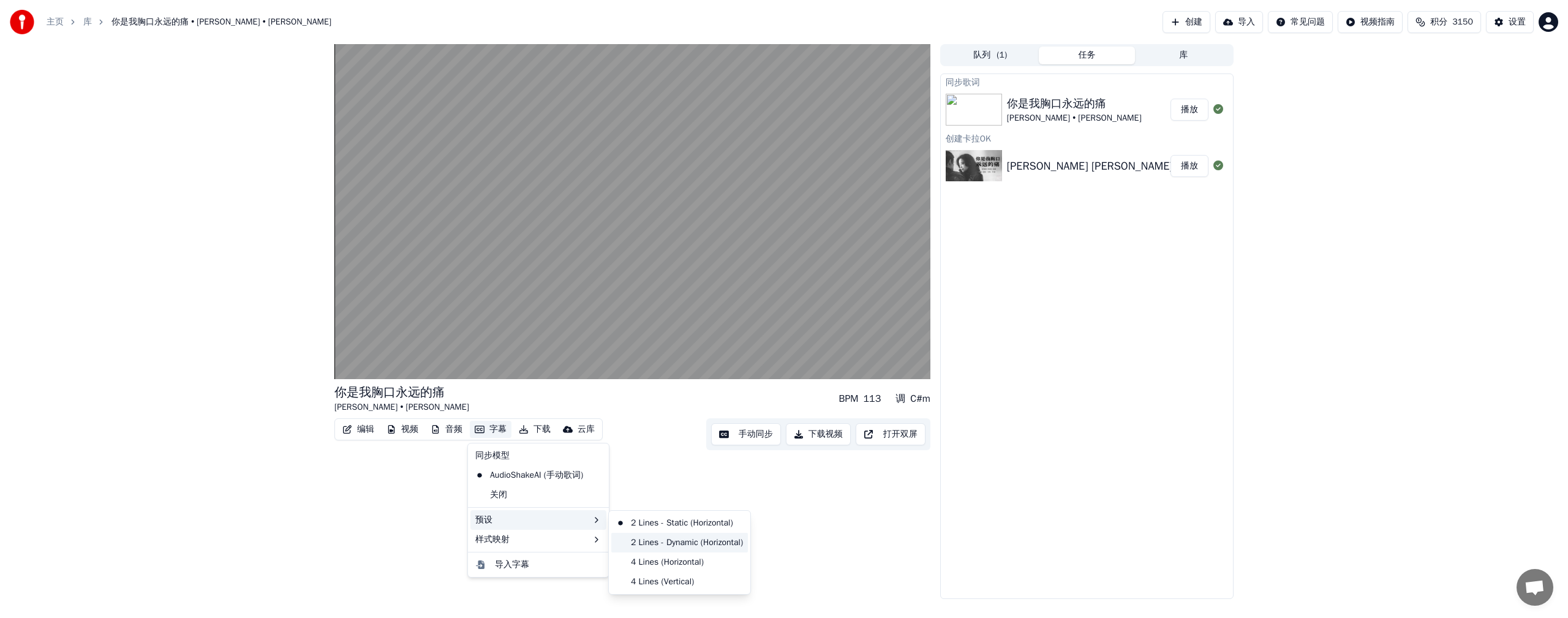 click on "2 Lines - Dynamic (Horizontal)" at bounding box center [679, 543] 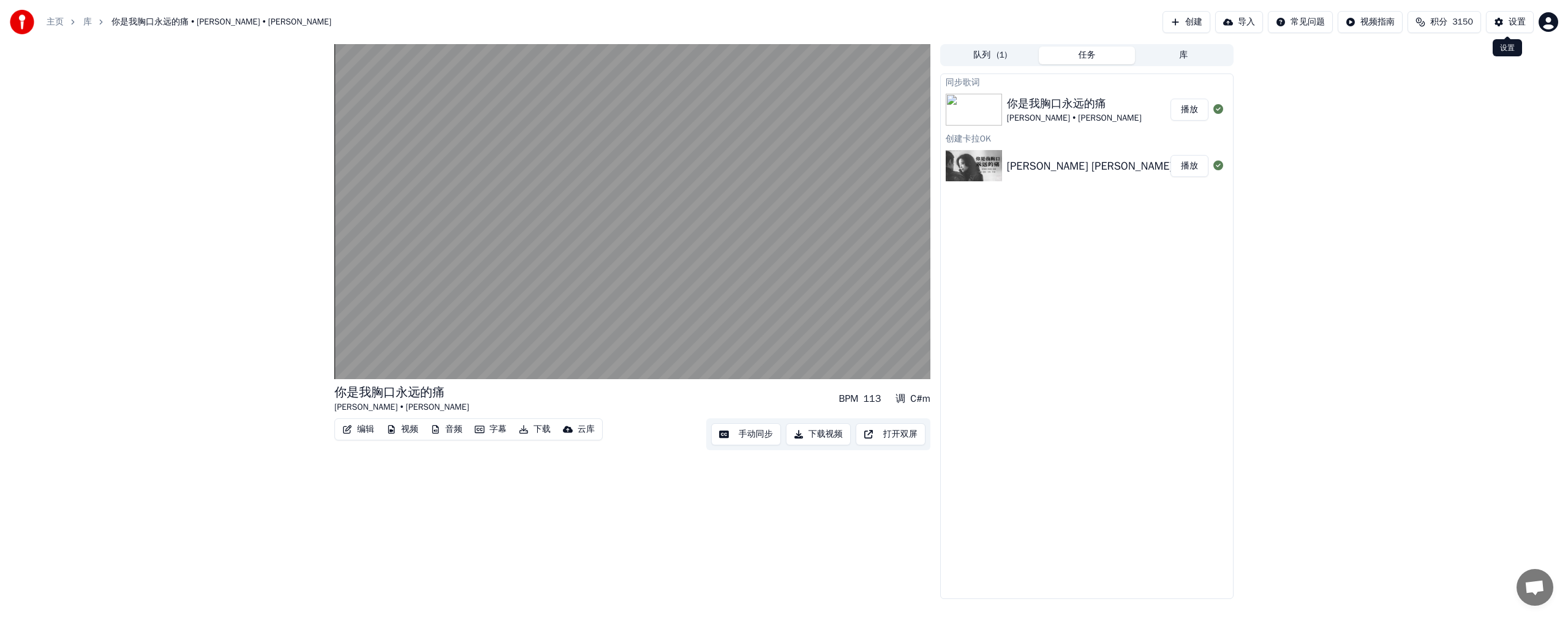 click on "设置" at bounding box center [1517, 22] 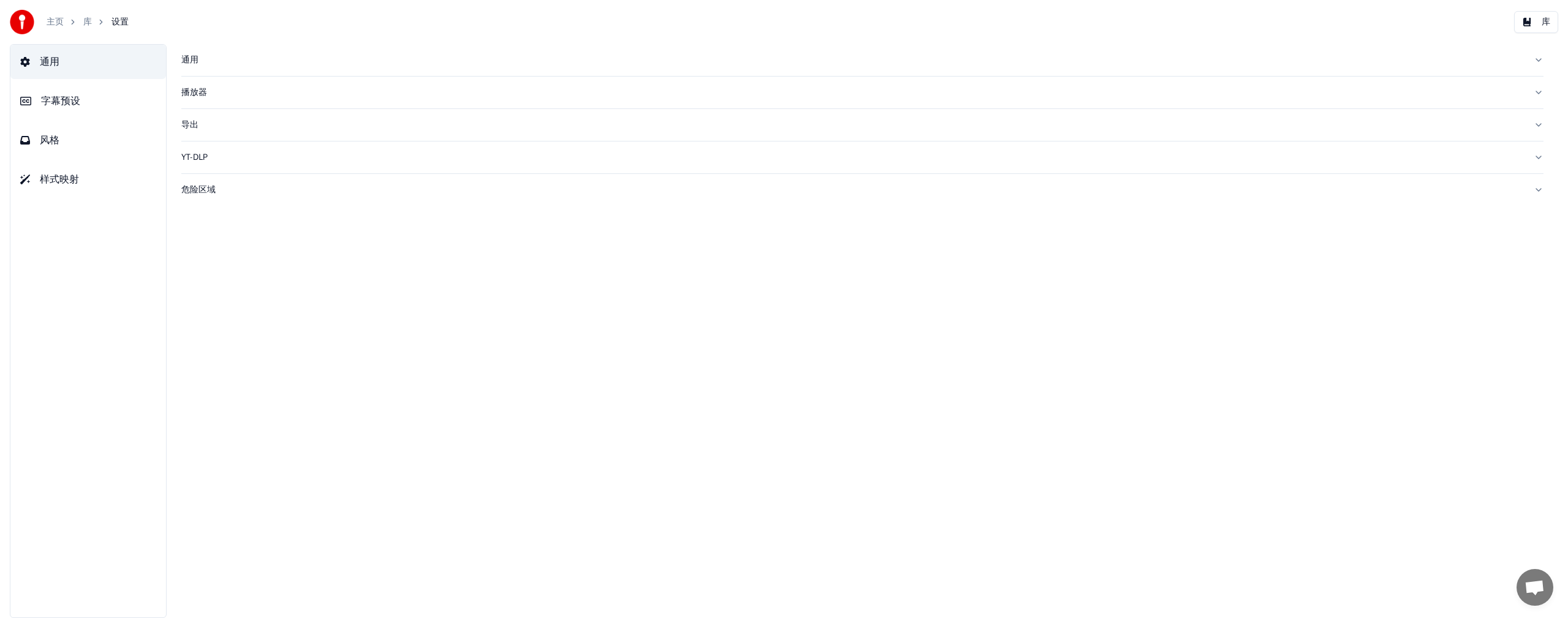 click on "风格" at bounding box center [50, 140] 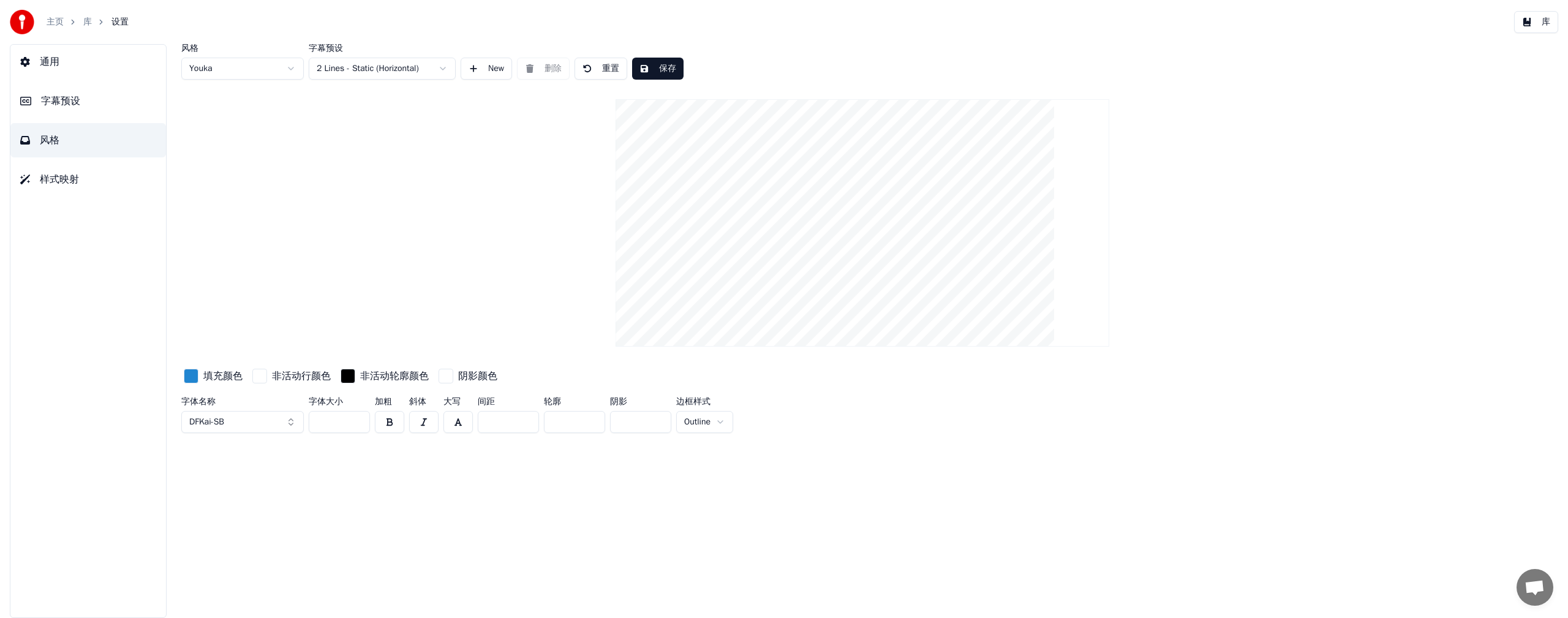 drag, startPoint x: 321, startPoint y: 421, endPoint x: 335, endPoint y: 423, distance: 14.142136 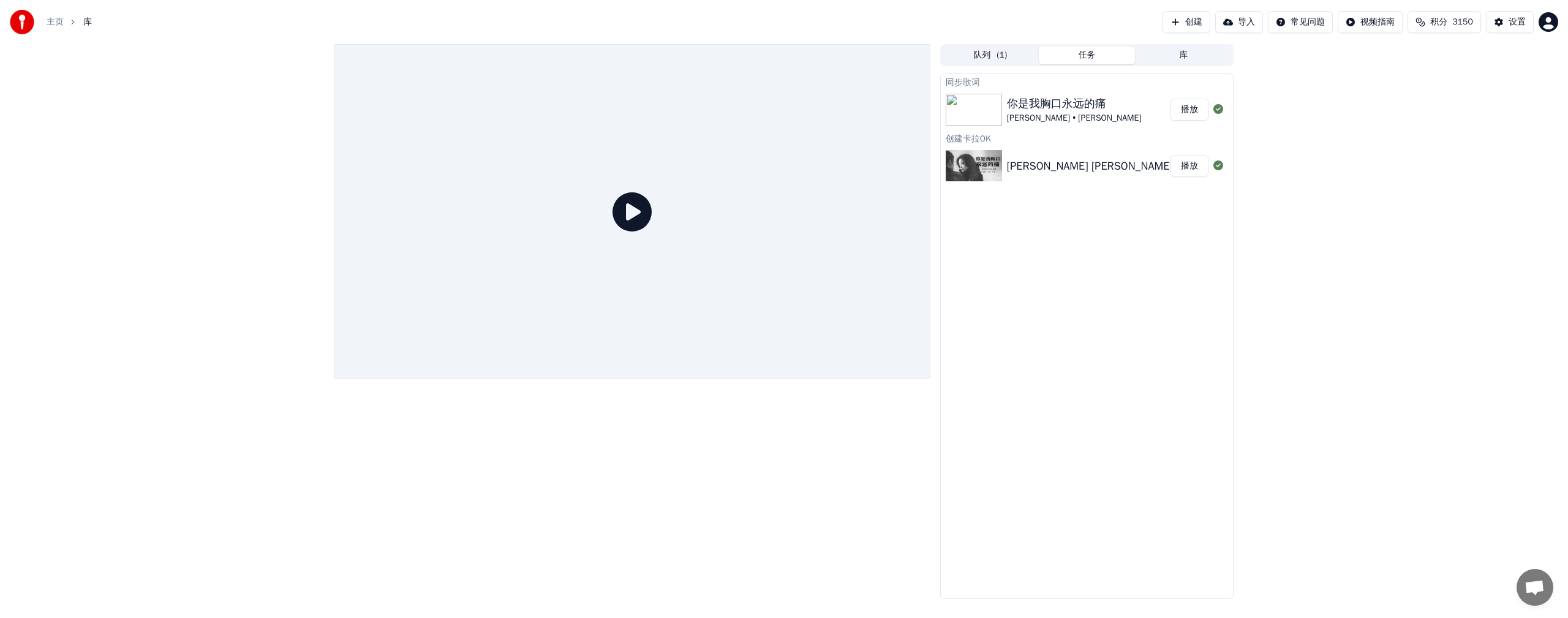 click on "播放" at bounding box center (1189, 110) 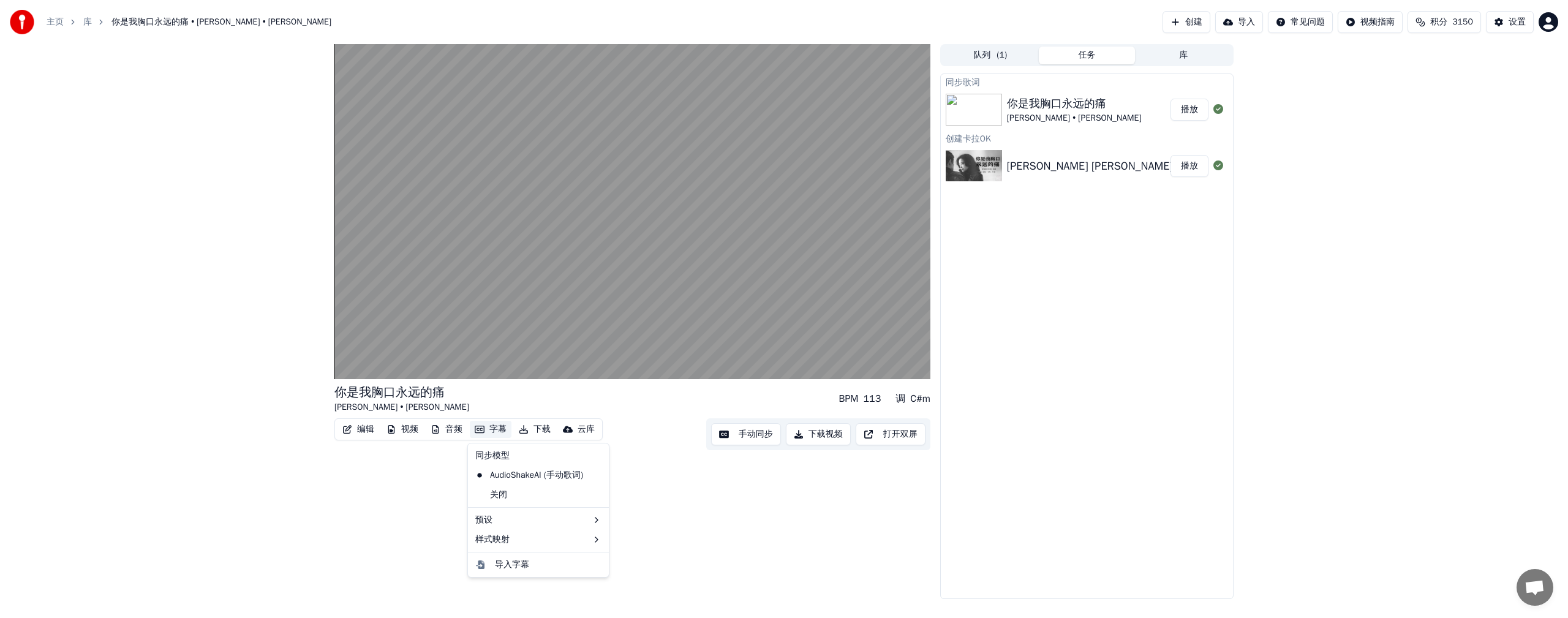 click on "字幕" at bounding box center (491, 429) 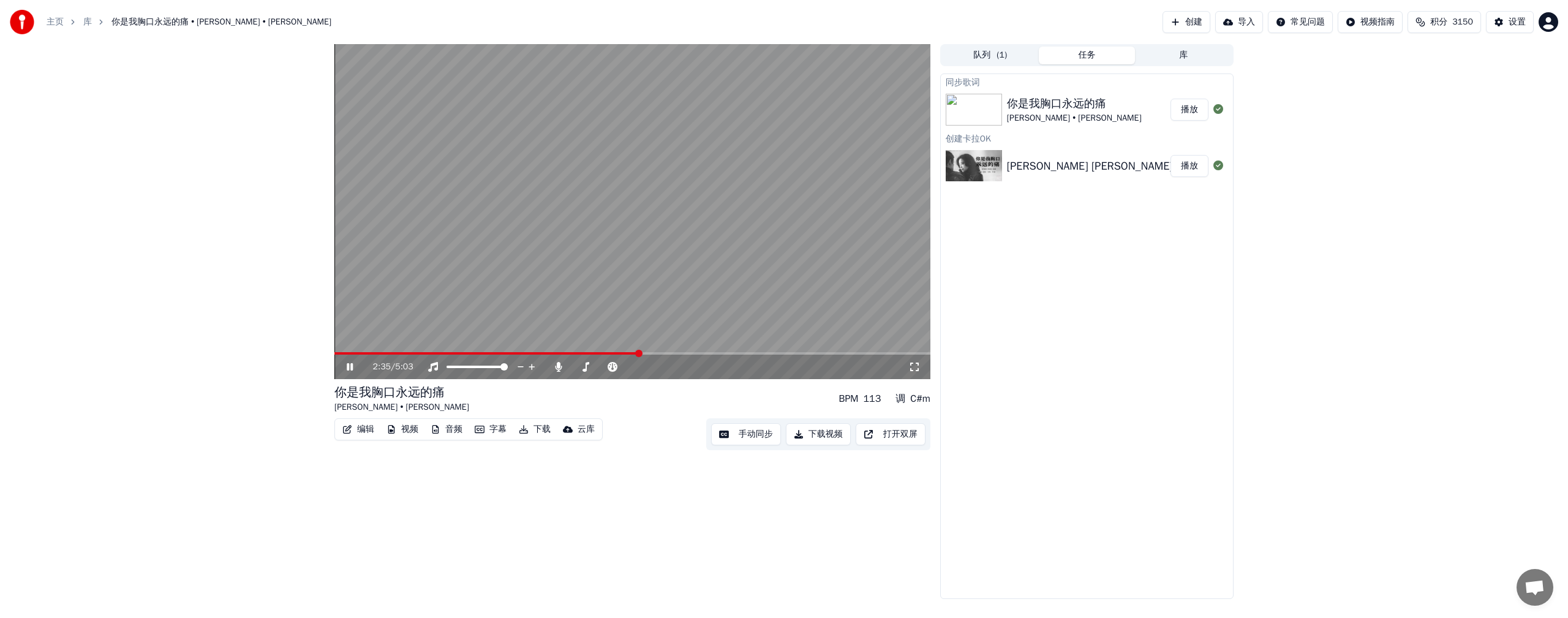 click at bounding box center [632, 353] 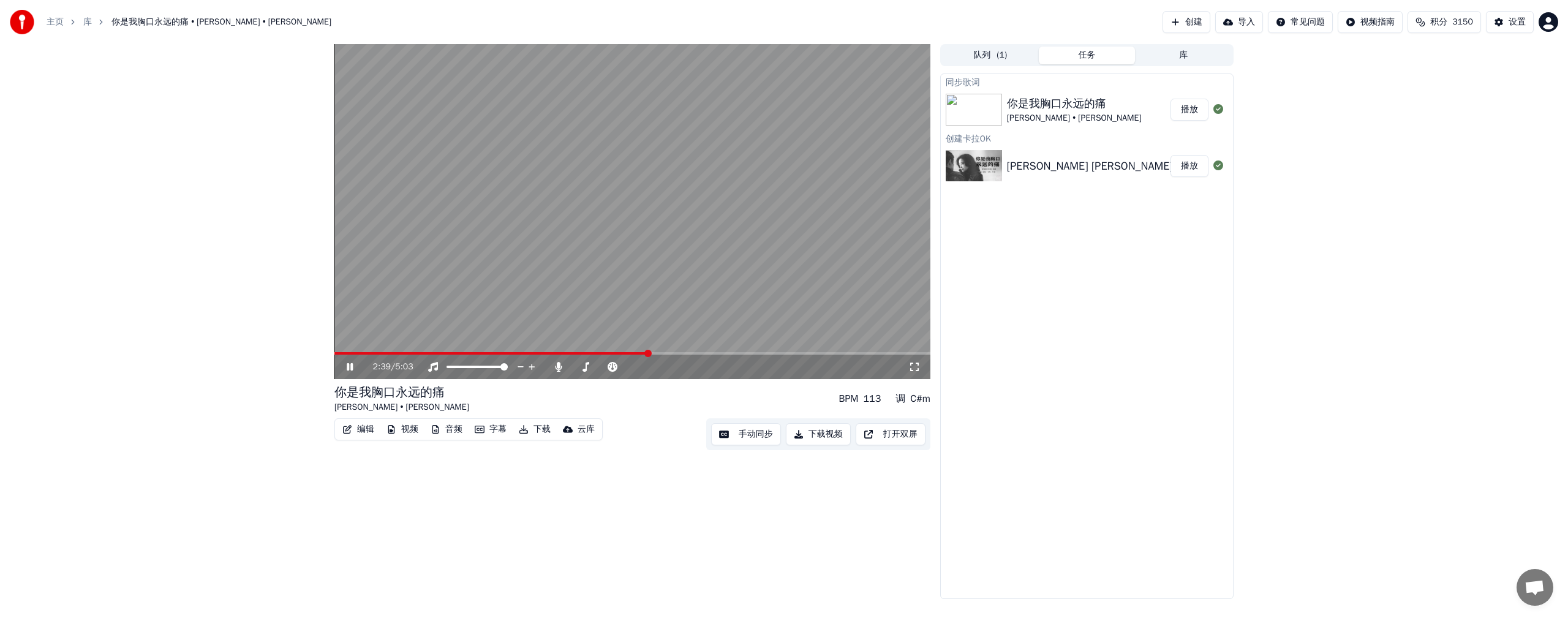 click at bounding box center [632, 211] 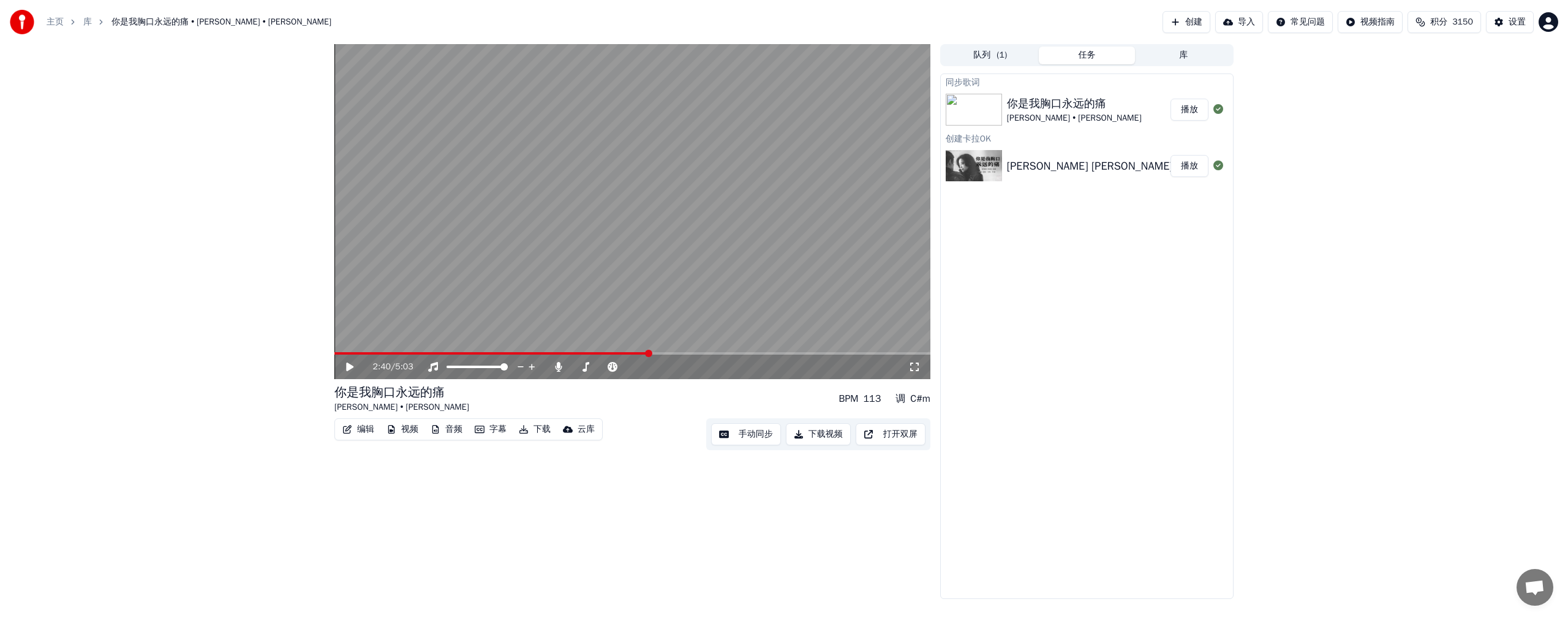 click at bounding box center [632, 353] 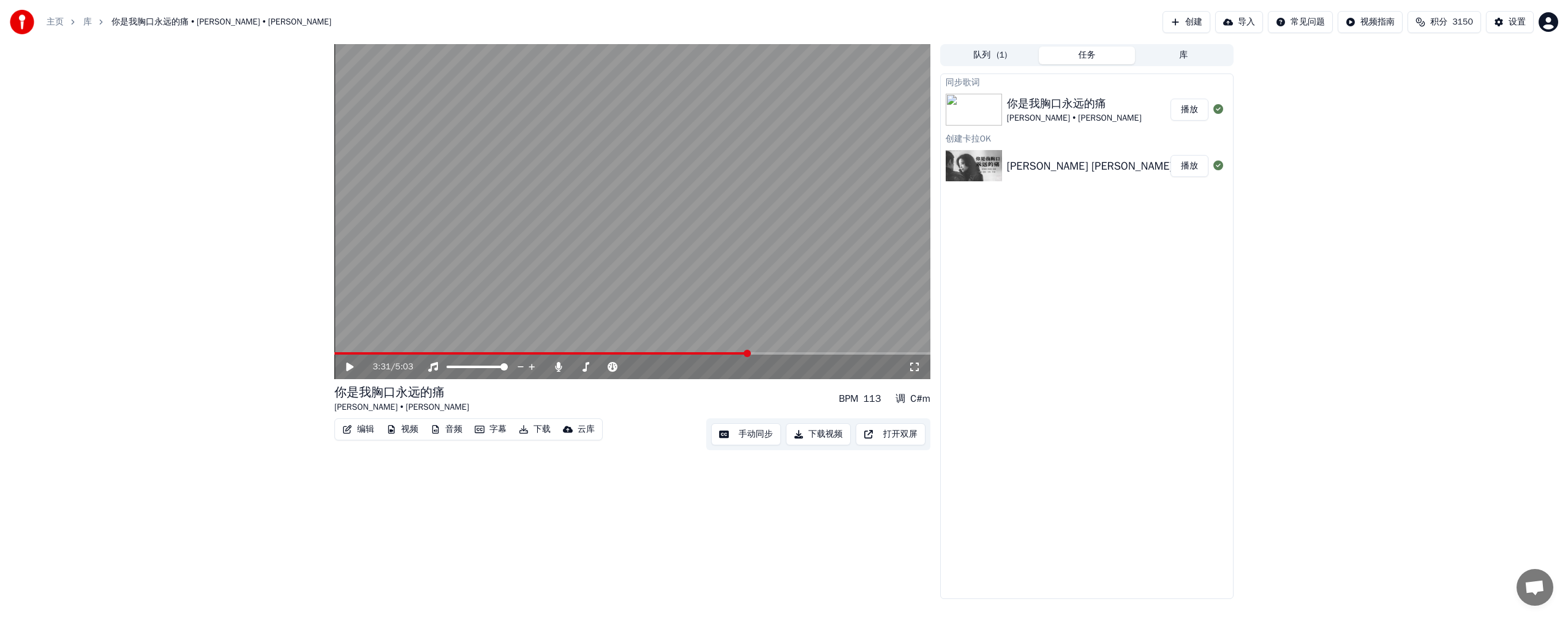 click 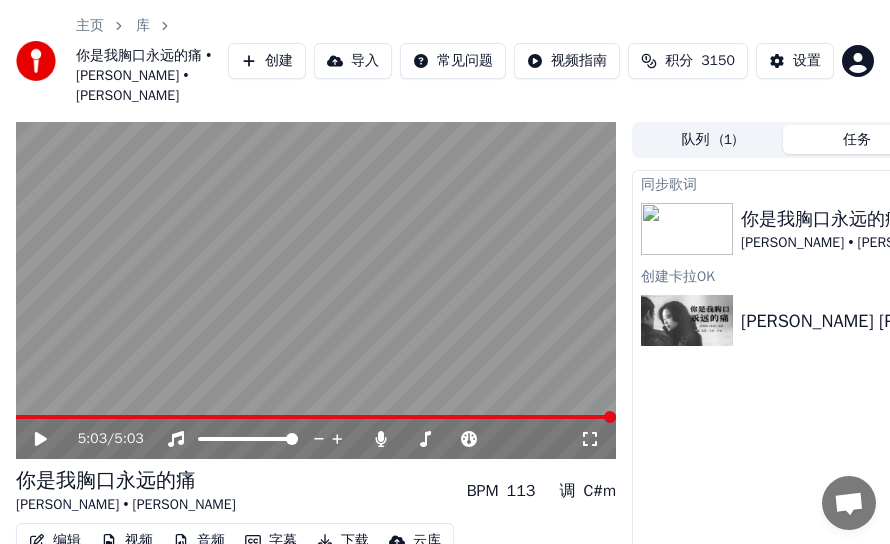 drag, startPoint x: 545, startPoint y: 413, endPoint x: 534, endPoint y: 411, distance: 11.18034 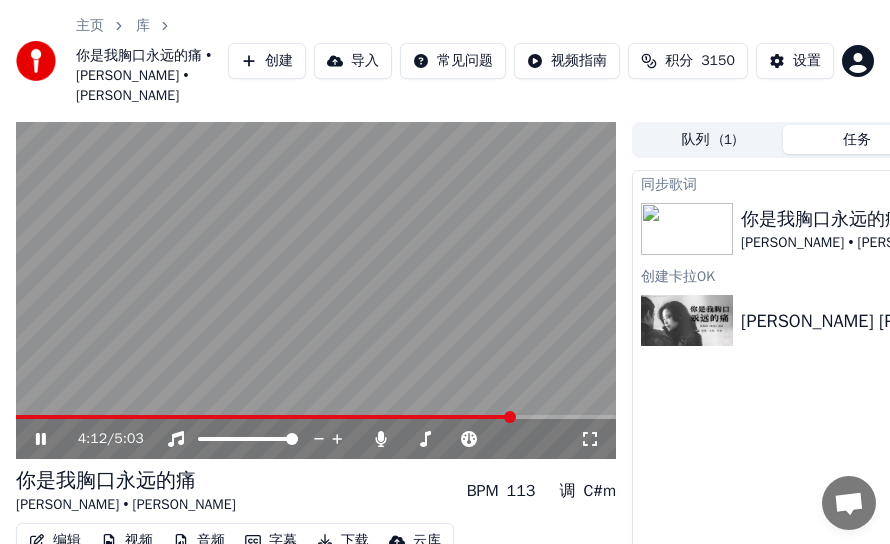 click at bounding box center (510, 417) 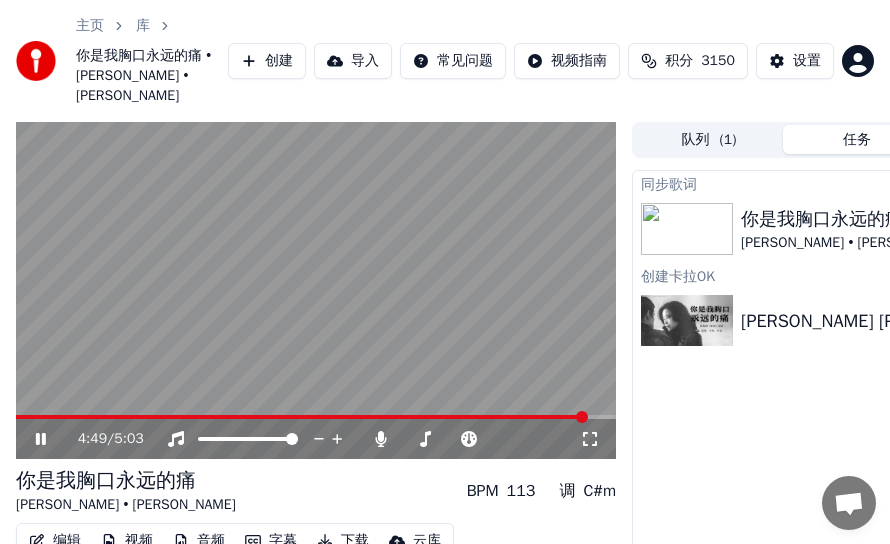 click at bounding box center (301, 417) 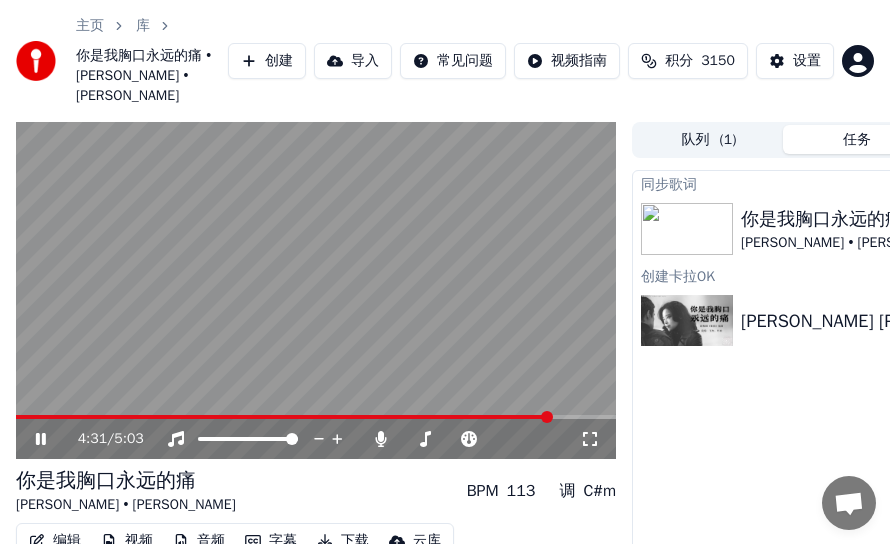 click at bounding box center [547, 417] 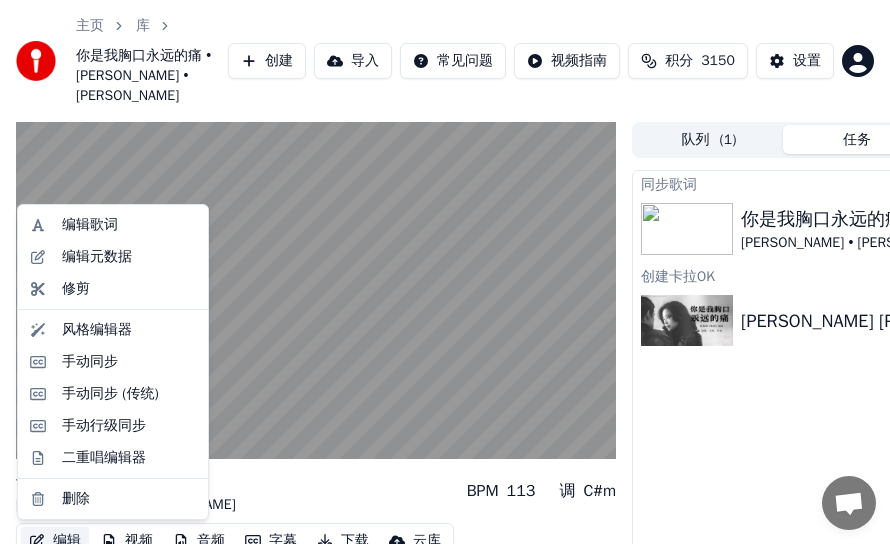click on "编辑" at bounding box center [55, 541] 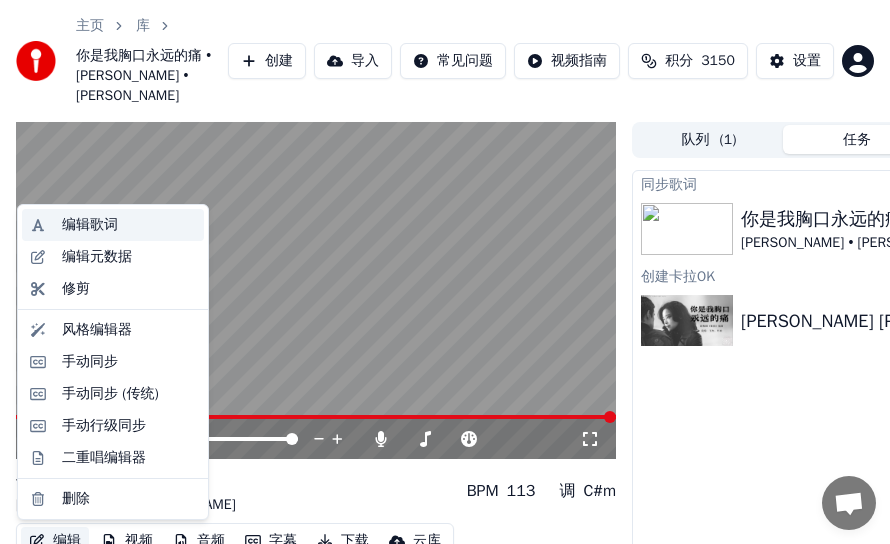 click on "编辑歌词" at bounding box center [90, 225] 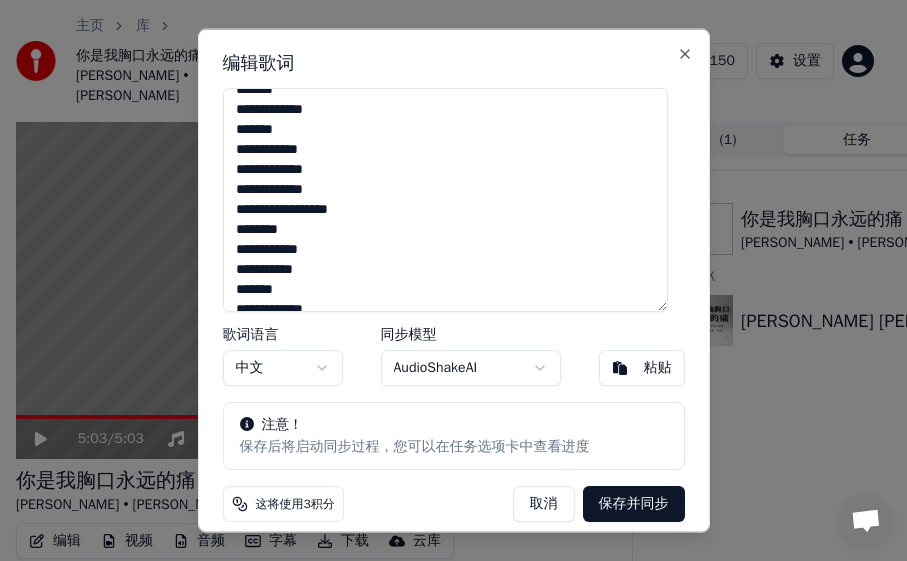 scroll, scrollTop: 873, scrollLeft: 0, axis: vertical 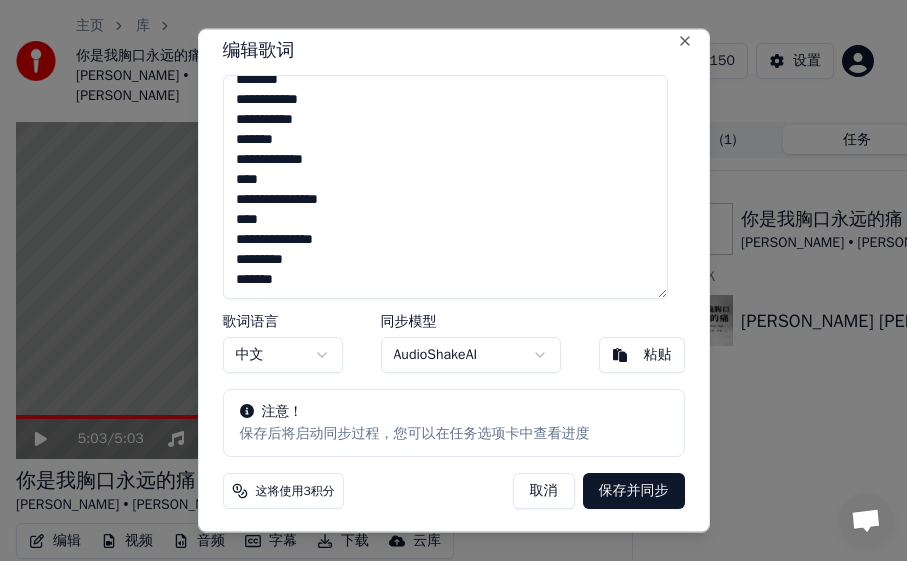 drag, startPoint x: 236, startPoint y: 110, endPoint x: 298, endPoint y: 563, distance: 457.22314 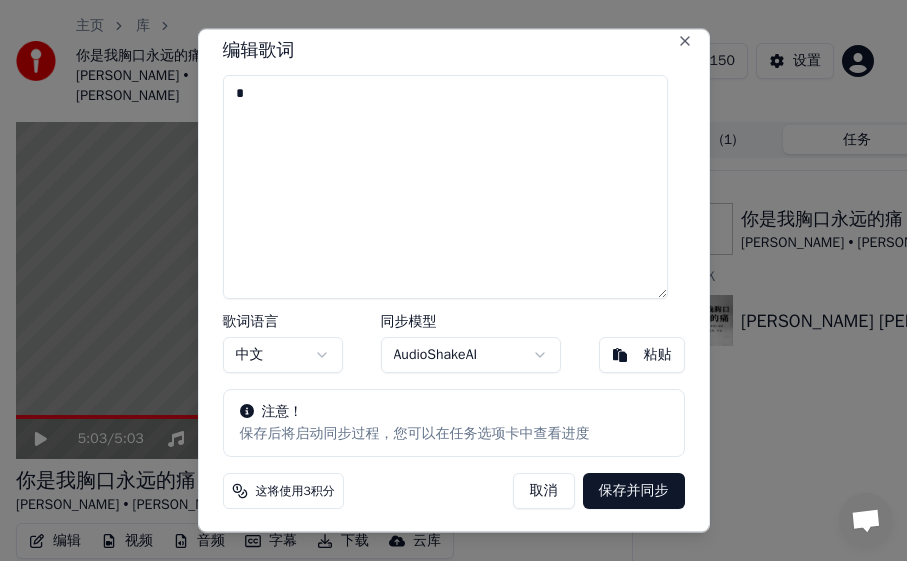 scroll, scrollTop: 0, scrollLeft: 0, axis: both 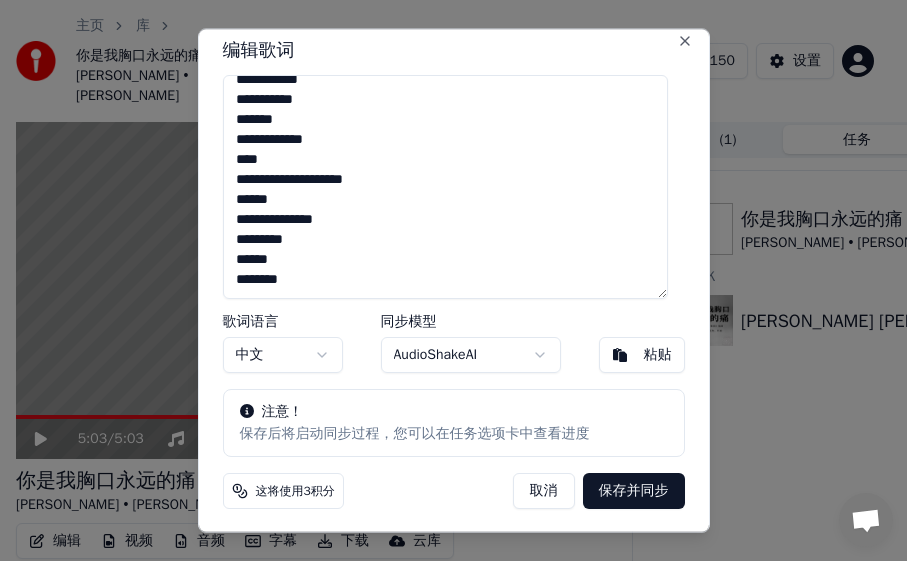 click on "保存并同步" at bounding box center (634, 490) 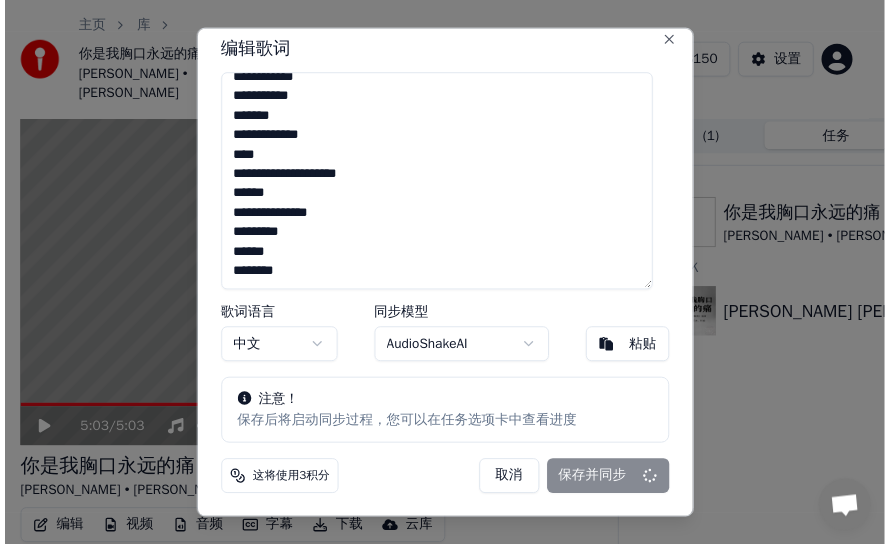 scroll, scrollTop: 913, scrollLeft: 0, axis: vertical 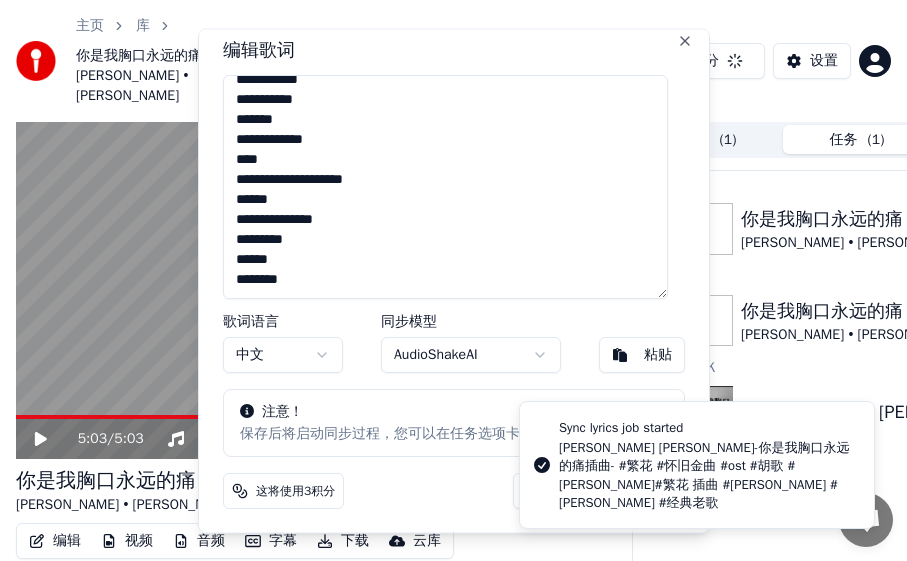 type on "**********" 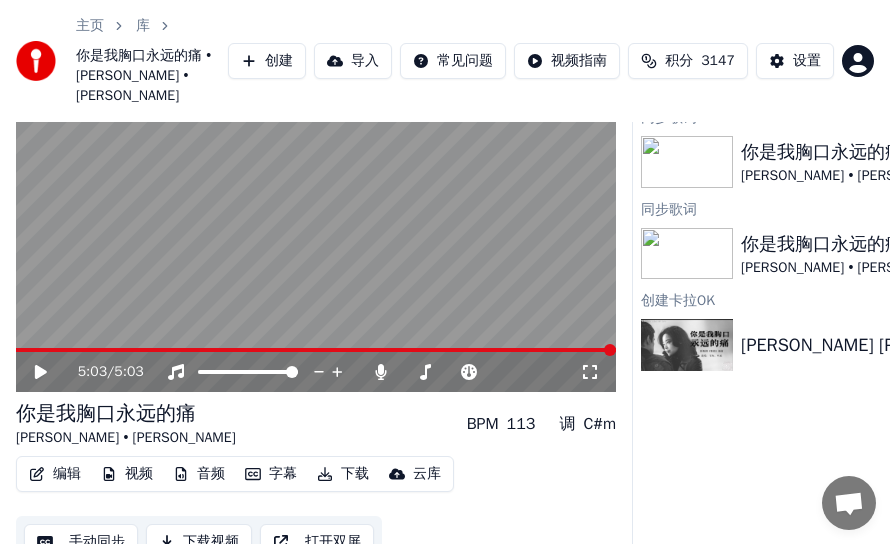 scroll, scrollTop: 103, scrollLeft: 0, axis: vertical 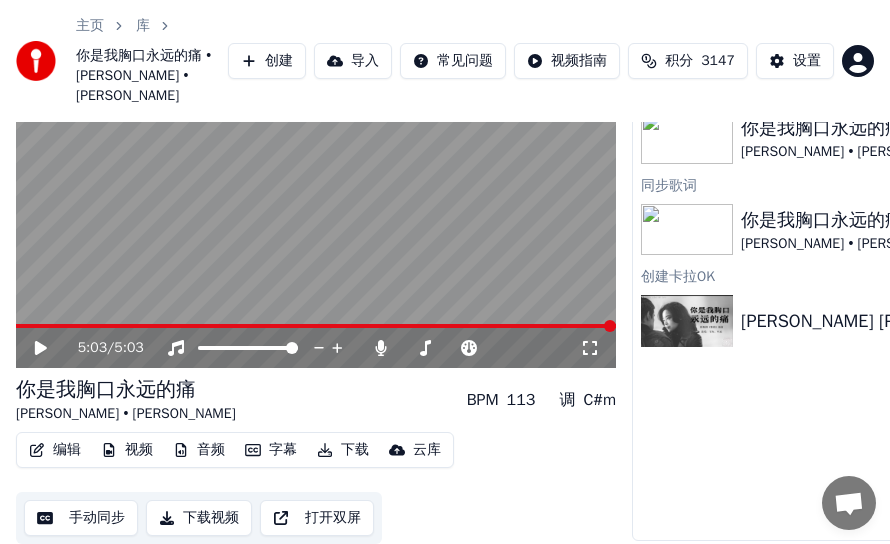 click on "手动同步" at bounding box center (81, 518) 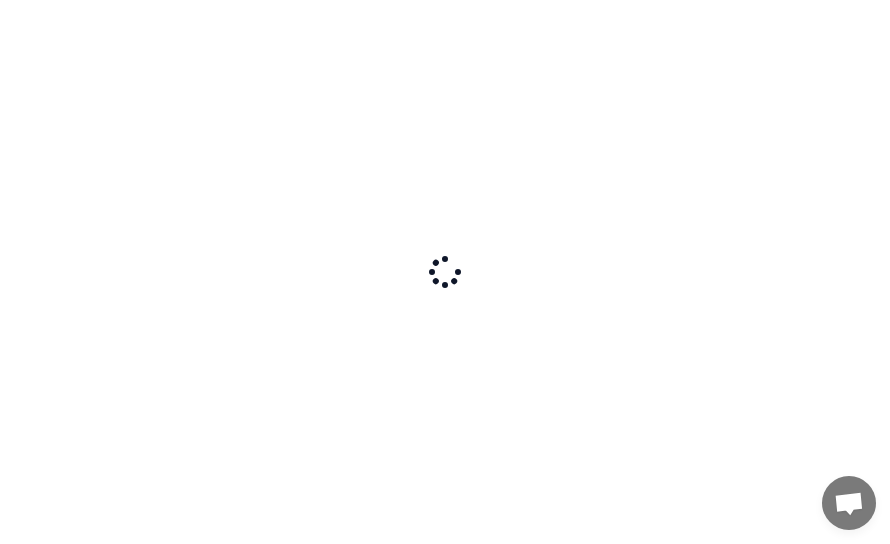 scroll, scrollTop: 0, scrollLeft: 0, axis: both 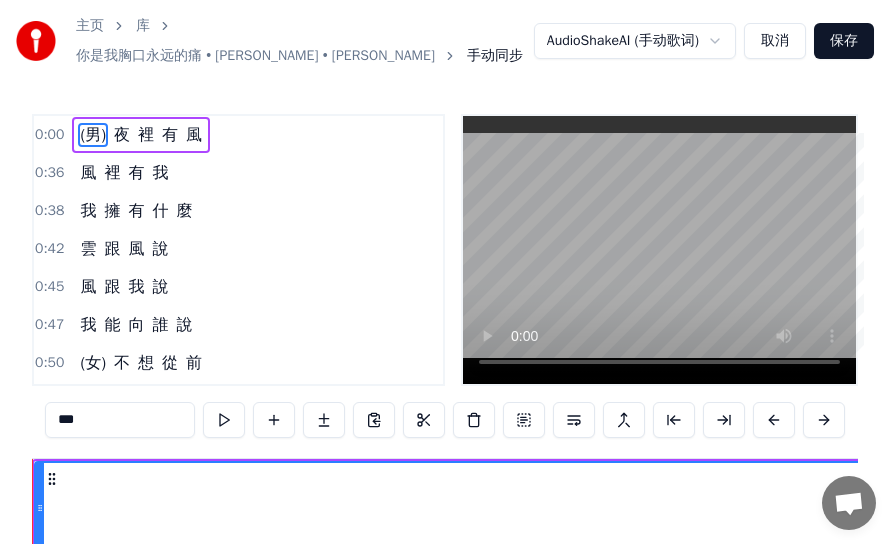 click on "你是我胸口永远的痛 • [PERSON_NAME] • [PERSON_NAME]" at bounding box center [255, 56] 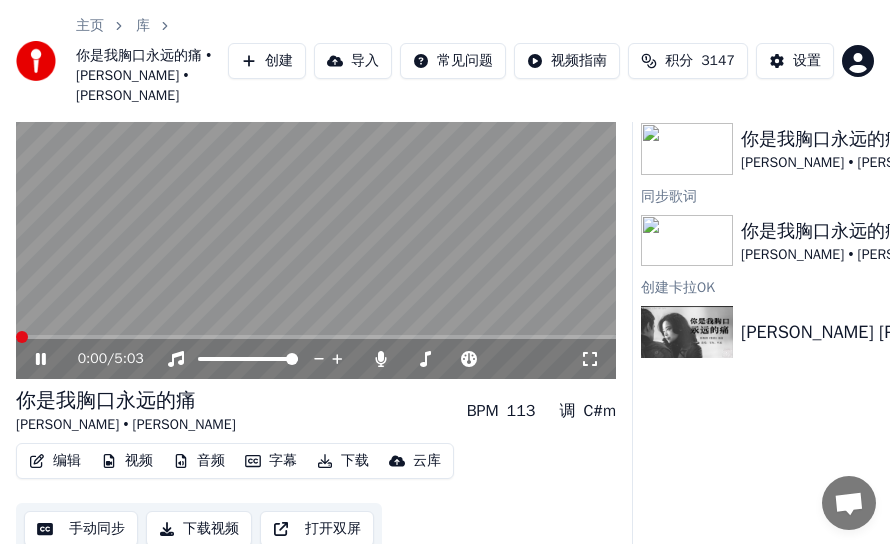 scroll, scrollTop: 103, scrollLeft: 0, axis: vertical 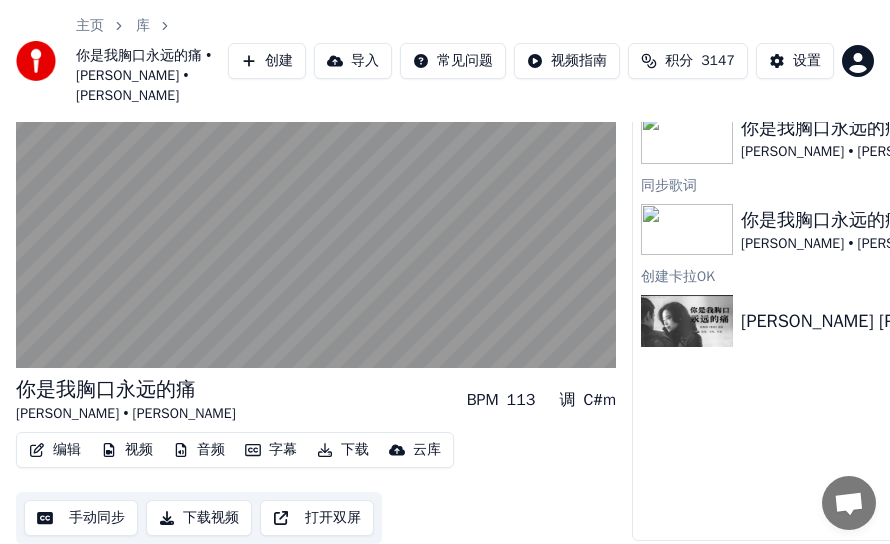 click on "手动同步" at bounding box center [81, 518] 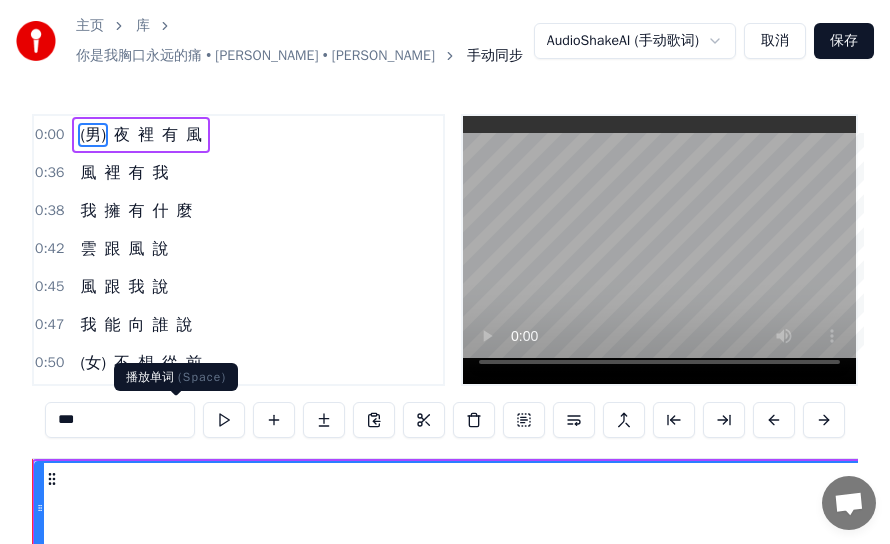 click at bounding box center (224, 420) 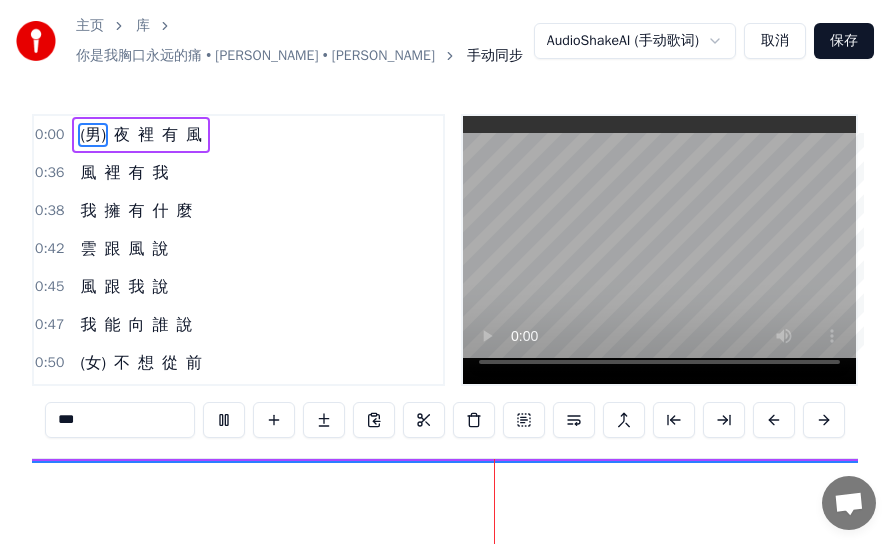 scroll, scrollTop: 0, scrollLeft: 3906, axis: horizontal 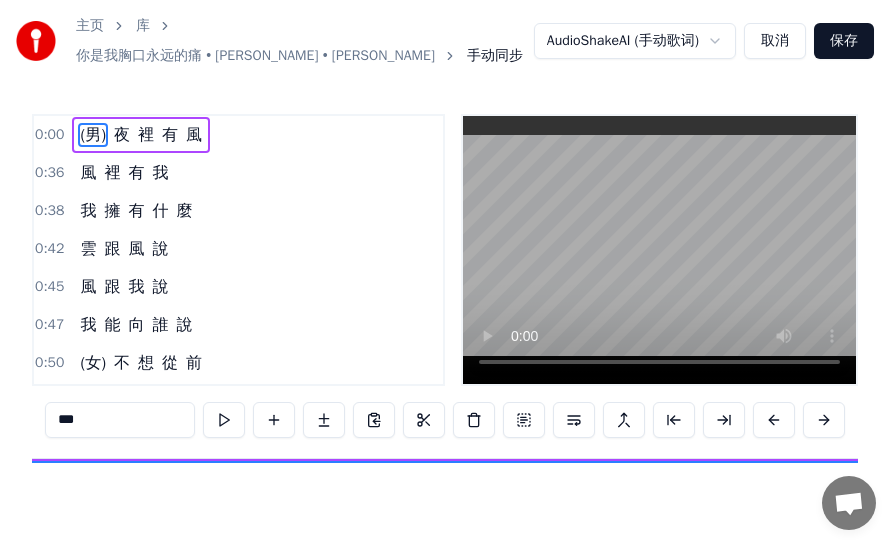 click on "你是我胸口永远的痛 • [PERSON_NAME] • [PERSON_NAME]" at bounding box center (255, 56) 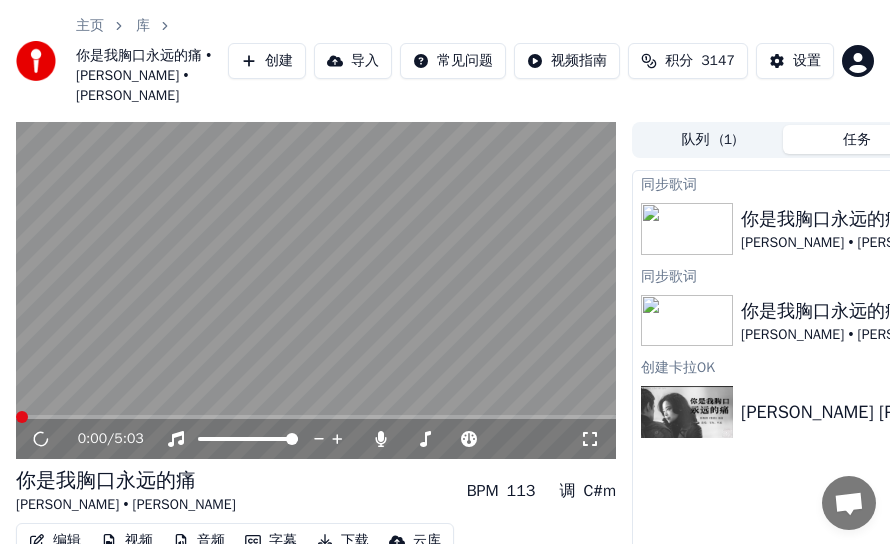 scroll, scrollTop: 103, scrollLeft: 0, axis: vertical 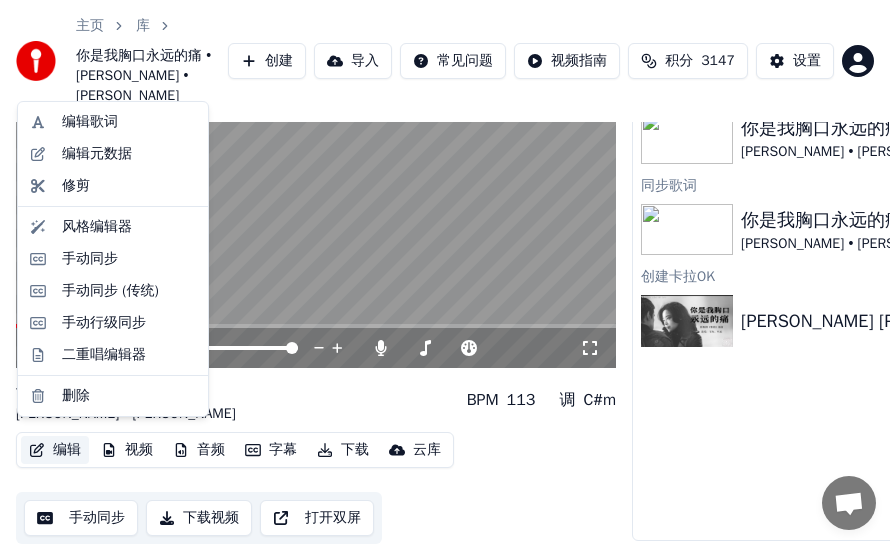click on "编辑" at bounding box center [55, 450] 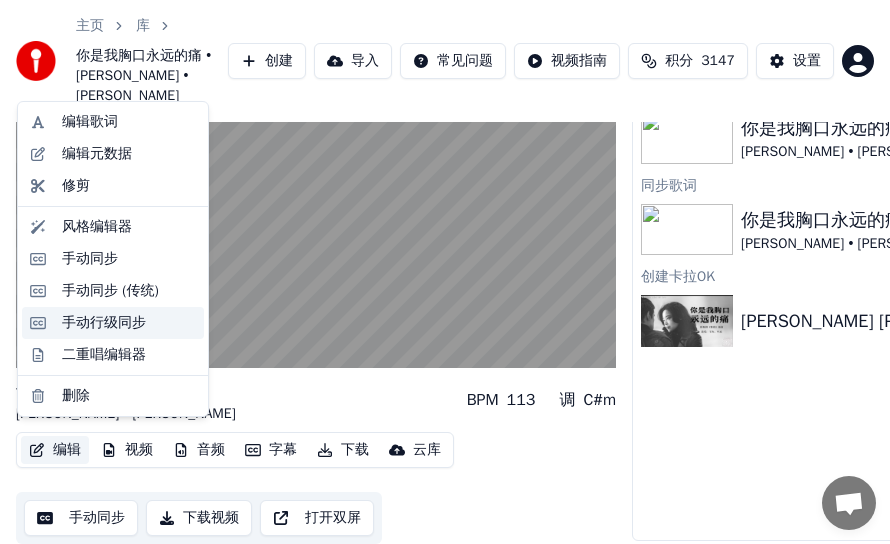 click on "手动行级同步" at bounding box center (104, 323) 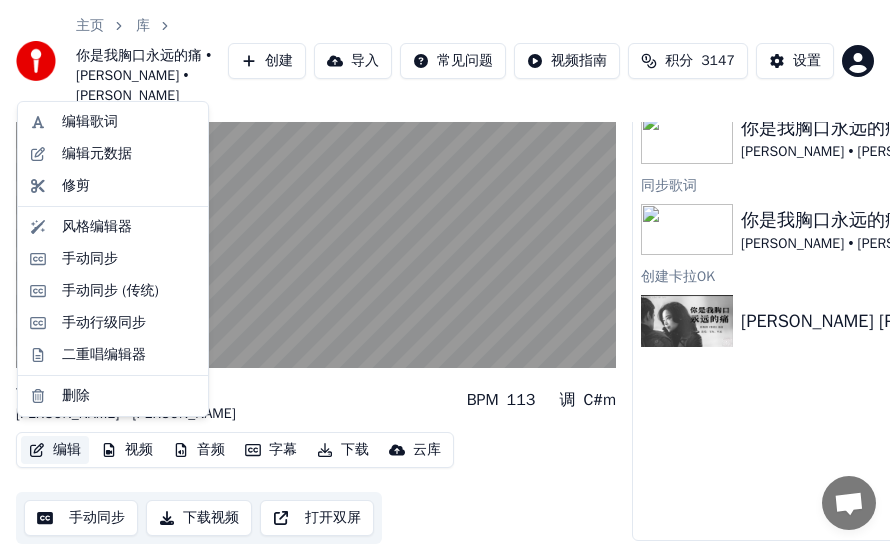 scroll, scrollTop: 0, scrollLeft: 0, axis: both 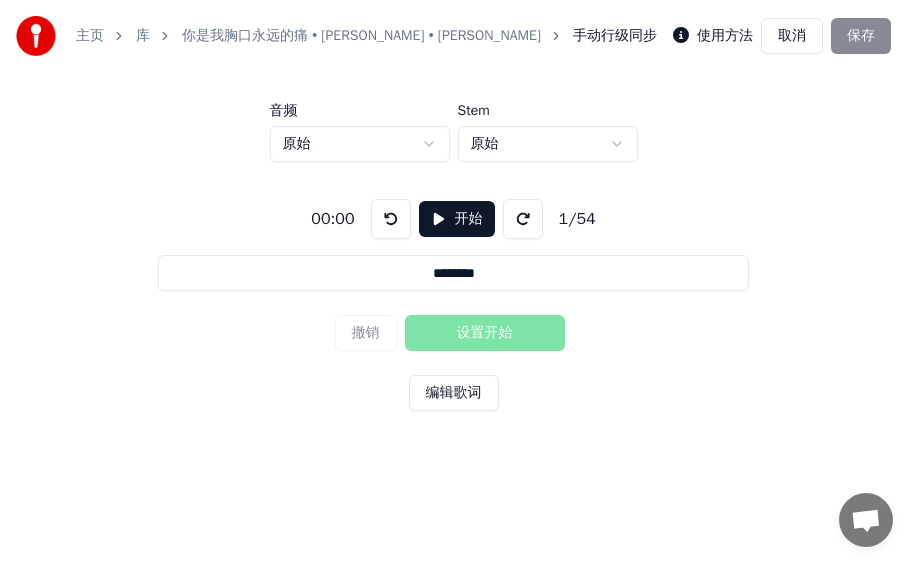 click on "开始" at bounding box center (457, 219) 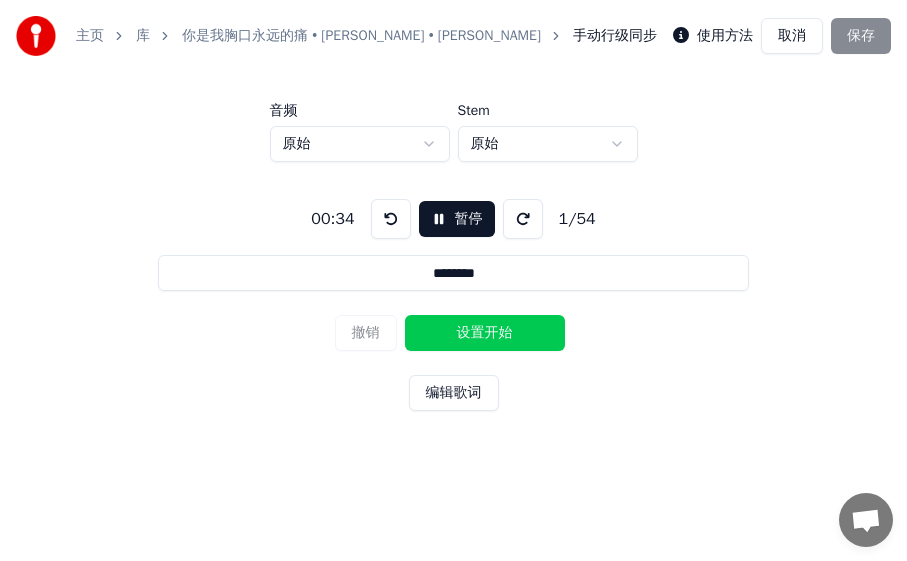 click on "设置开始" at bounding box center (485, 333) 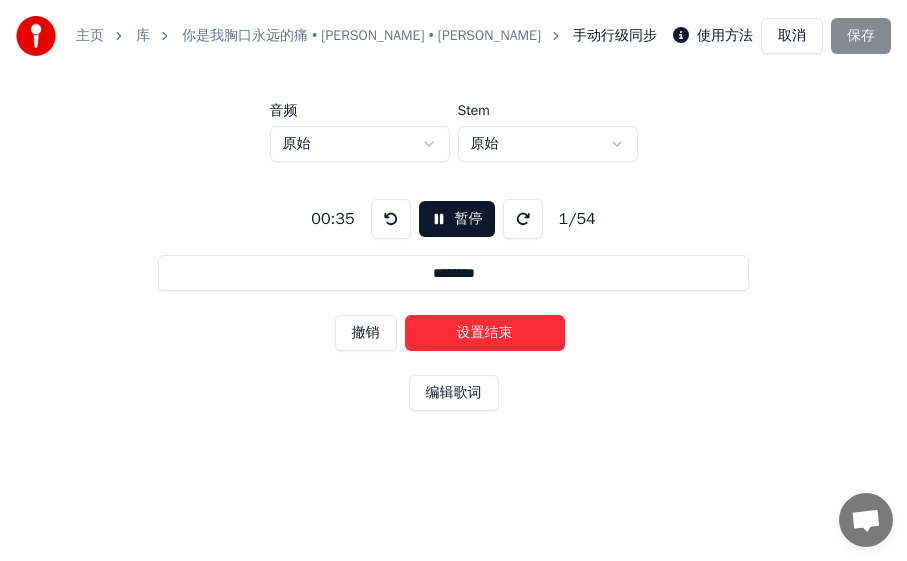 click on "设置结束" at bounding box center (485, 333) 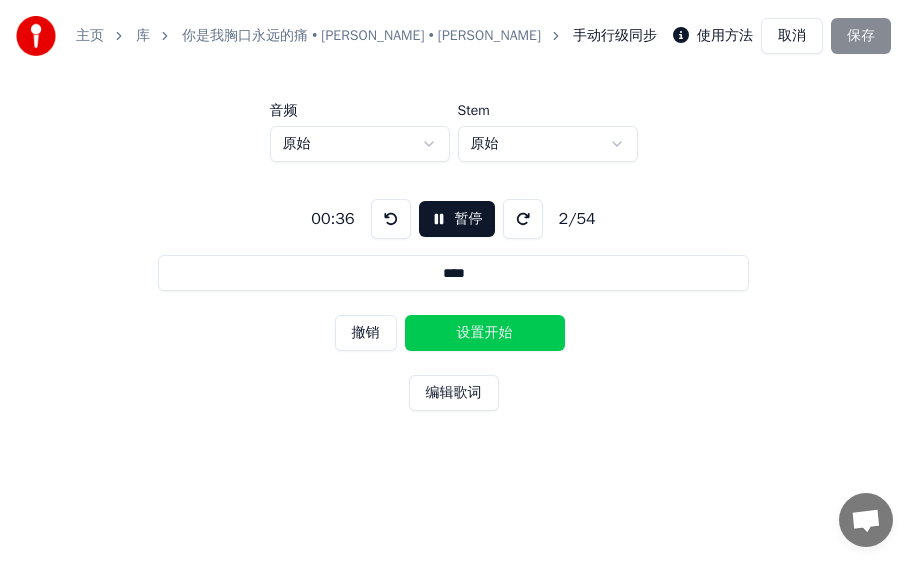 click on "设置开始" at bounding box center (485, 333) 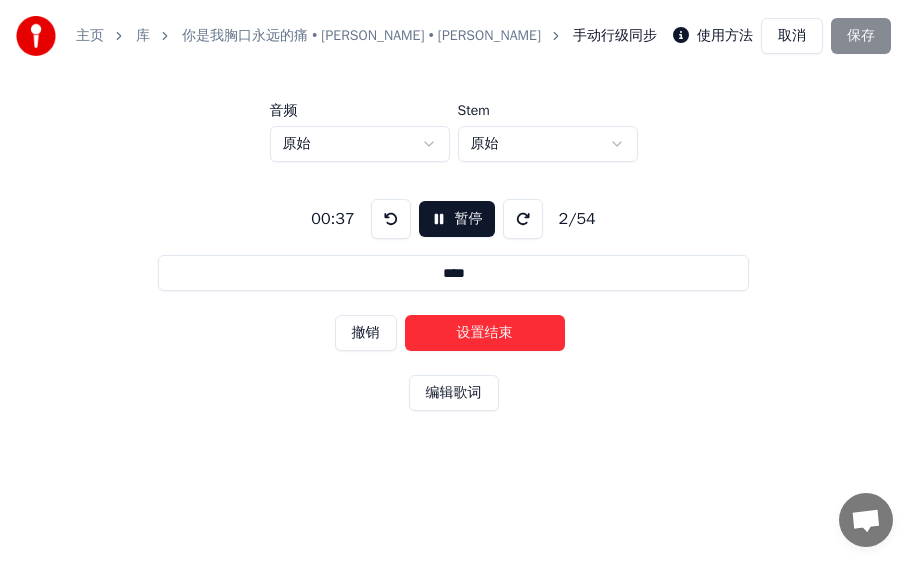 click on "设置结束" at bounding box center [485, 333] 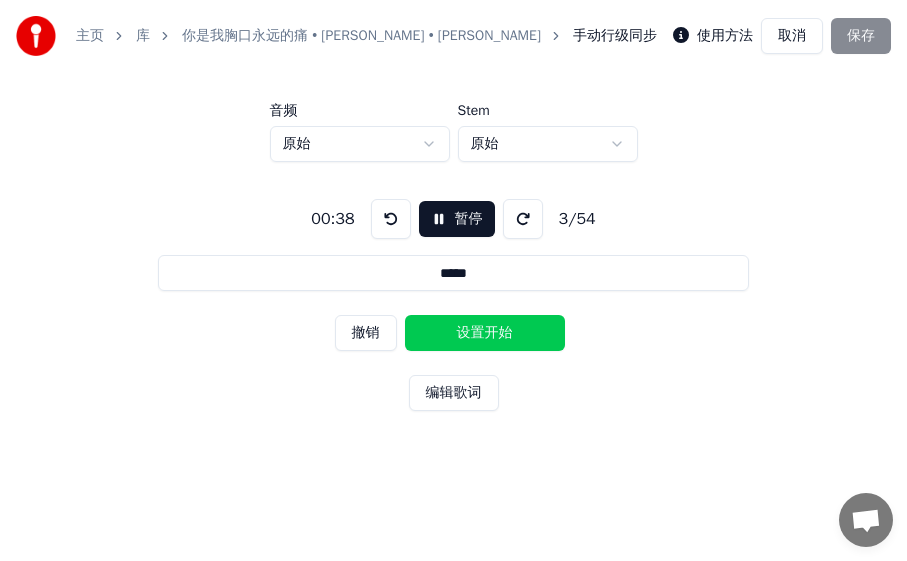 click on "设置开始" at bounding box center [485, 333] 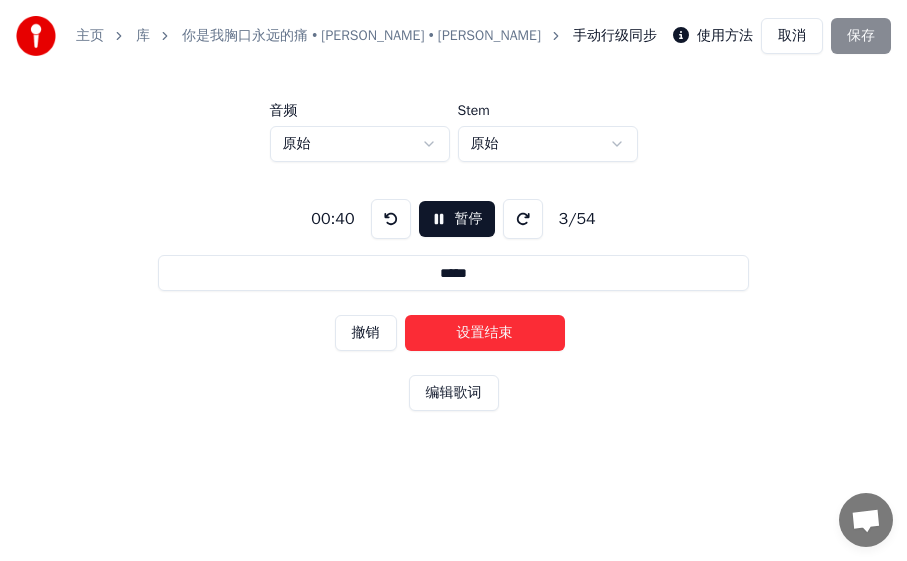 click on "设置结束" at bounding box center (485, 333) 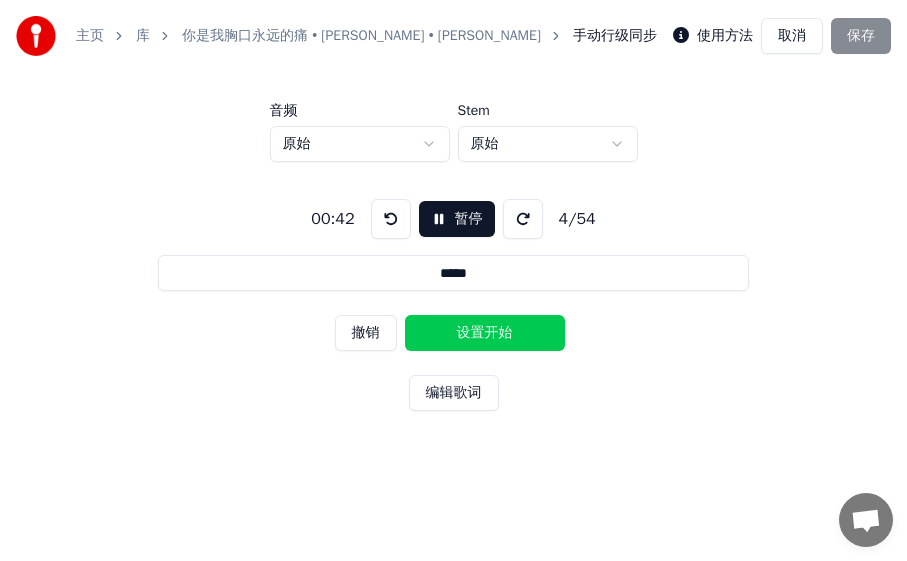 click on "设置开始" at bounding box center (485, 333) 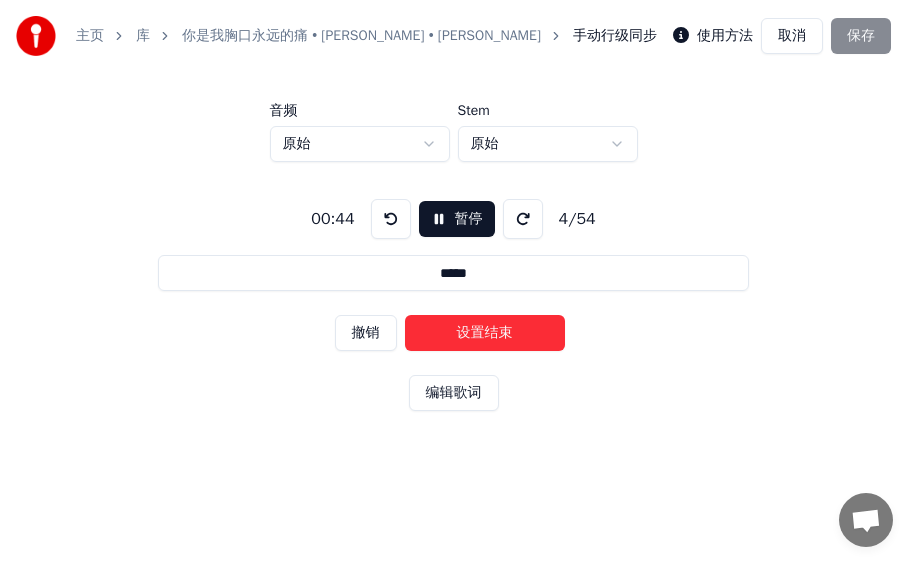 click on "设置结束" at bounding box center (485, 333) 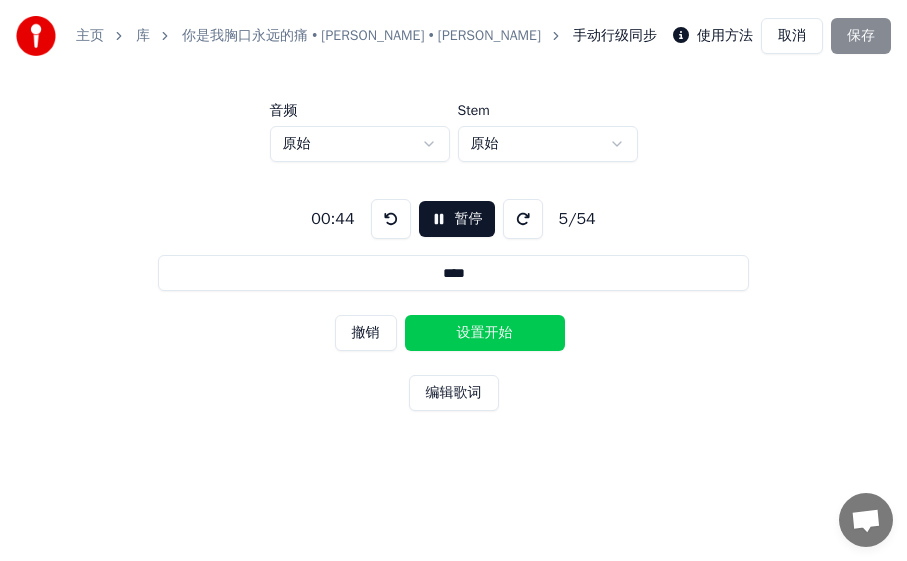 click on "设置开始" at bounding box center [485, 333] 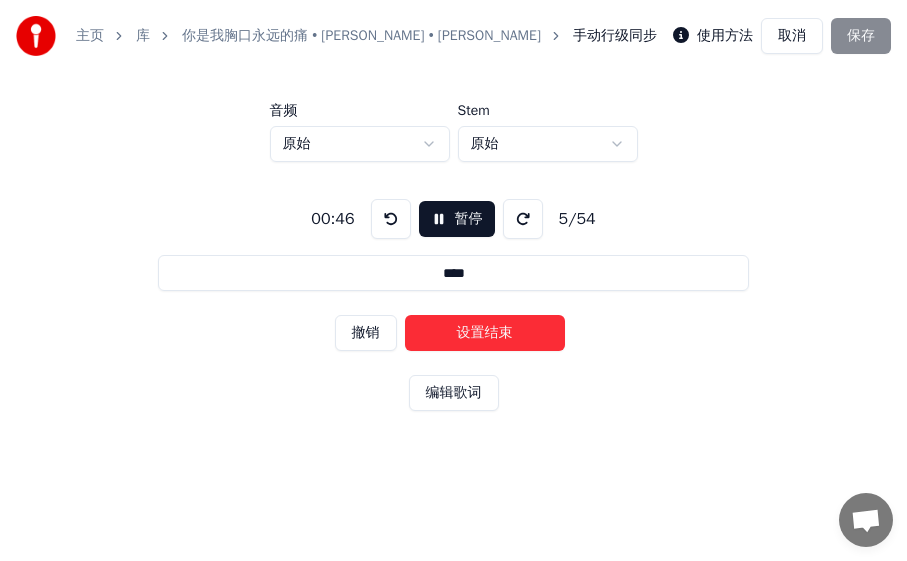 click on "设置结束" at bounding box center [485, 333] 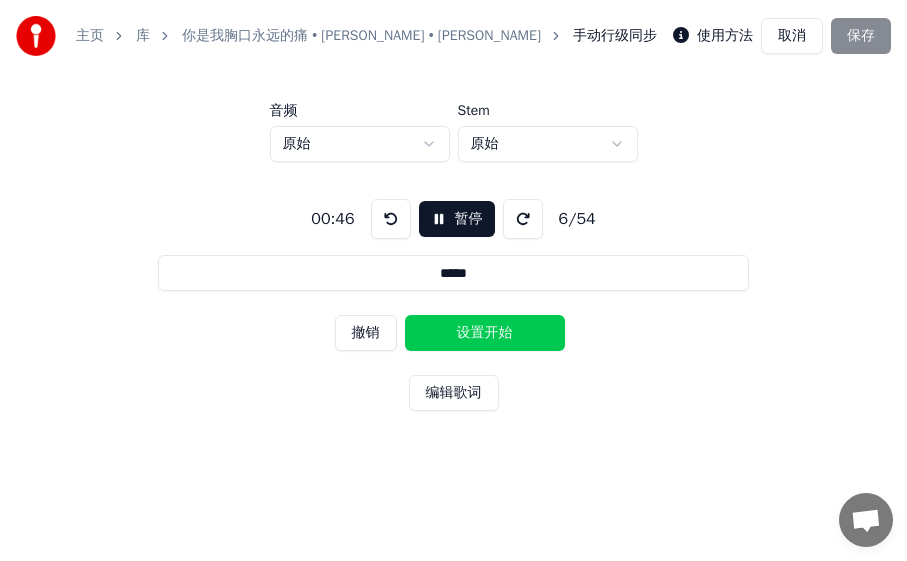 click on "设置开始" at bounding box center (485, 333) 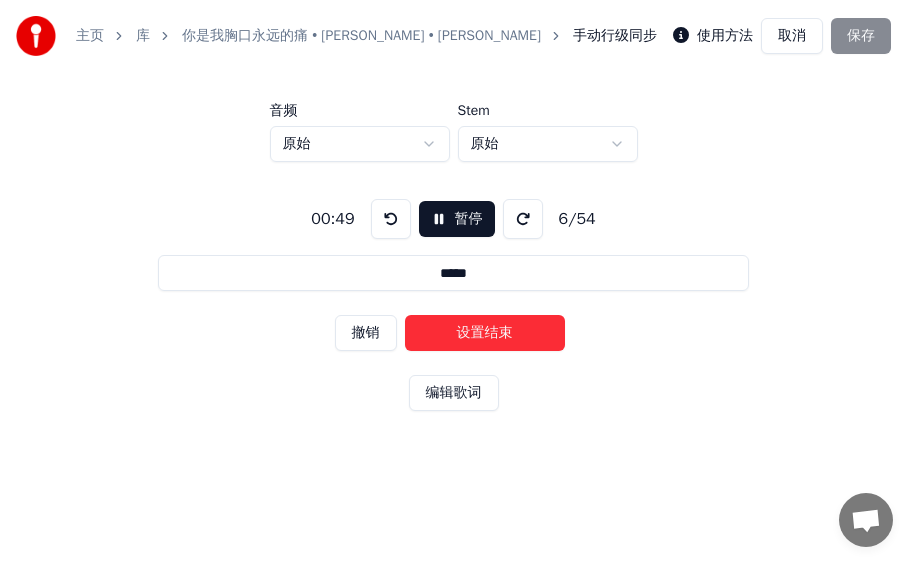 click on "设置结束" at bounding box center (485, 333) 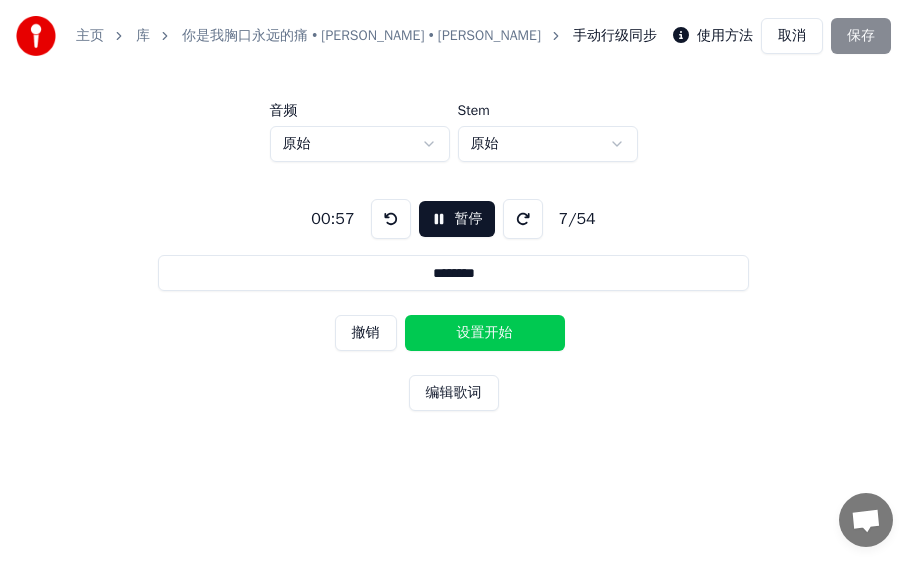 click on "设置开始" at bounding box center (485, 333) 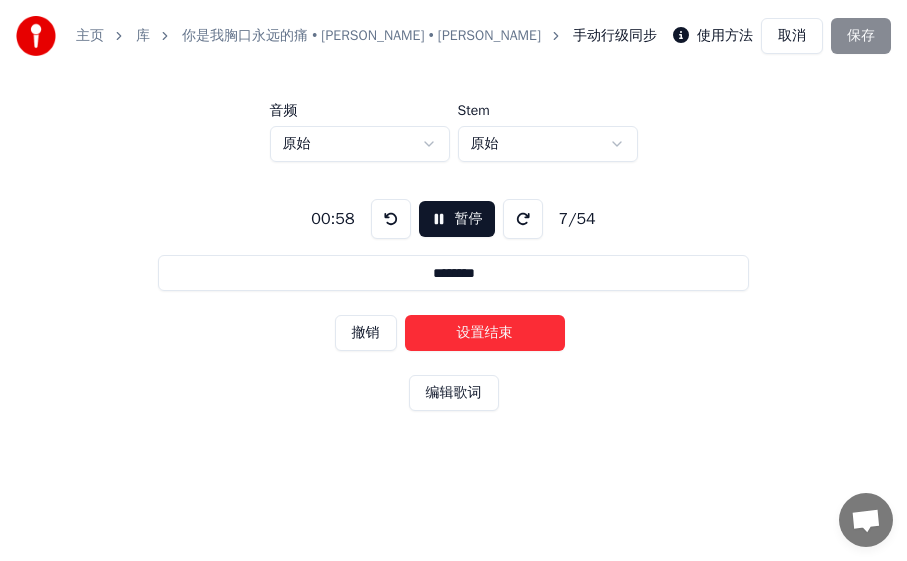click on "设置结束" at bounding box center (485, 333) 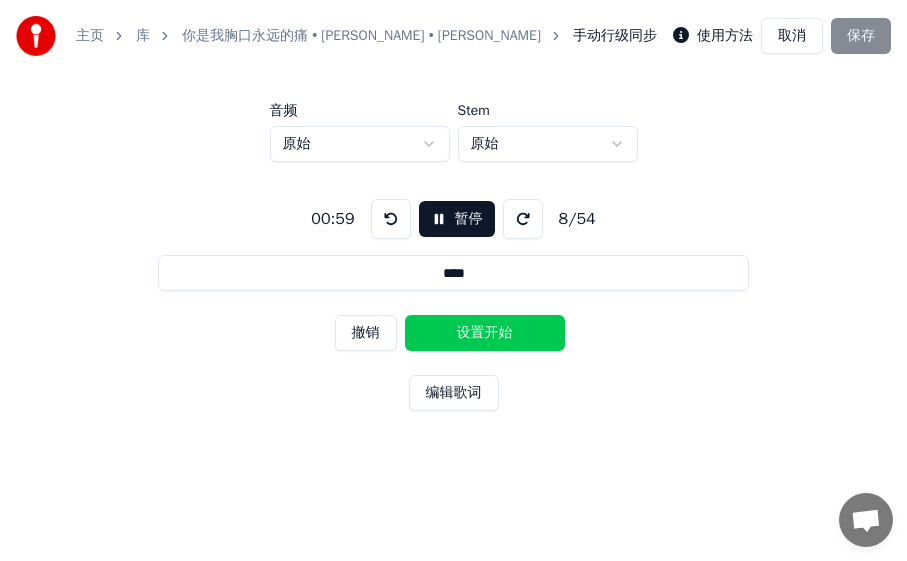 click on "设置开始" at bounding box center (485, 333) 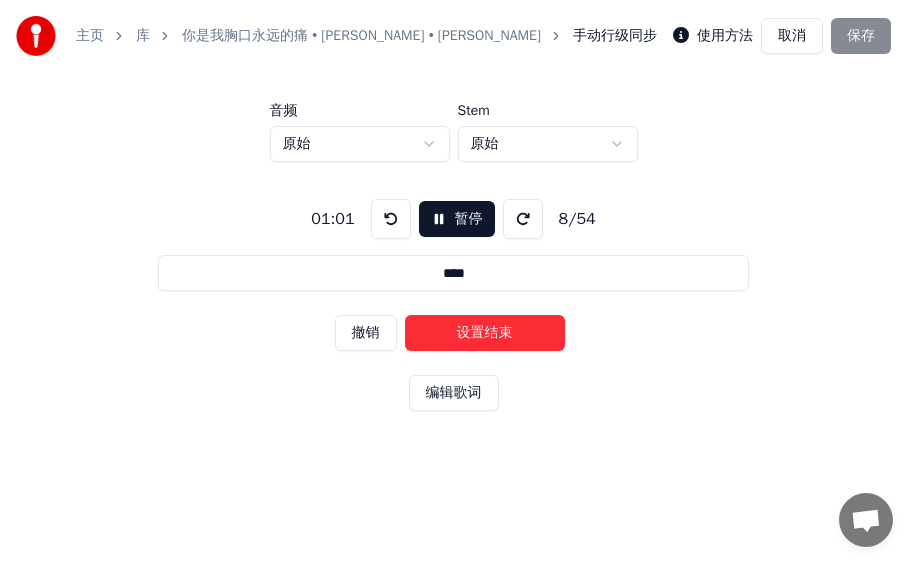 click on "设置结束" at bounding box center [485, 333] 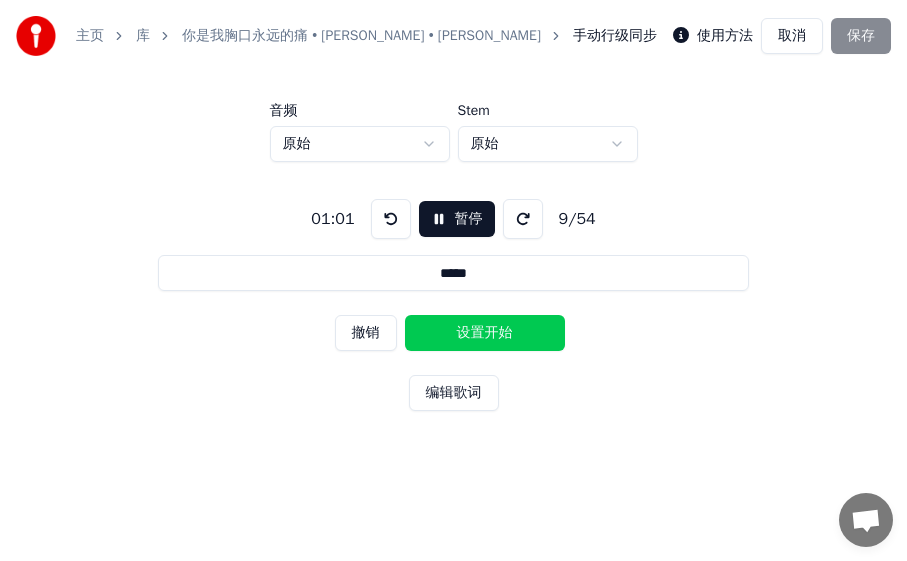 click on "设置开始" at bounding box center (485, 333) 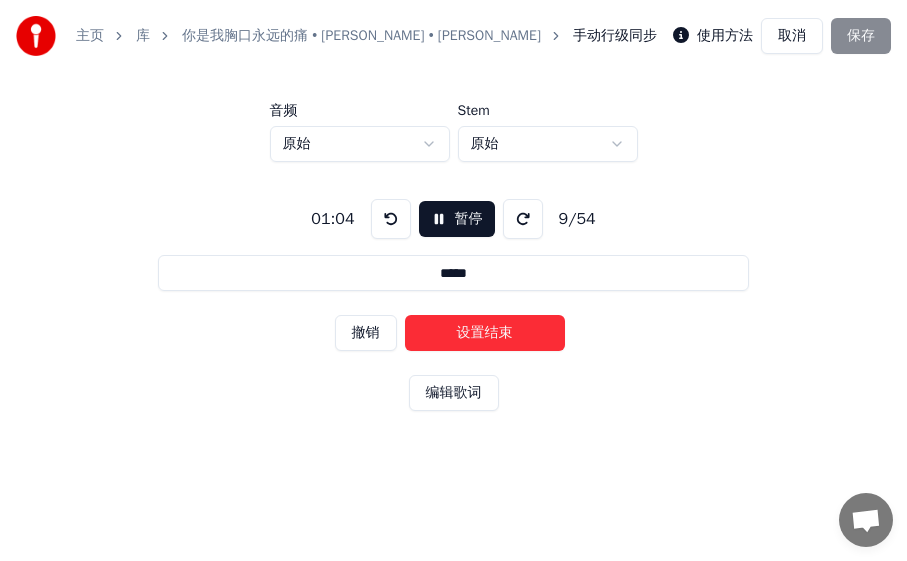 click on "设置结束" at bounding box center [485, 333] 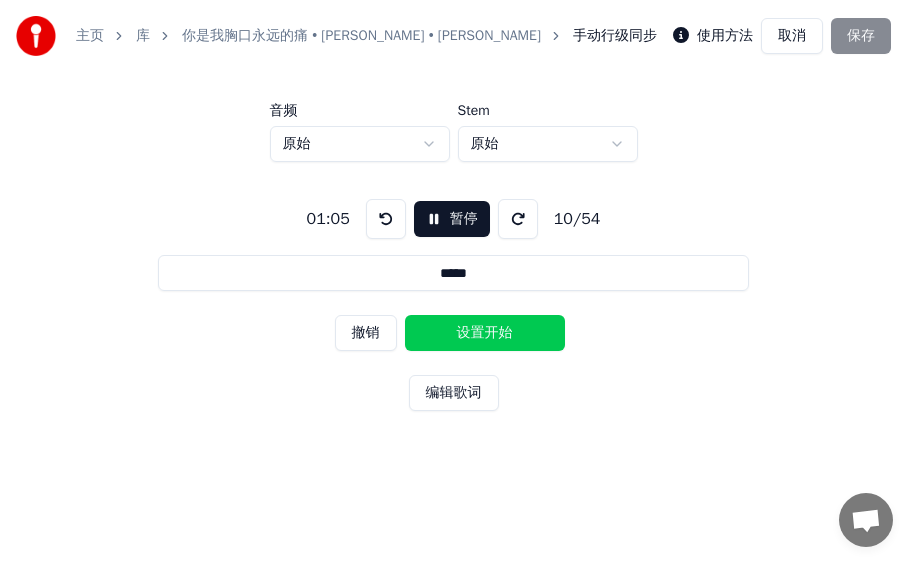click on "设置开始" at bounding box center [485, 333] 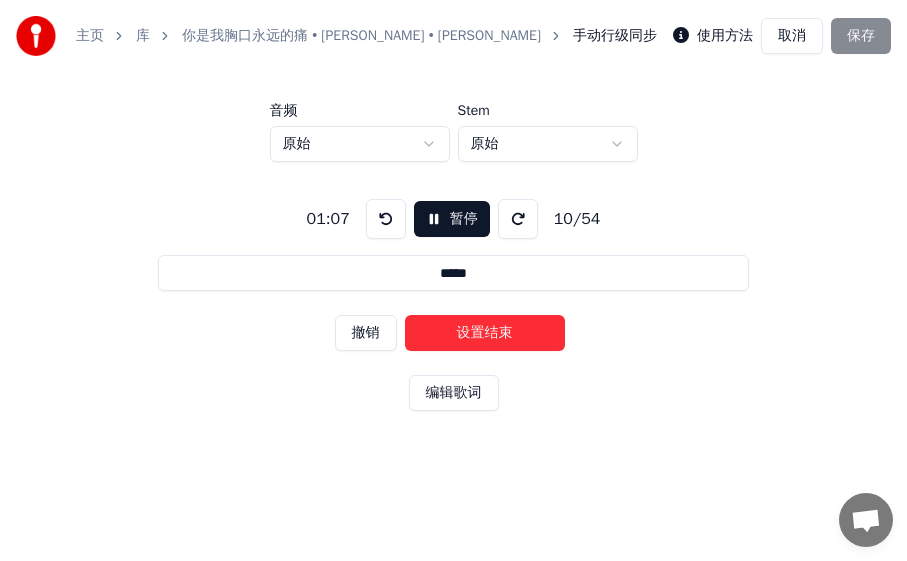 click on "设置结束" at bounding box center (485, 333) 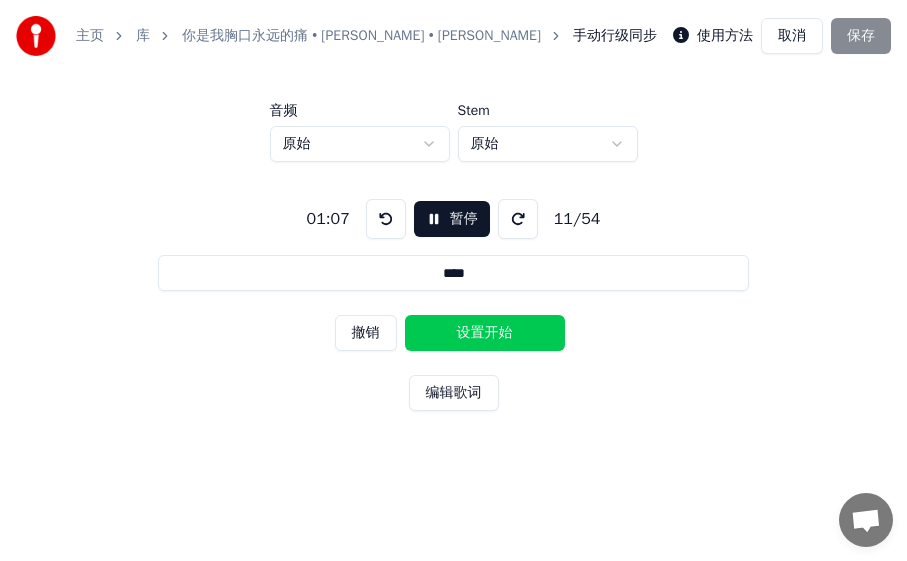 click on "设置开始" at bounding box center (485, 333) 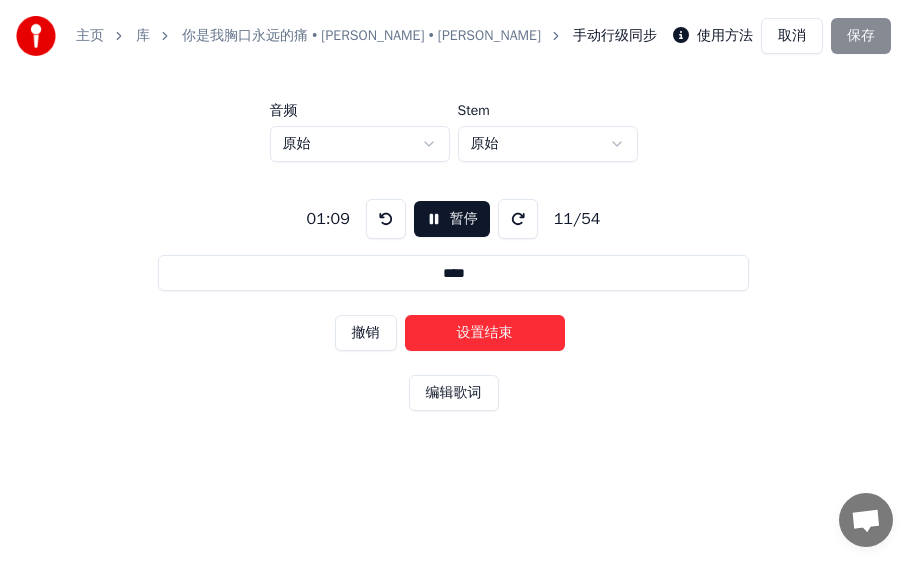 click on "设置结束" at bounding box center [485, 333] 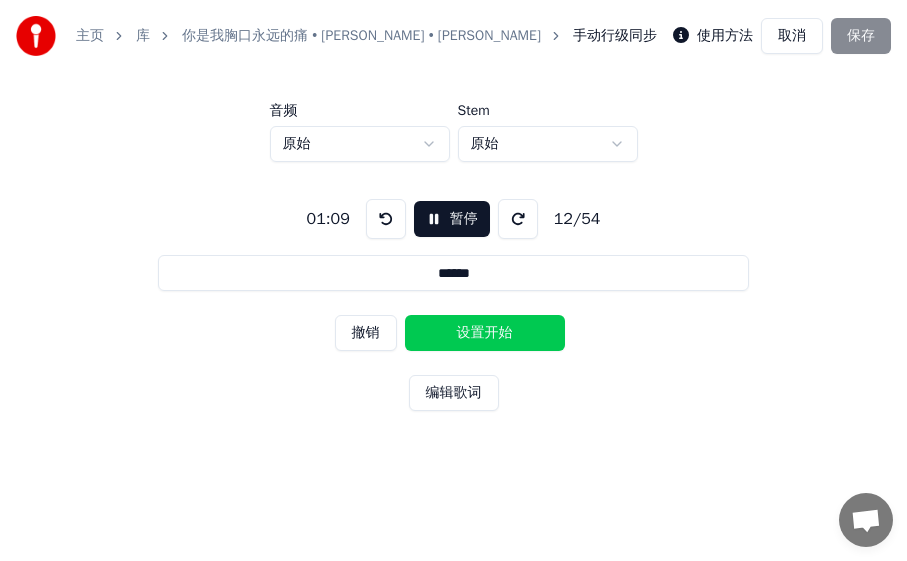 click on "设置开始" at bounding box center (485, 333) 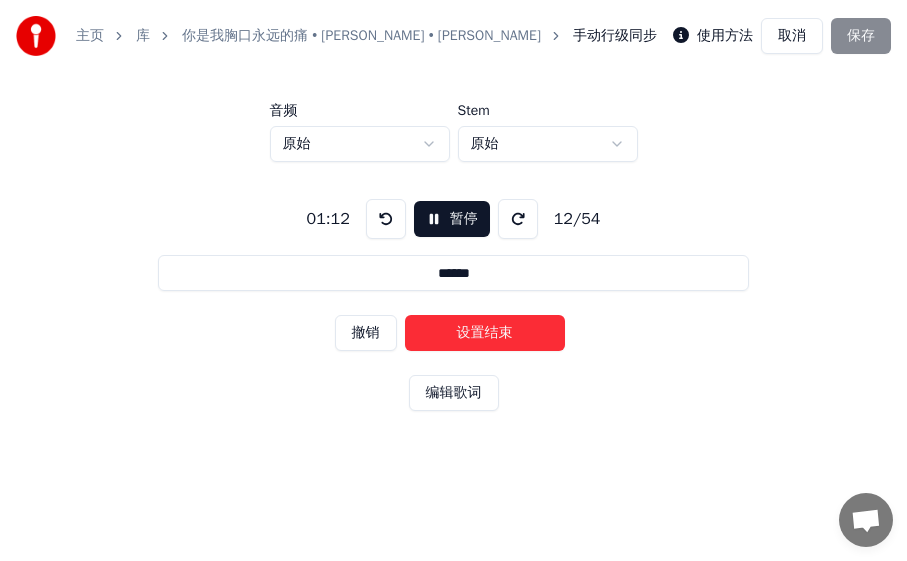 click on "设置结束" at bounding box center (485, 333) 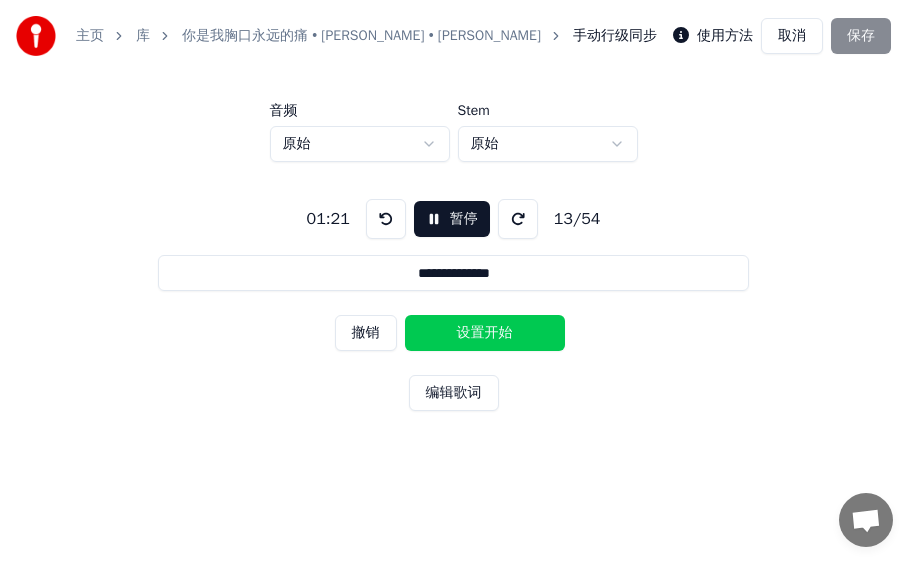 click on "设置开始" at bounding box center (485, 333) 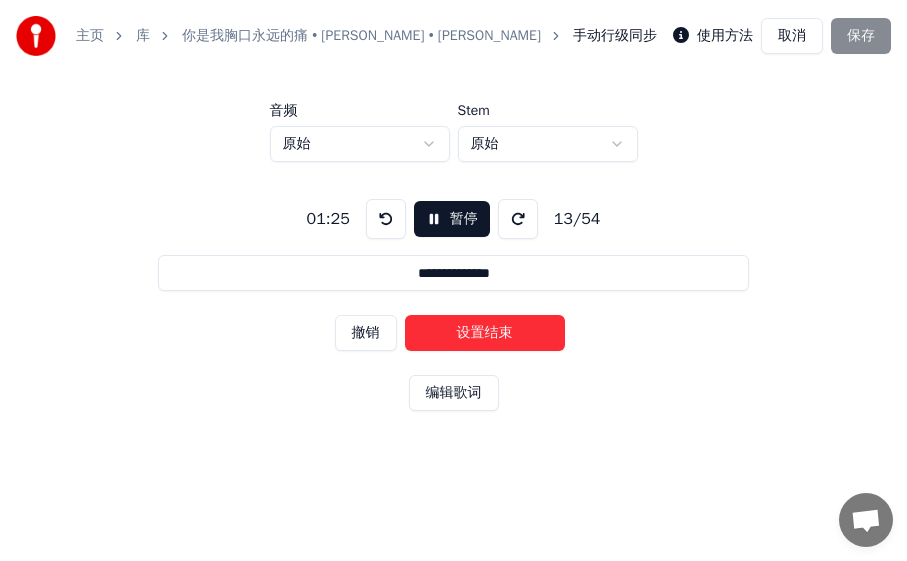 click on "设置结束" at bounding box center [485, 333] 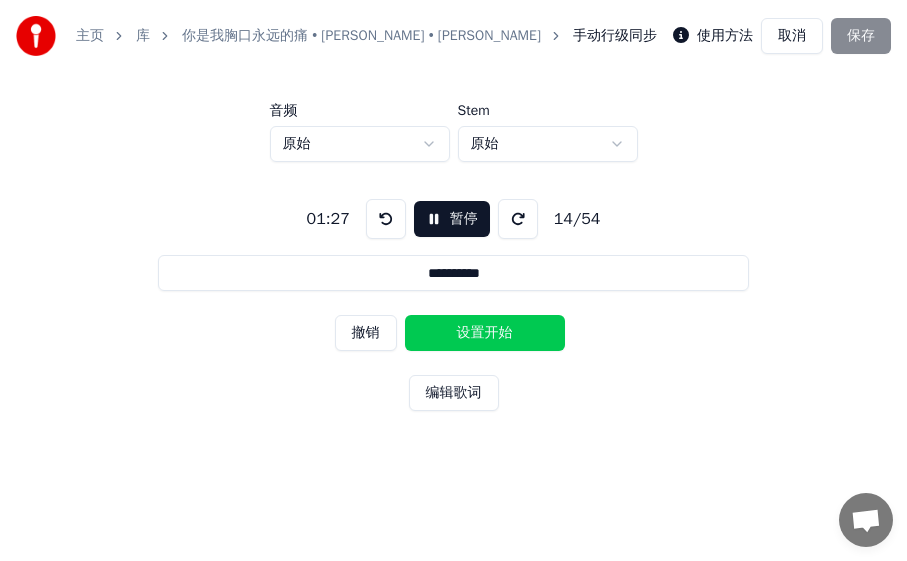 click on "设置开始" at bounding box center [485, 333] 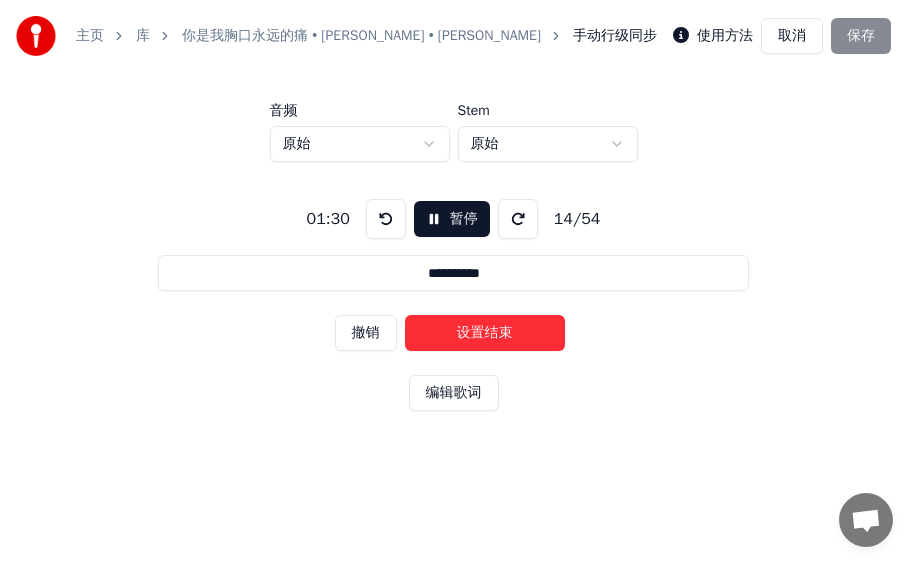 click on "设置结束" at bounding box center (485, 333) 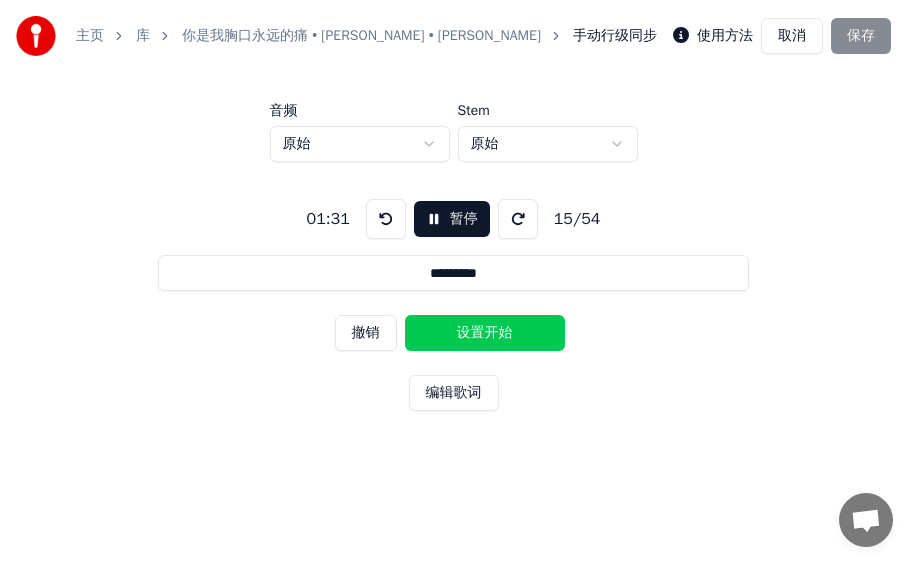 click on "设置开始" at bounding box center [485, 333] 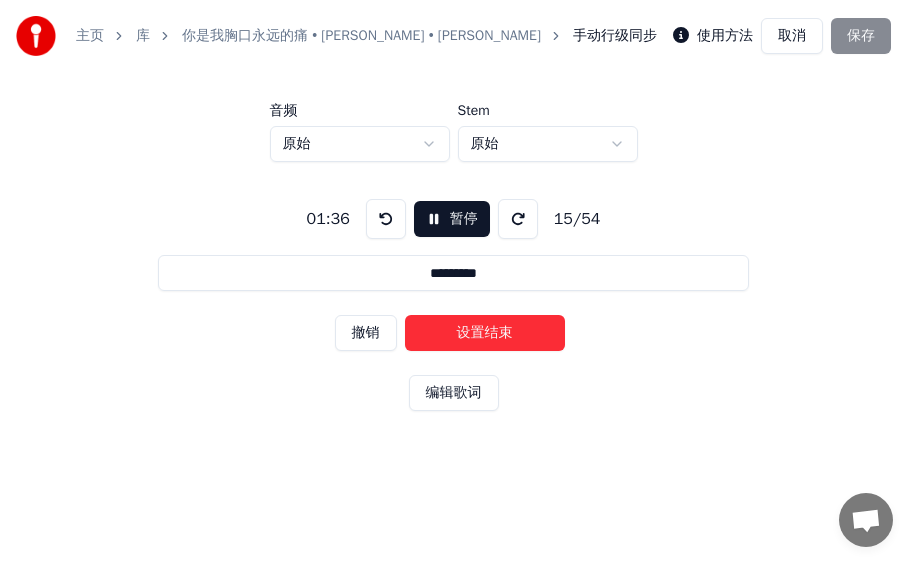 click on "设置结束" at bounding box center [485, 333] 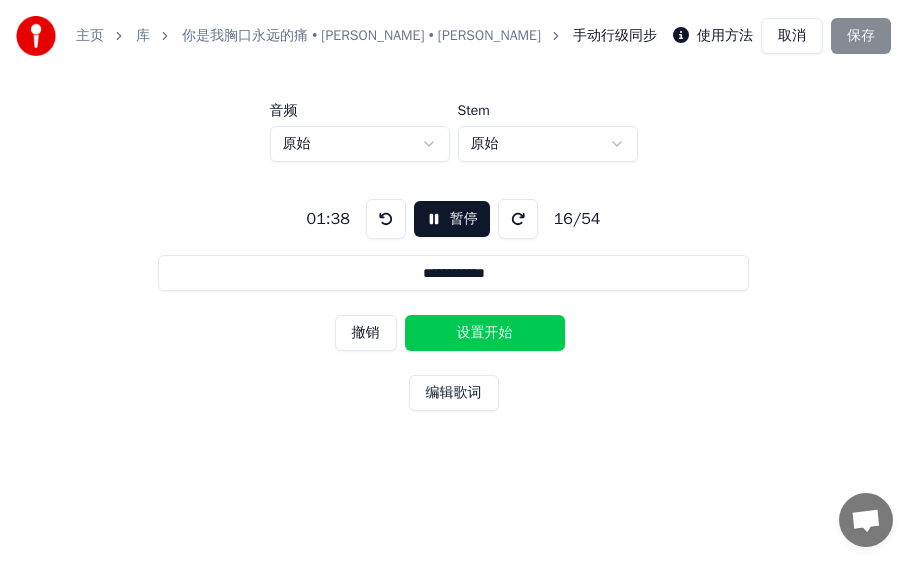 click on "设置开始" at bounding box center [485, 333] 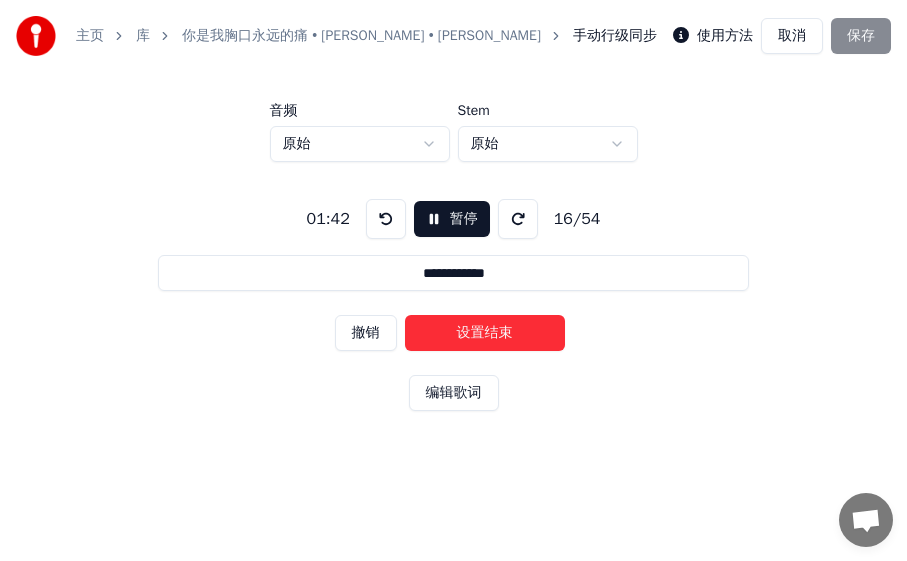 click on "设置结束" at bounding box center [485, 333] 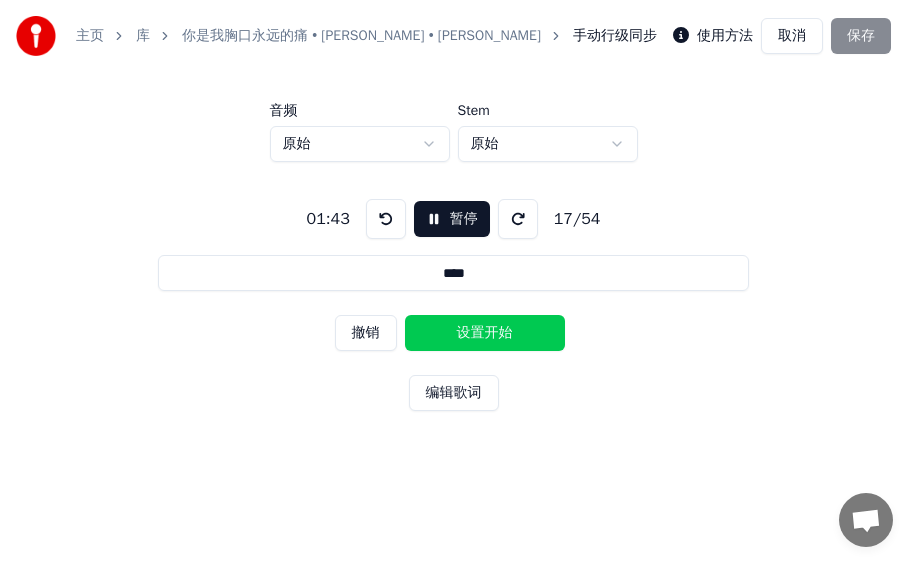 click on "设置开始" at bounding box center [485, 333] 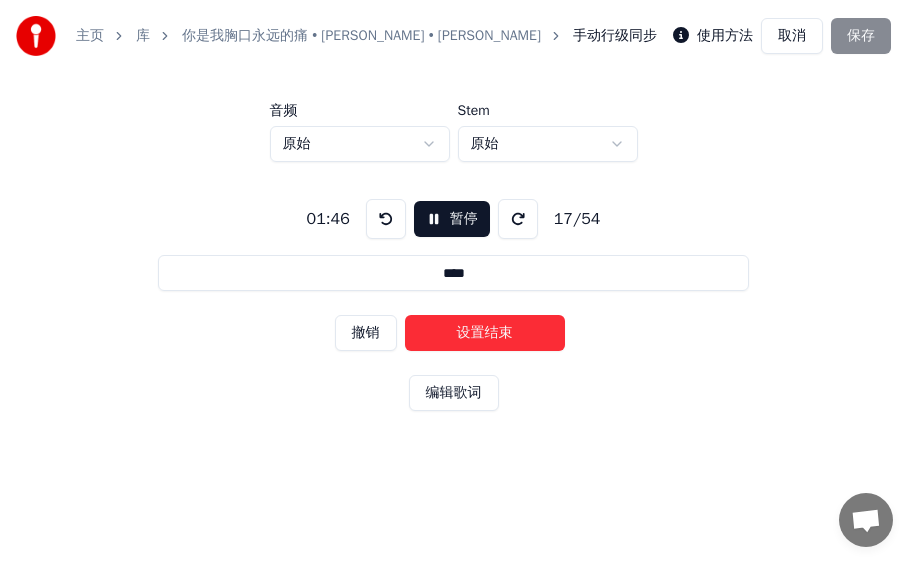 click on "设置结束" at bounding box center (485, 333) 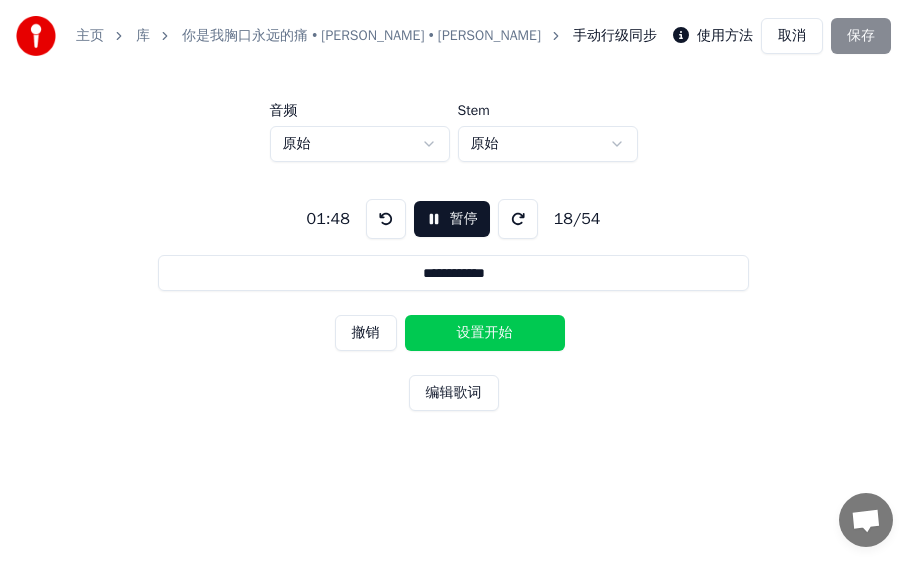 click on "设置开始" at bounding box center (485, 333) 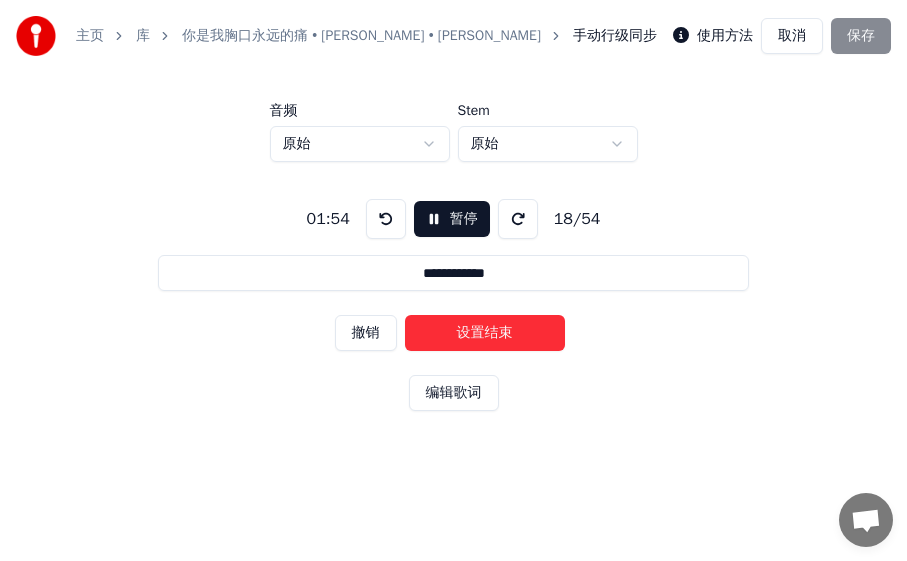 click on "设置结束" at bounding box center (485, 333) 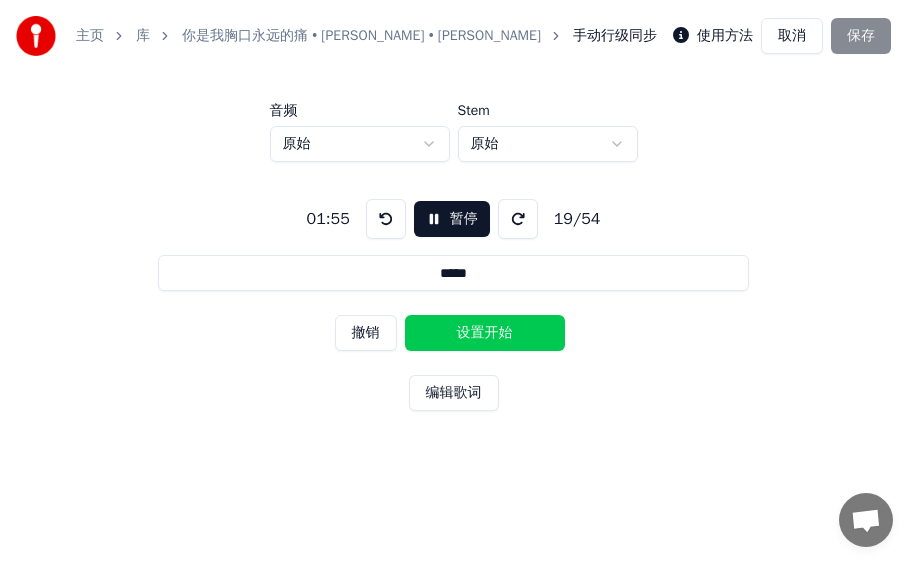 click on "设置开始" at bounding box center [485, 333] 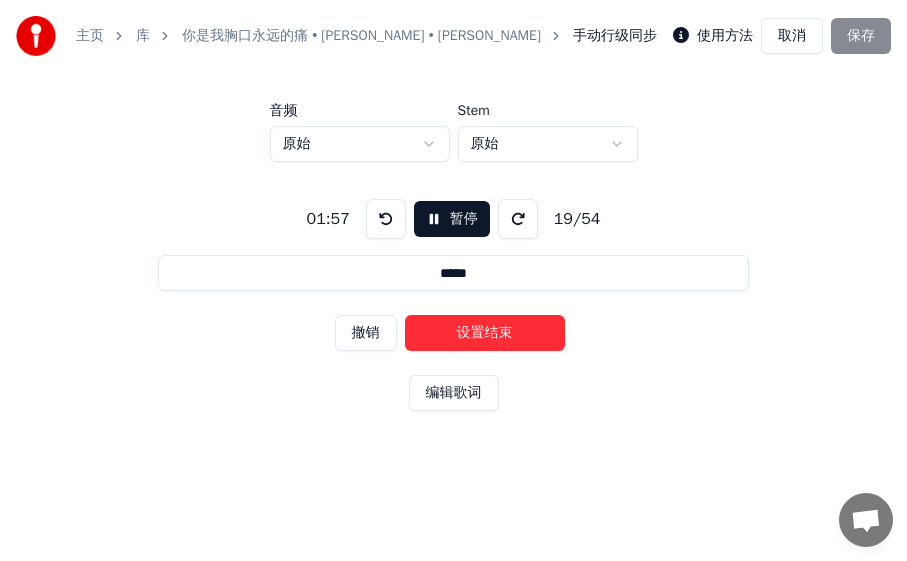 click on "设置结束" at bounding box center [485, 333] 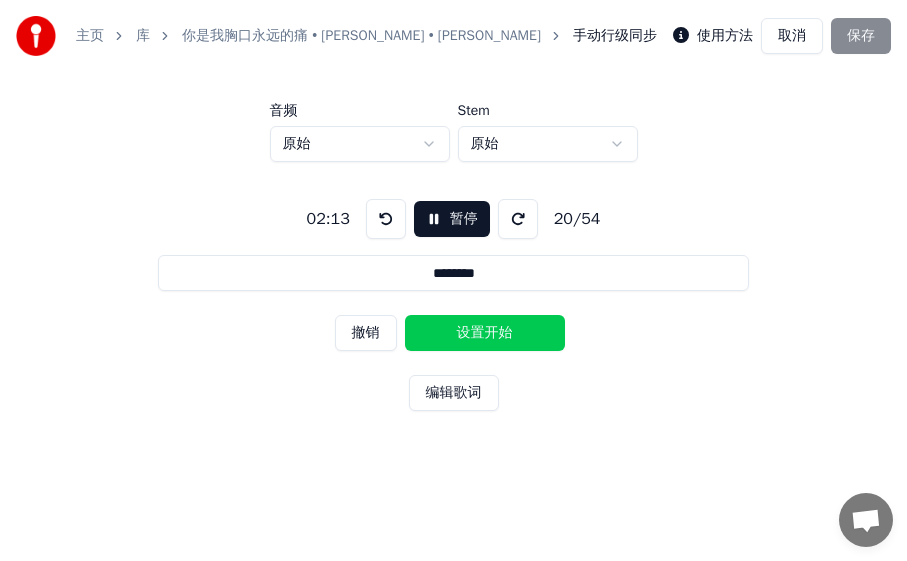click on "设置开始" at bounding box center [485, 333] 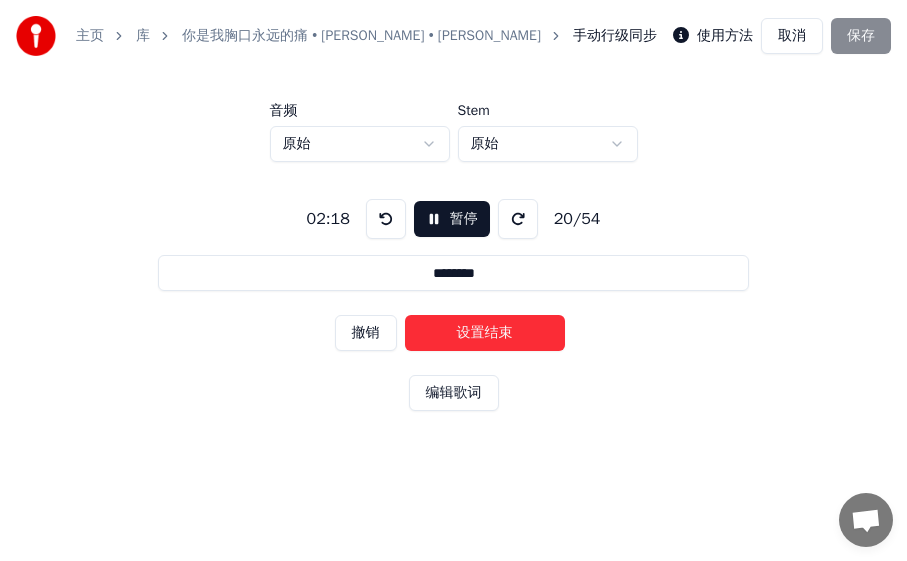 click on "撤销" at bounding box center (366, 333) 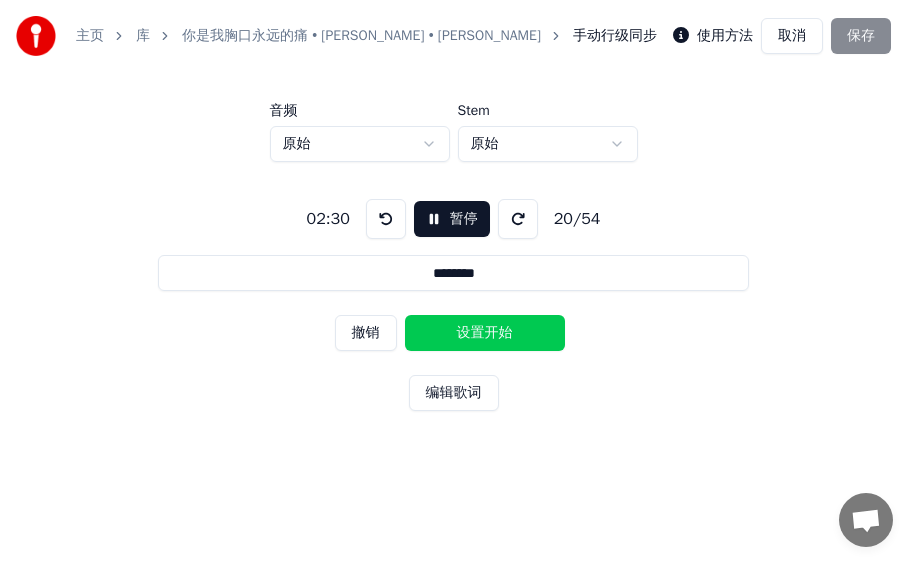 click on "设置开始" at bounding box center (485, 333) 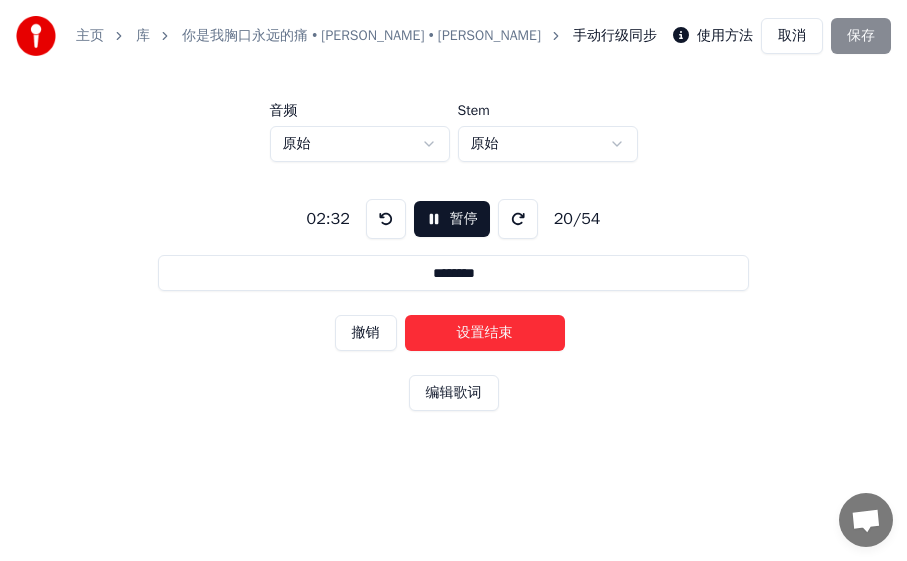 click on "设置结束" at bounding box center [485, 333] 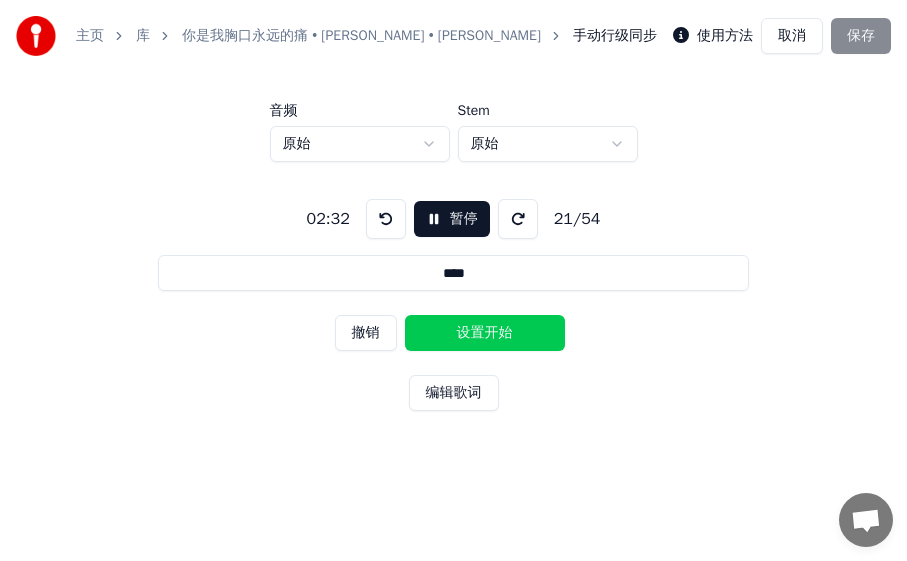 click on "设置开始" at bounding box center [485, 333] 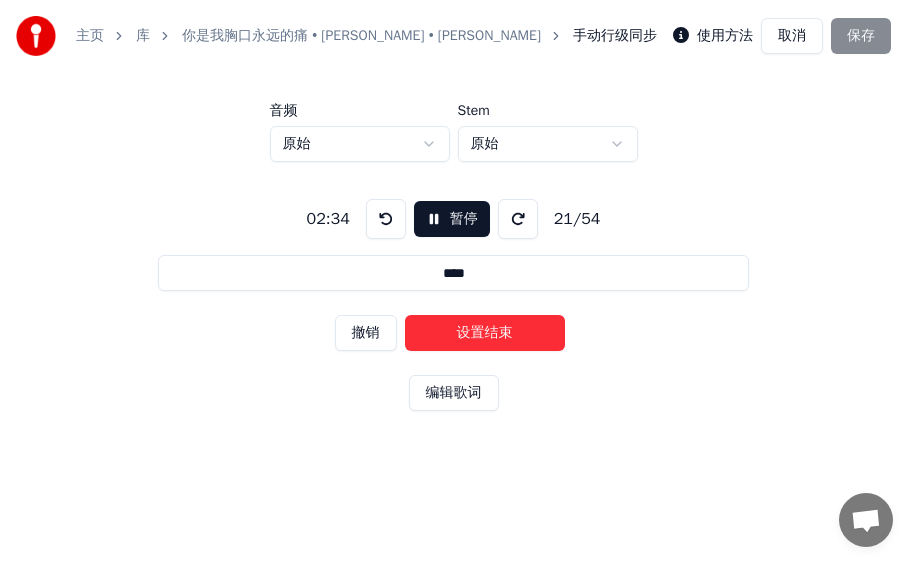 click on "设置结束" at bounding box center (485, 333) 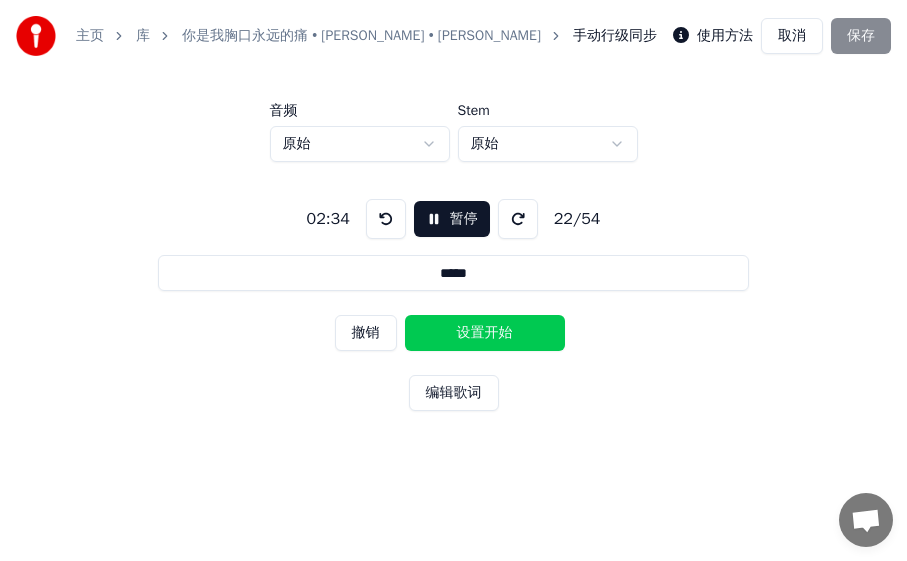 click on "设置开始" at bounding box center (485, 333) 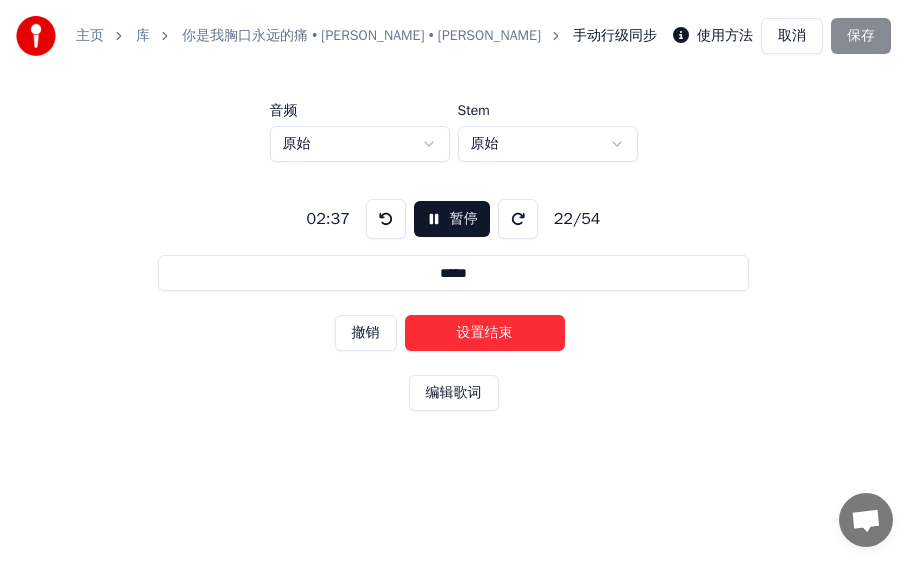 click on "设置结束" at bounding box center [485, 333] 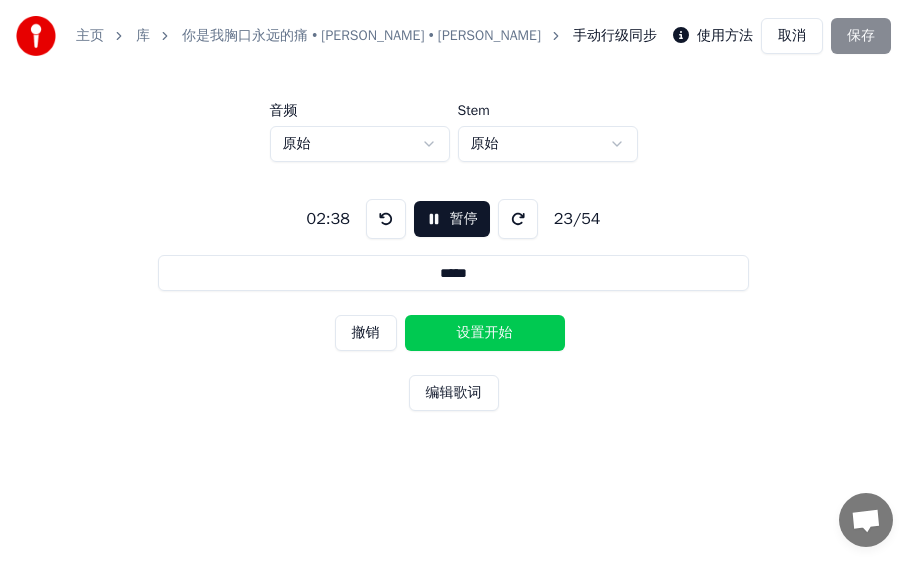 click on "设置开始" at bounding box center (485, 333) 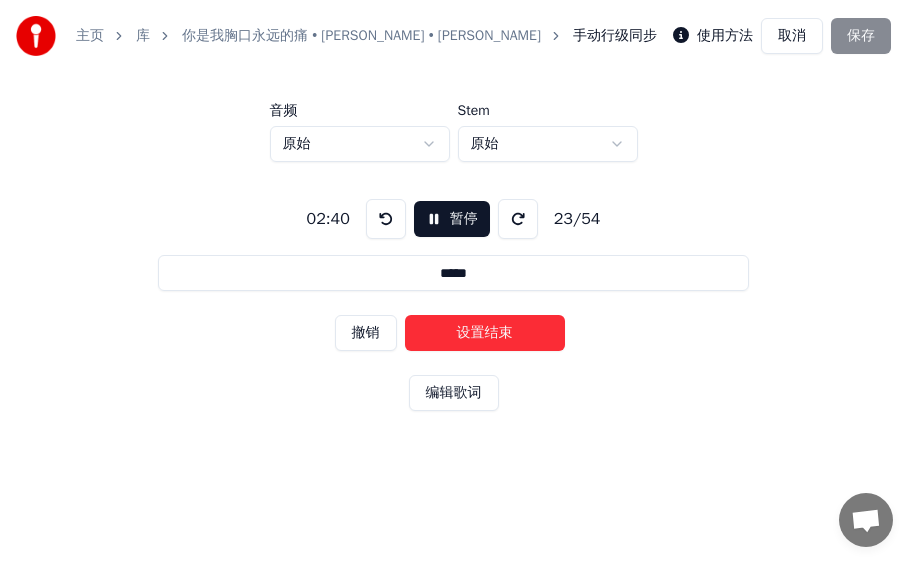 click on "设置结束" at bounding box center (485, 333) 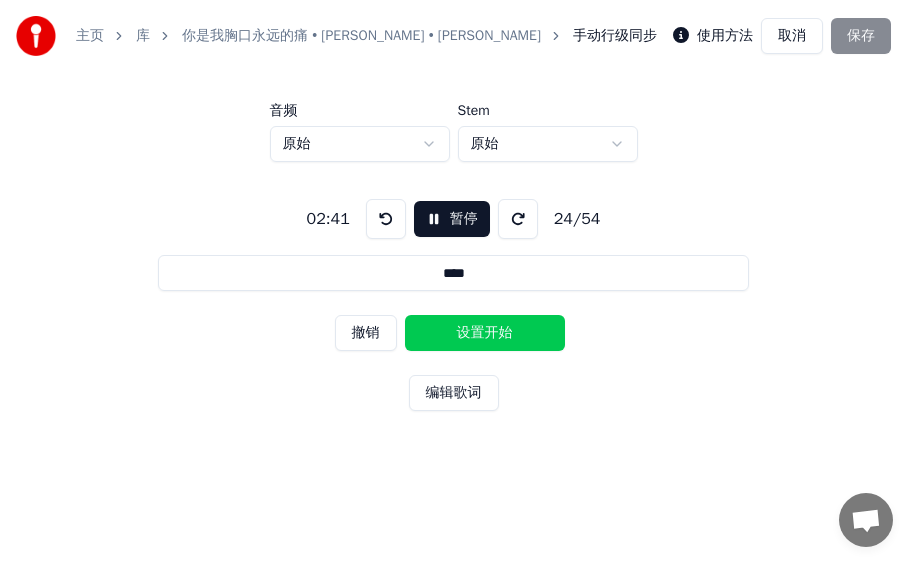 click on "设置开始" at bounding box center (485, 333) 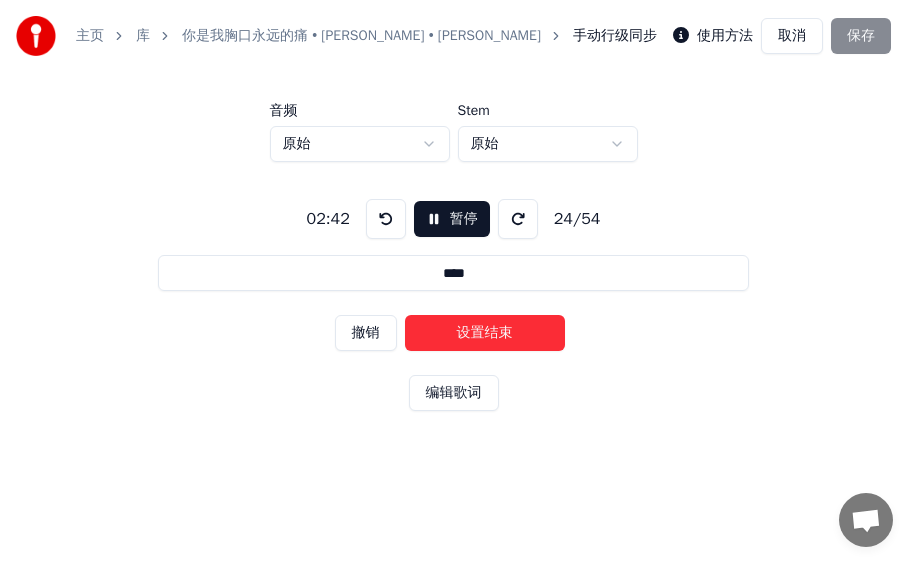 click on "设置结束" at bounding box center (485, 333) 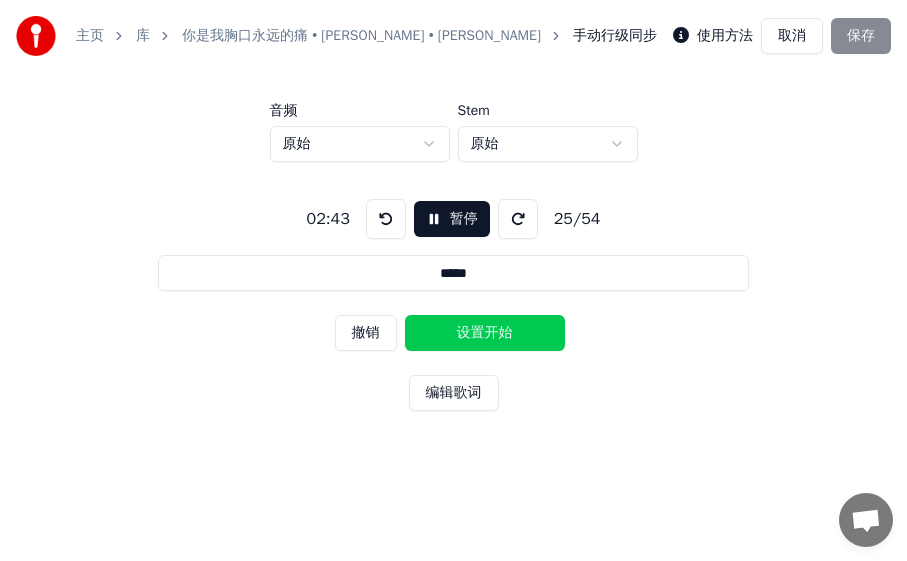 click on "设置开始" at bounding box center [485, 333] 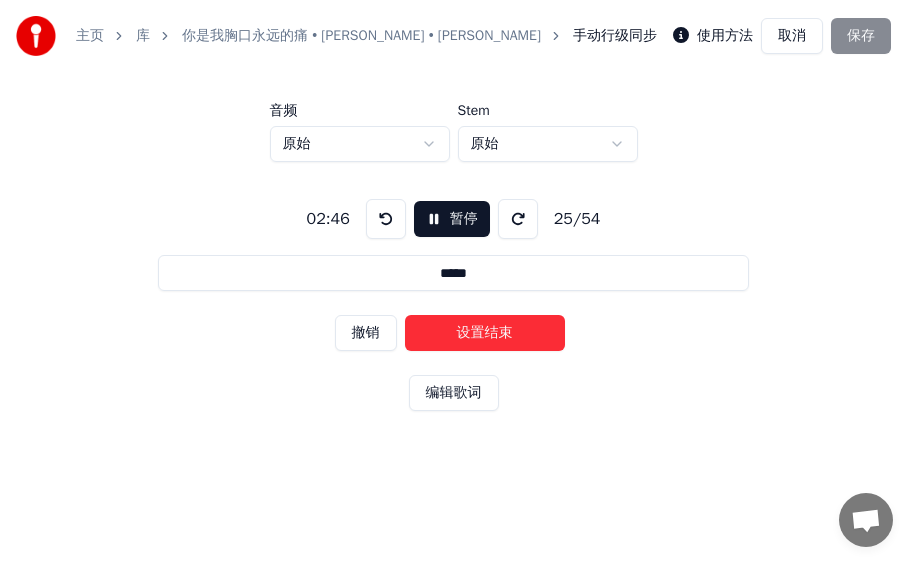 click on "设置结束" at bounding box center [485, 333] 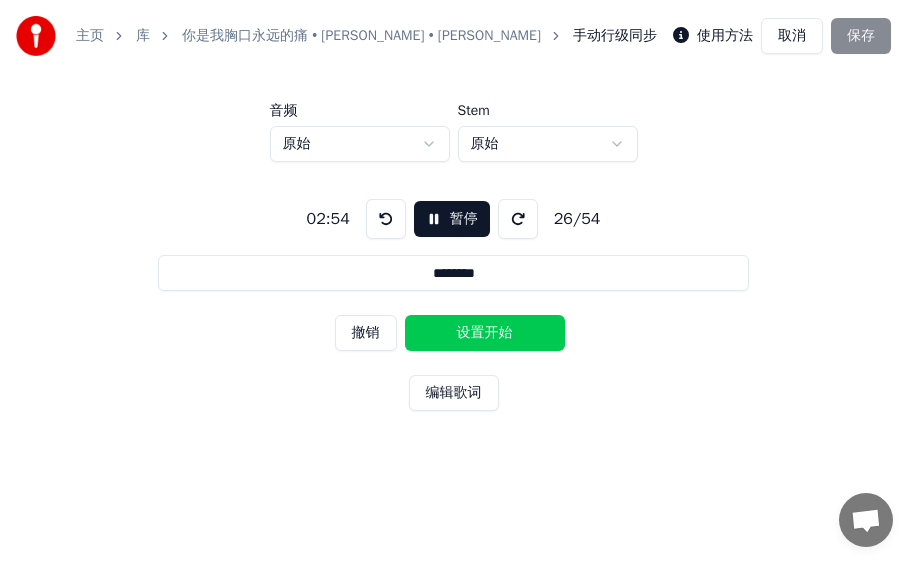 click on "设置开始" at bounding box center [485, 333] 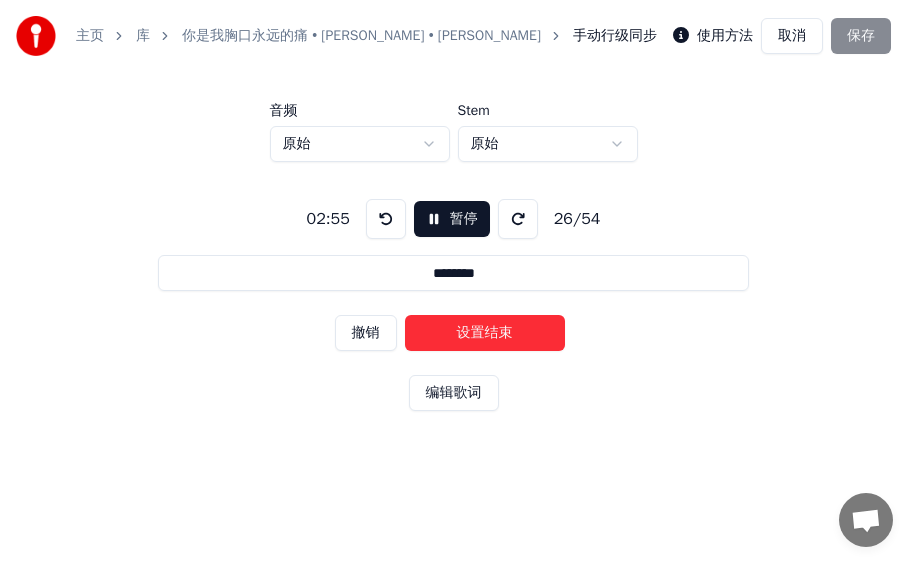 click on "设置结束" at bounding box center [485, 333] 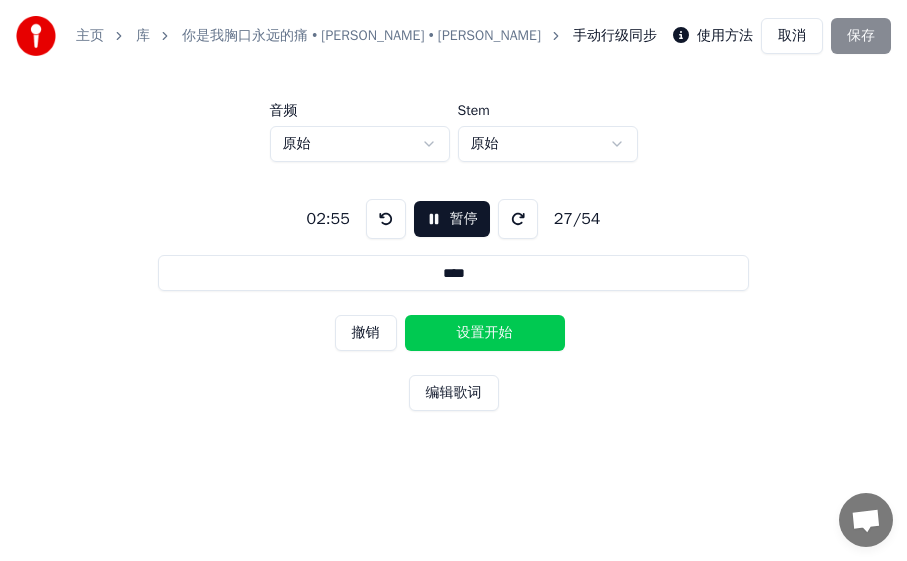 click on "设置开始" at bounding box center (485, 333) 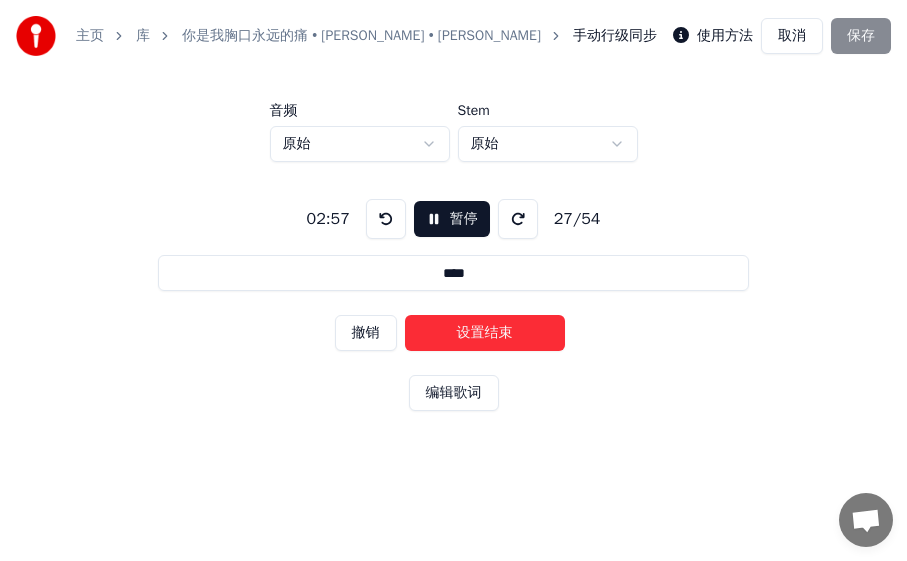 click on "设置结束" at bounding box center [485, 333] 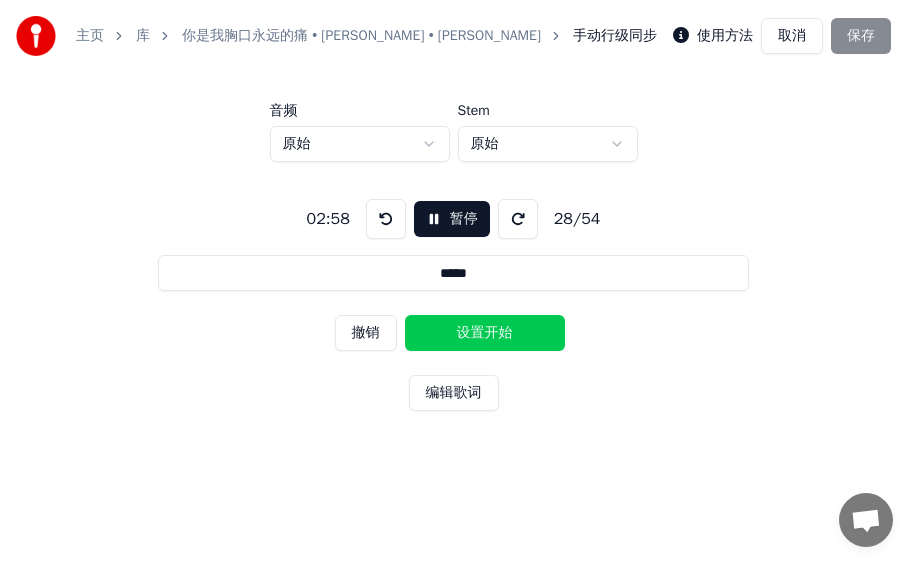 click on "设置开始" at bounding box center (485, 333) 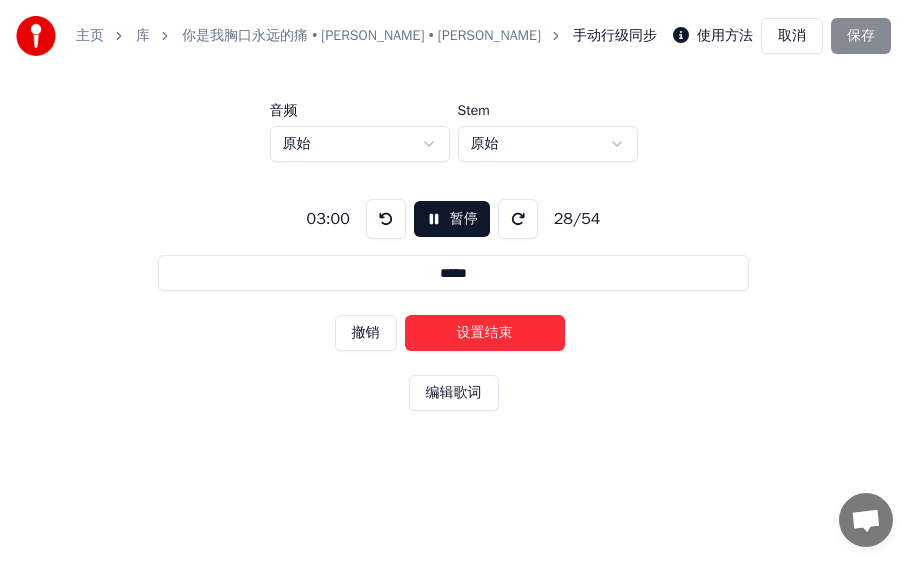 click on "设置结束" at bounding box center (485, 333) 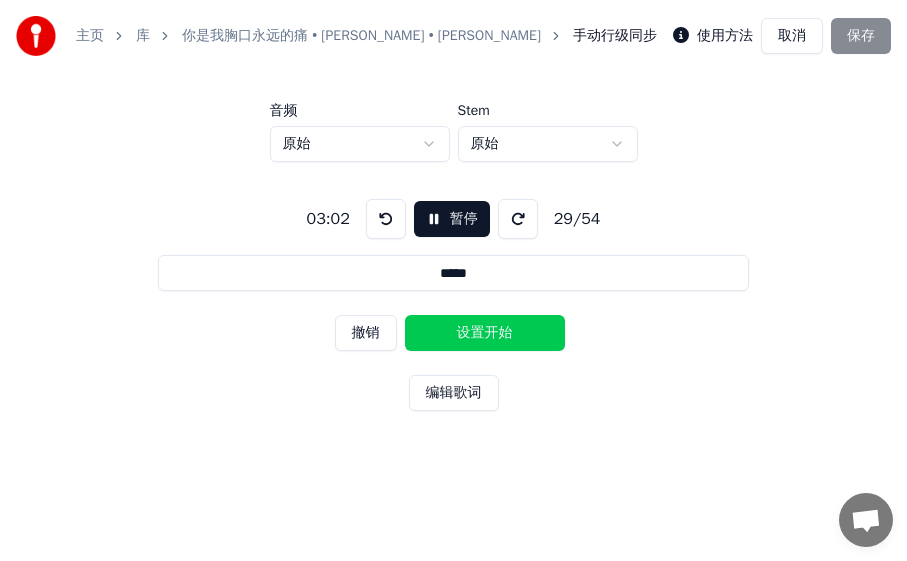 click on "设置开始" at bounding box center (485, 333) 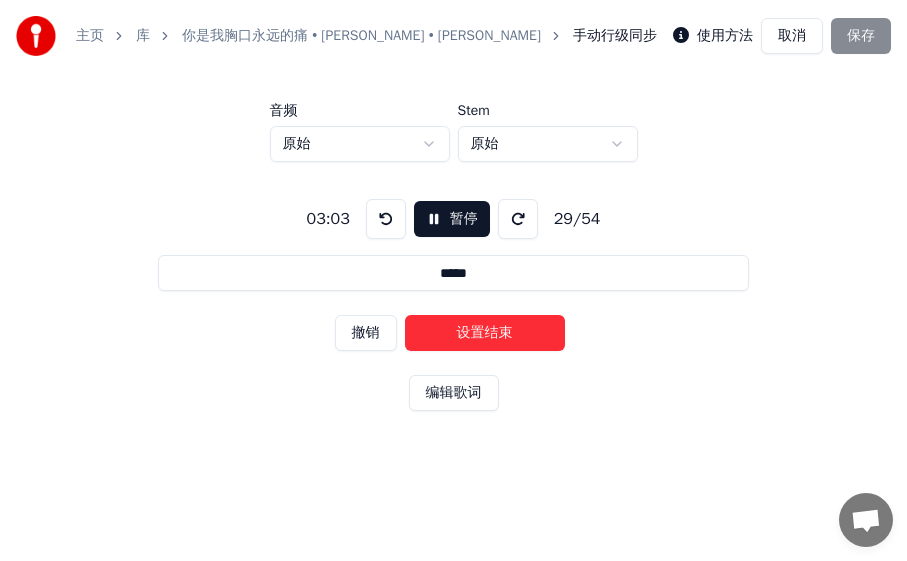 click on "设置结束" at bounding box center (485, 333) 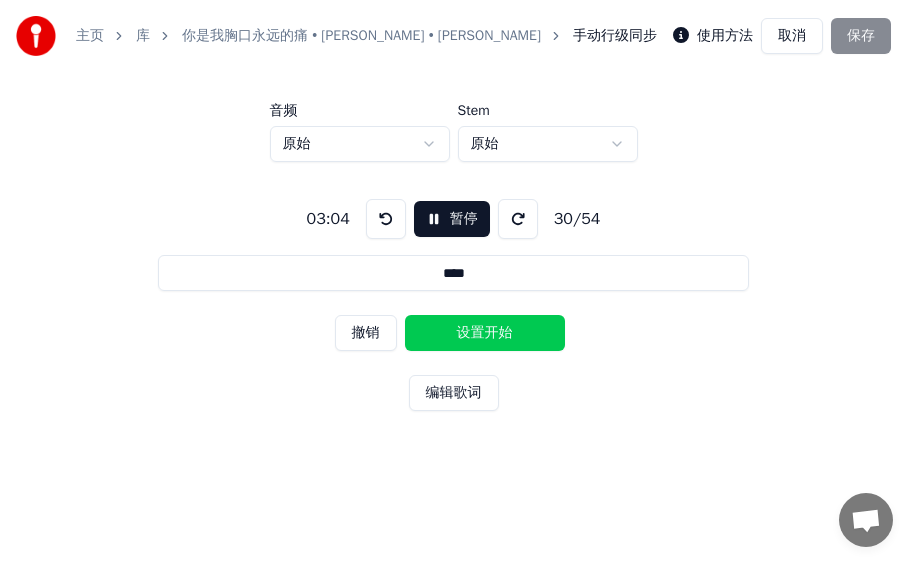 click on "设置开始" at bounding box center [485, 333] 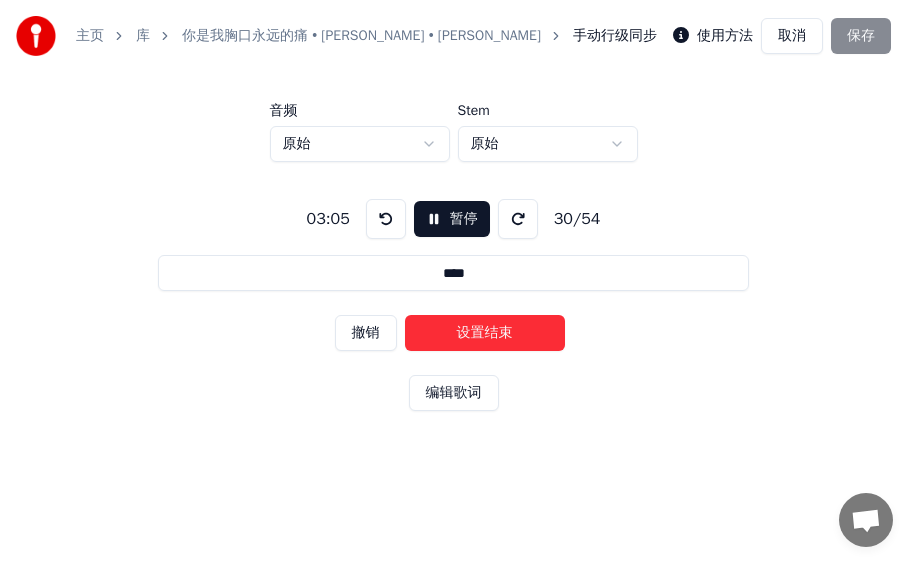 click on "设置结束" at bounding box center (485, 333) 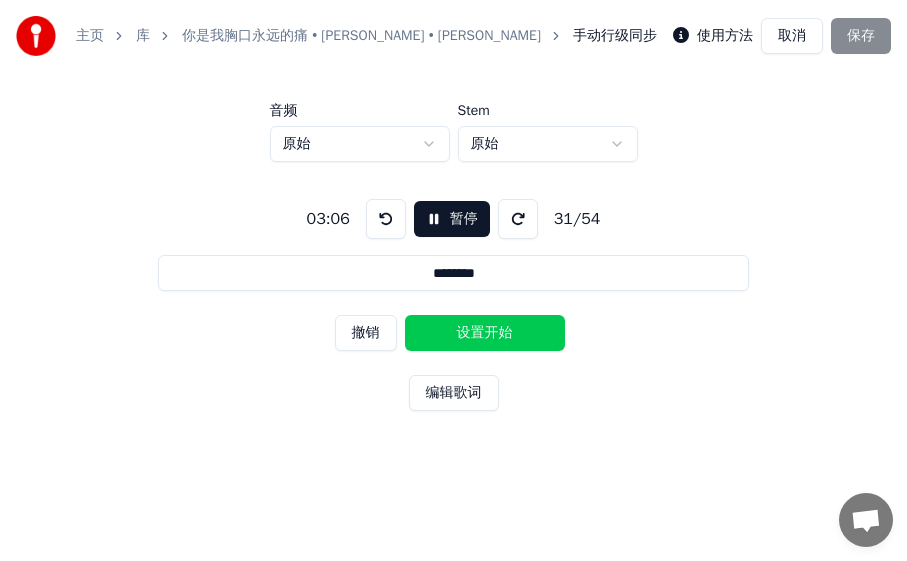 click on "设置开始" at bounding box center [485, 333] 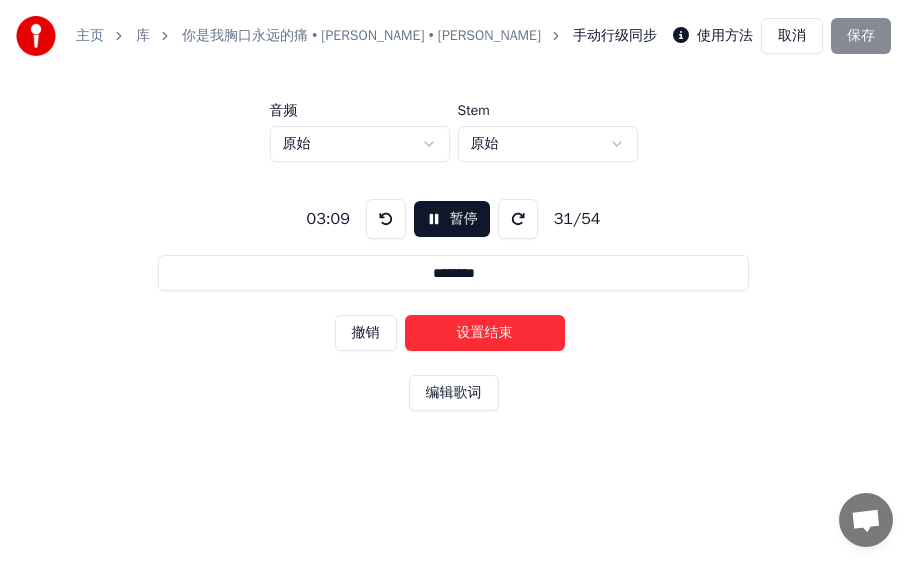 click on "设置结束" at bounding box center [485, 333] 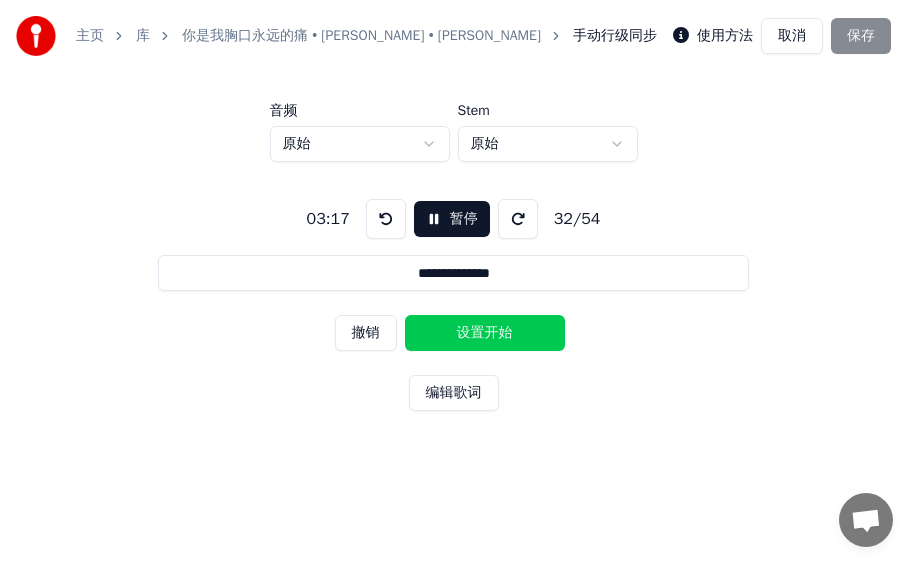 click on "设置开始" at bounding box center (485, 333) 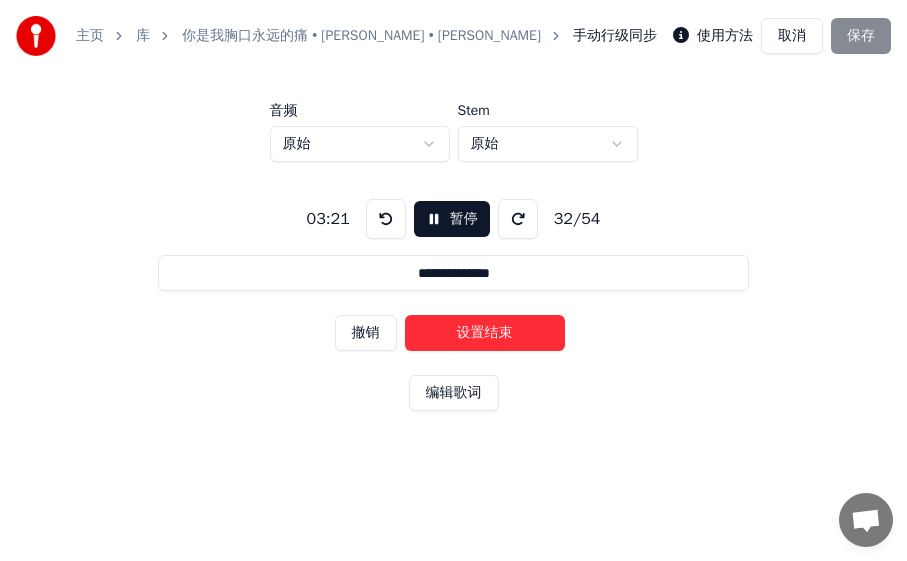click on "设置结束" at bounding box center [485, 333] 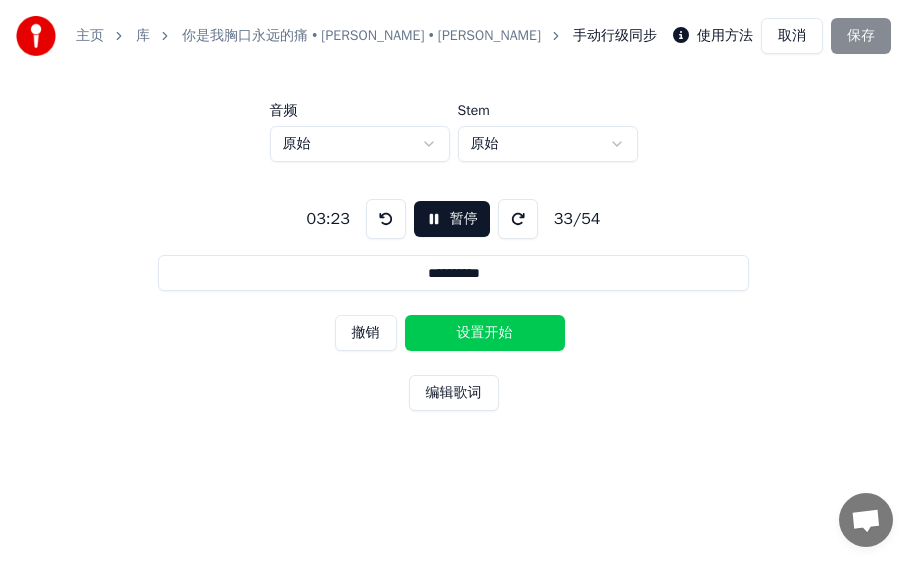 click on "设置开始" at bounding box center [485, 333] 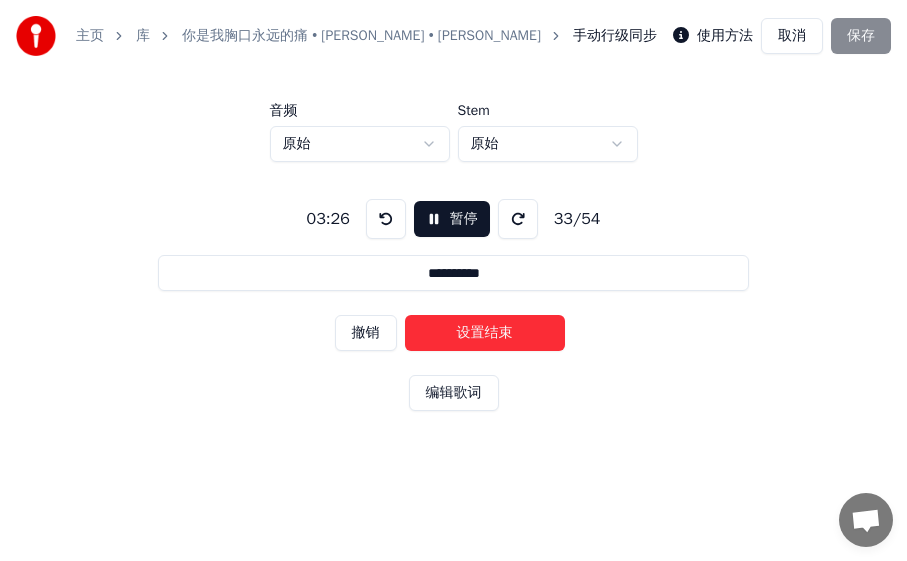 click on "设置结束" at bounding box center [485, 333] 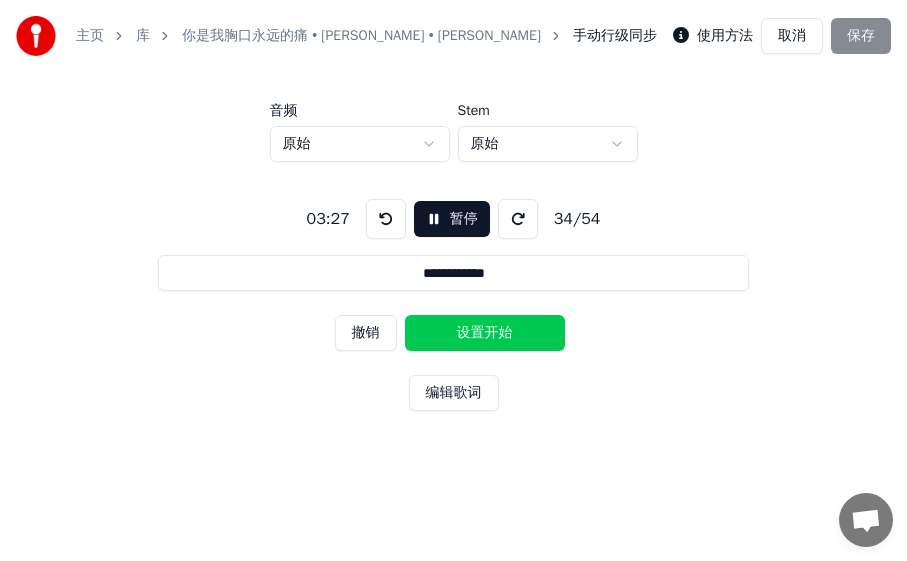 click on "设置开始" at bounding box center [485, 333] 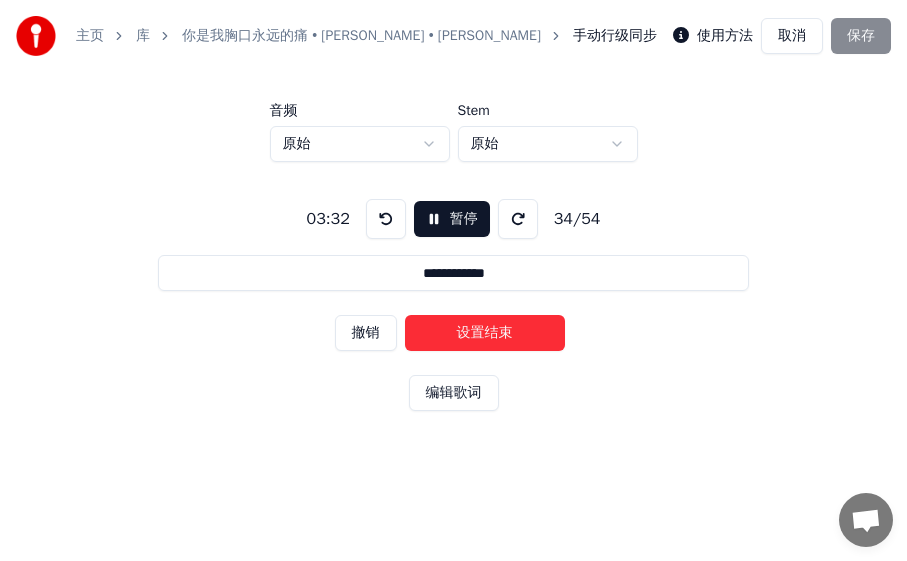 click on "设置结束" at bounding box center (485, 333) 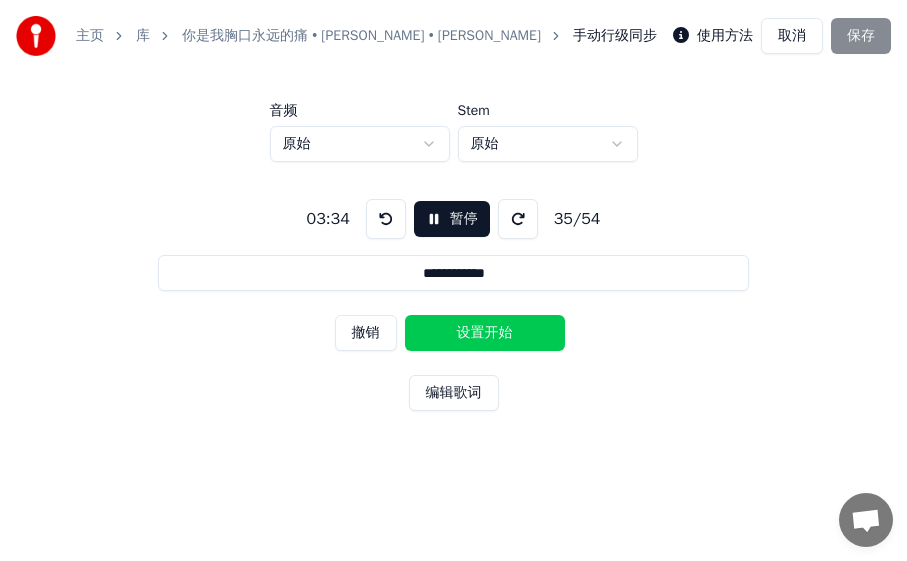 click on "设置开始" at bounding box center (485, 333) 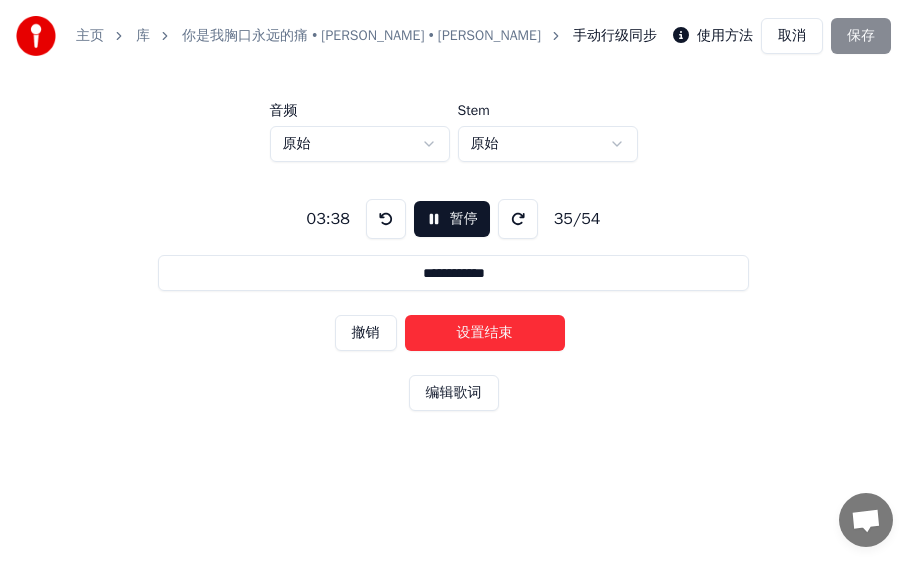 click on "设置结束" at bounding box center [485, 333] 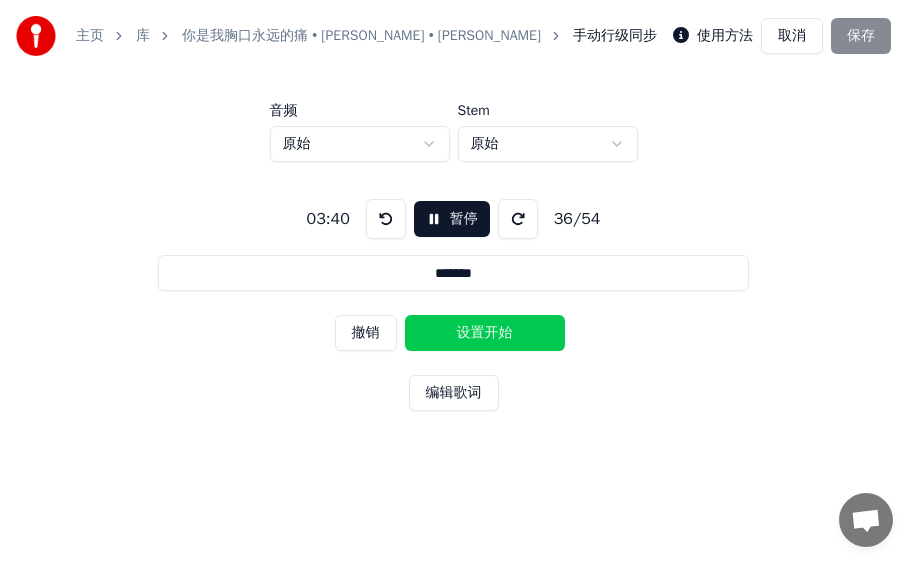 click on "设置开始" at bounding box center [485, 333] 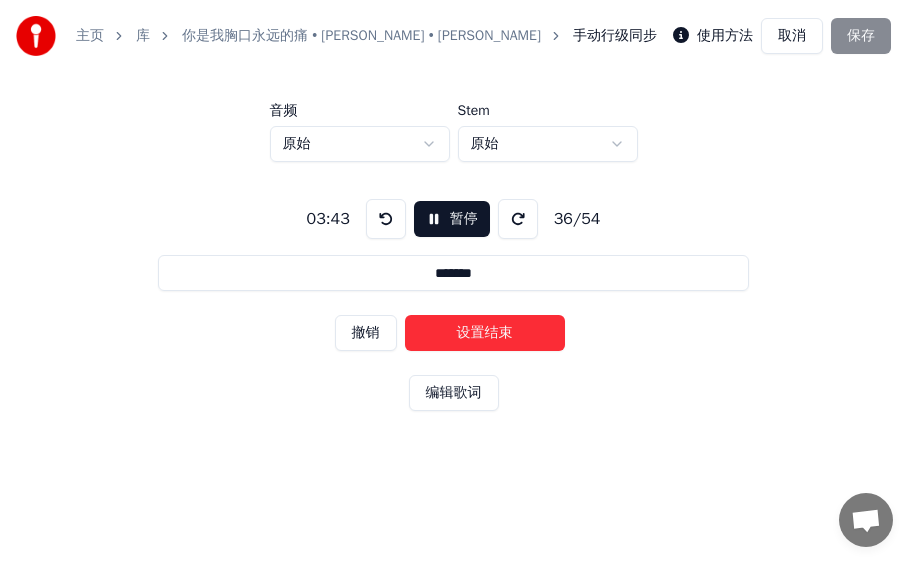 click on "设置结束" at bounding box center (485, 333) 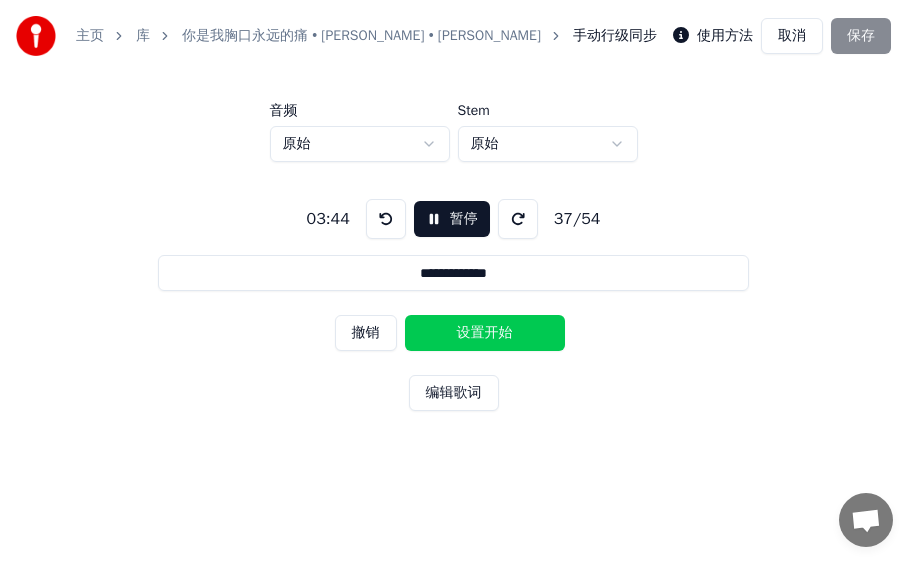 click on "设置开始" at bounding box center [485, 333] 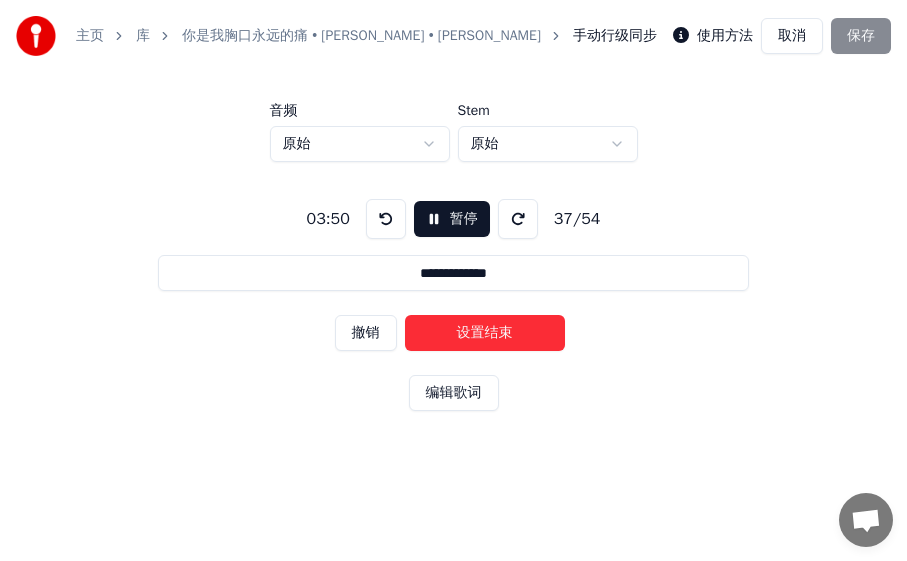 click on "设置结束" at bounding box center (485, 333) 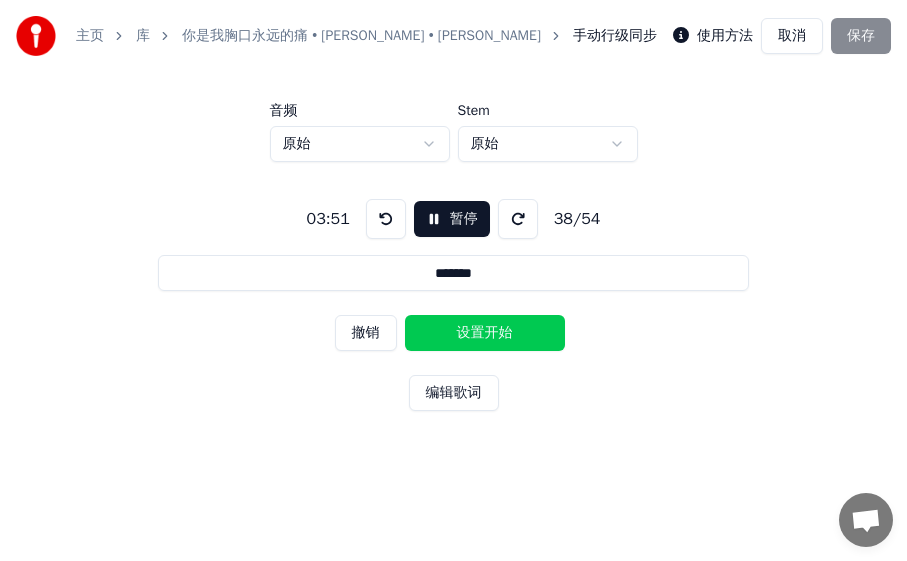click on "设置开始" at bounding box center (485, 333) 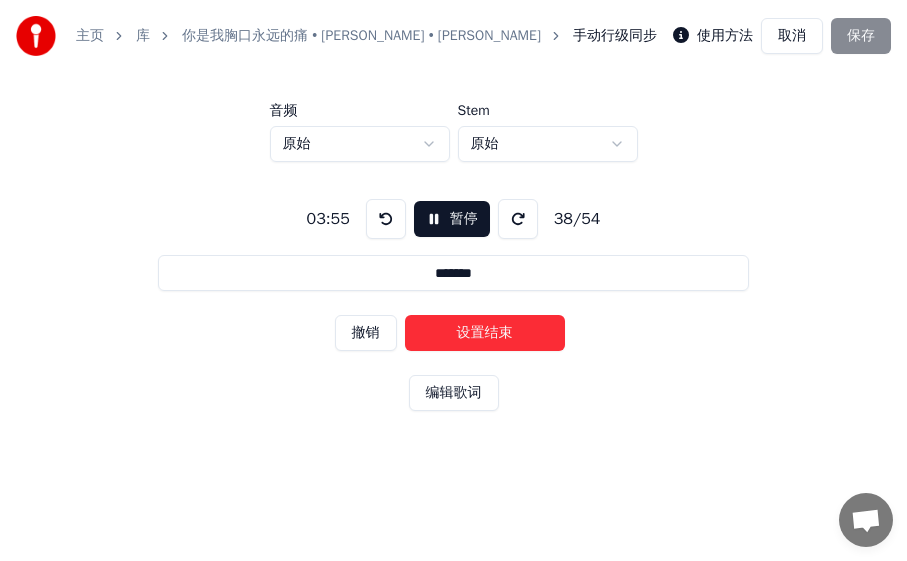 click on "设置结束" at bounding box center (485, 333) 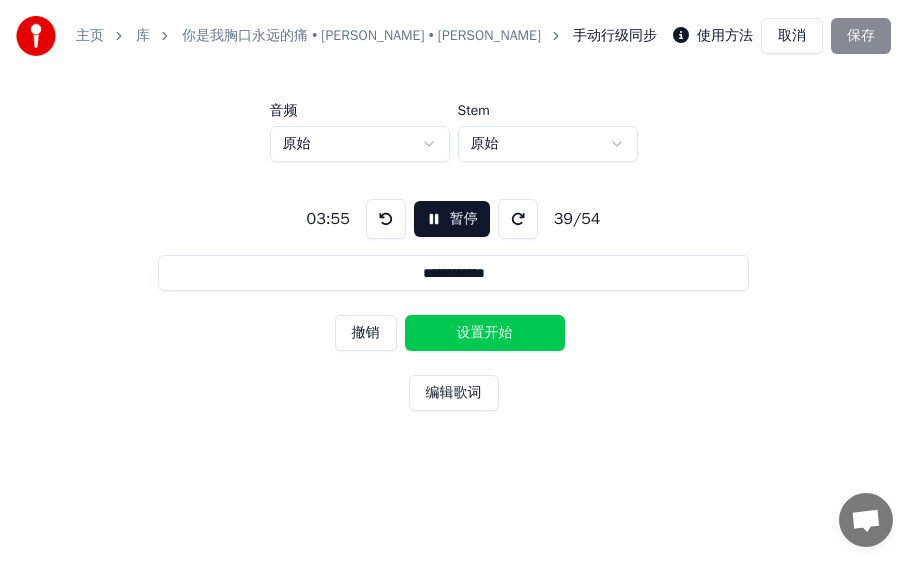 click on "设置开始" at bounding box center [485, 333] 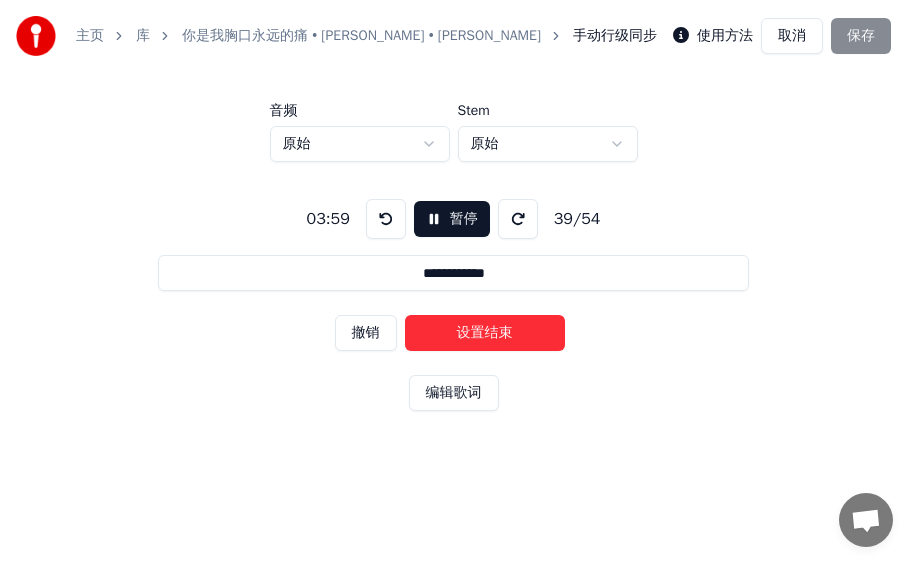 click on "设置结束" at bounding box center [485, 333] 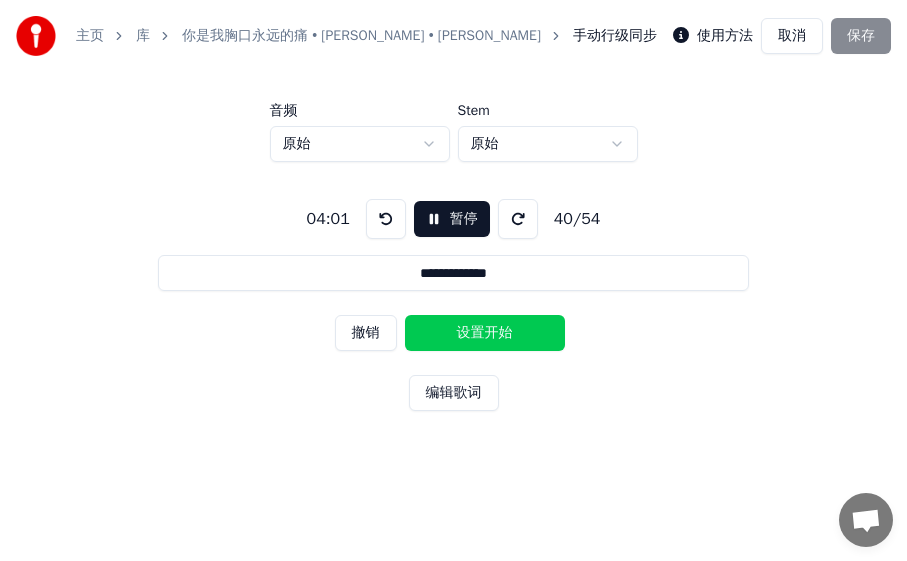 click on "设置开始" at bounding box center [485, 333] 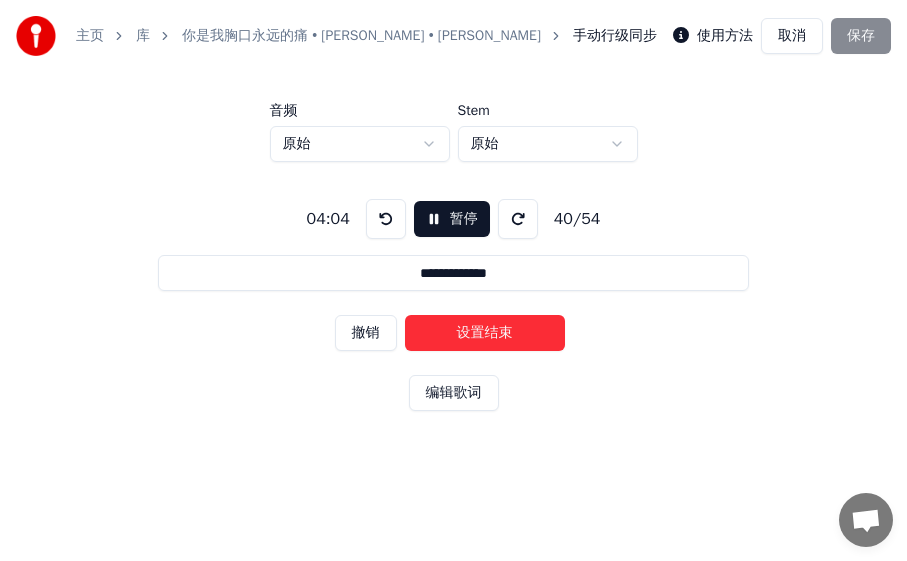 click on "撤销" at bounding box center (366, 333) 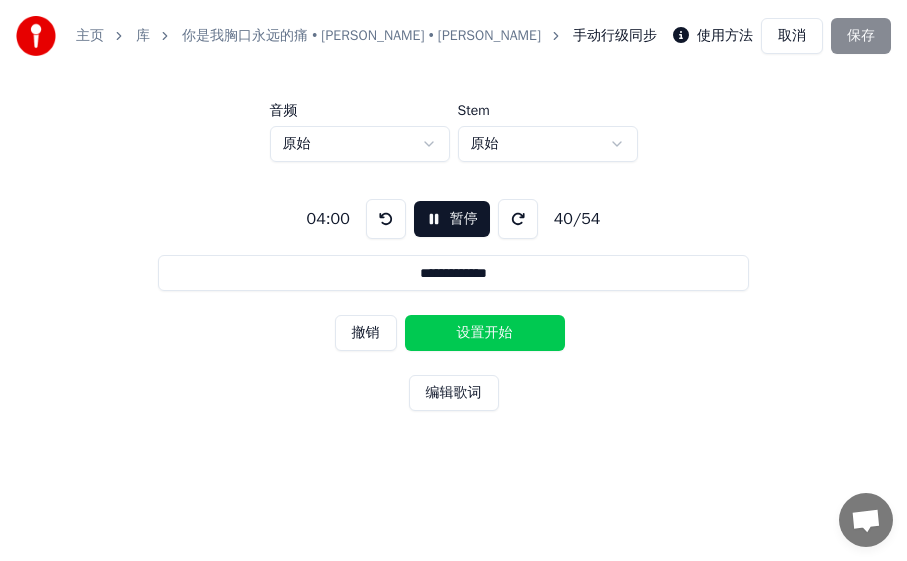 click on "撤销" at bounding box center (366, 333) 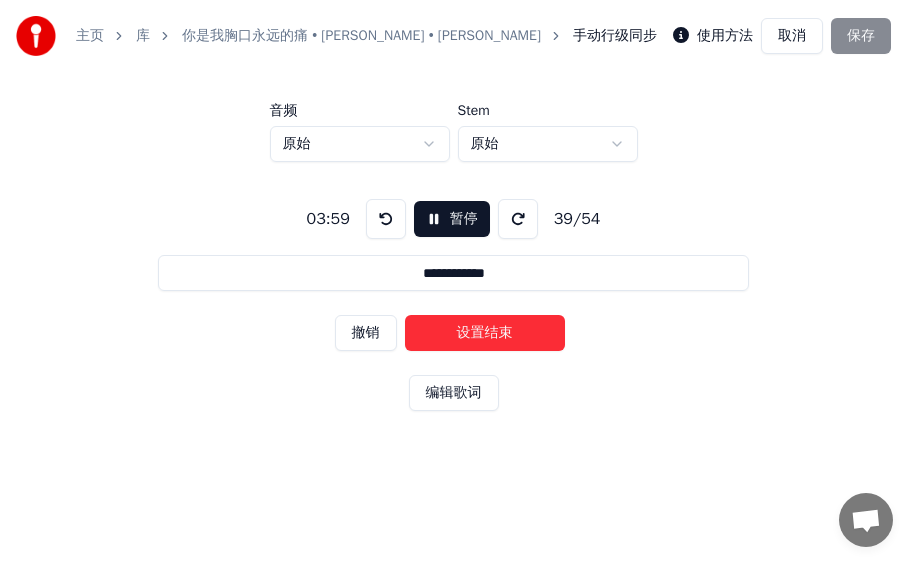 click on "设置结束" at bounding box center (485, 333) 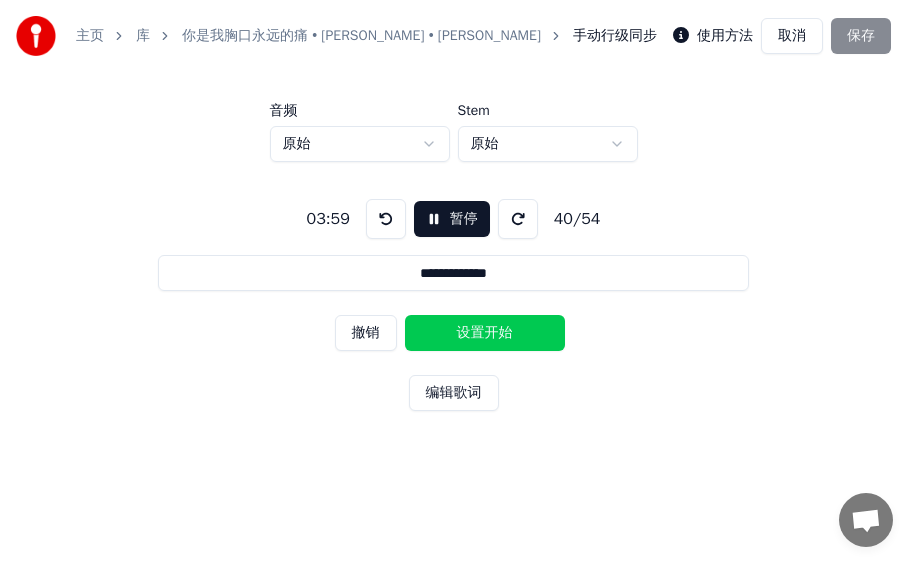 drag, startPoint x: 446, startPoint y: 330, endPoint x: 459, endPoint y: 328, distance: 13.152946 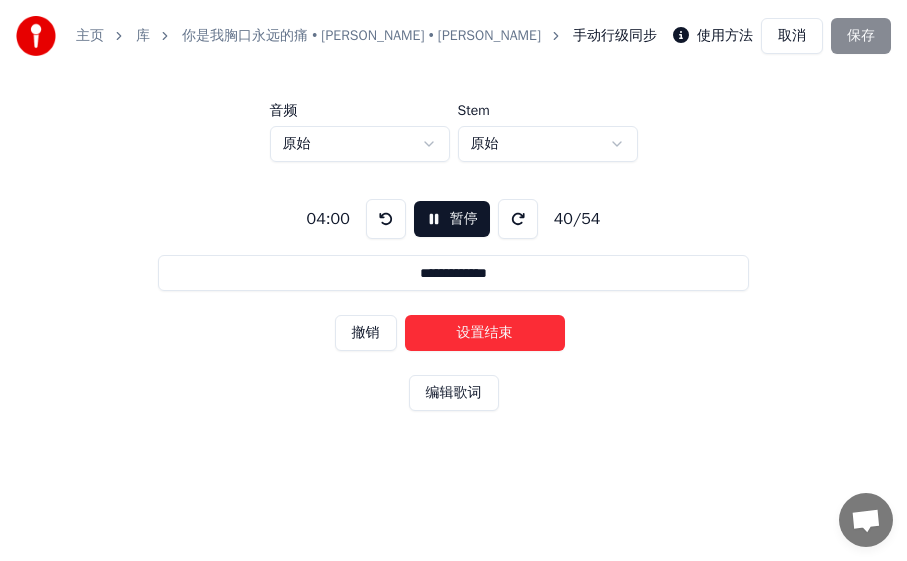 click on "设置结束" at bounding box center [485, 333] 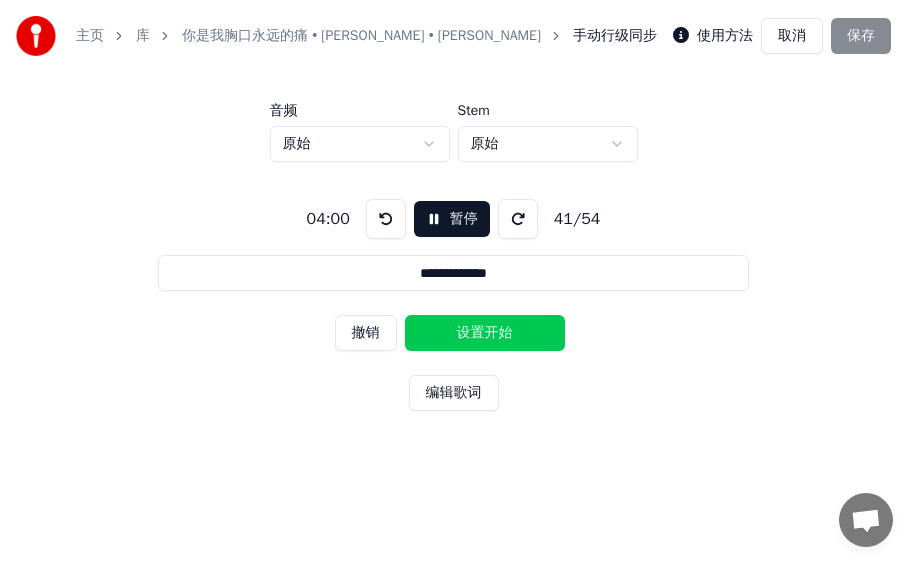 click on "设置开始" at bounding box center (485, 333) 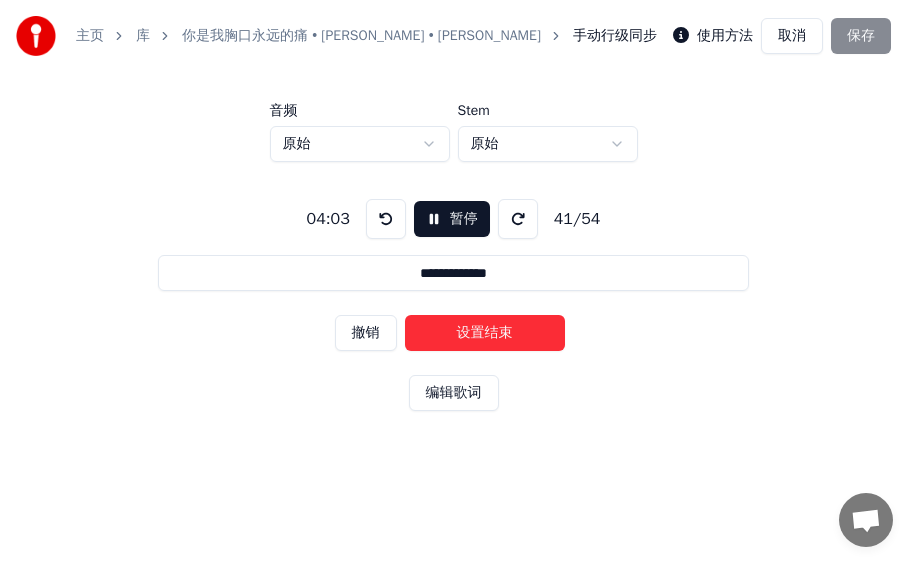 click on "撤销" at bounding box center (366, 333) 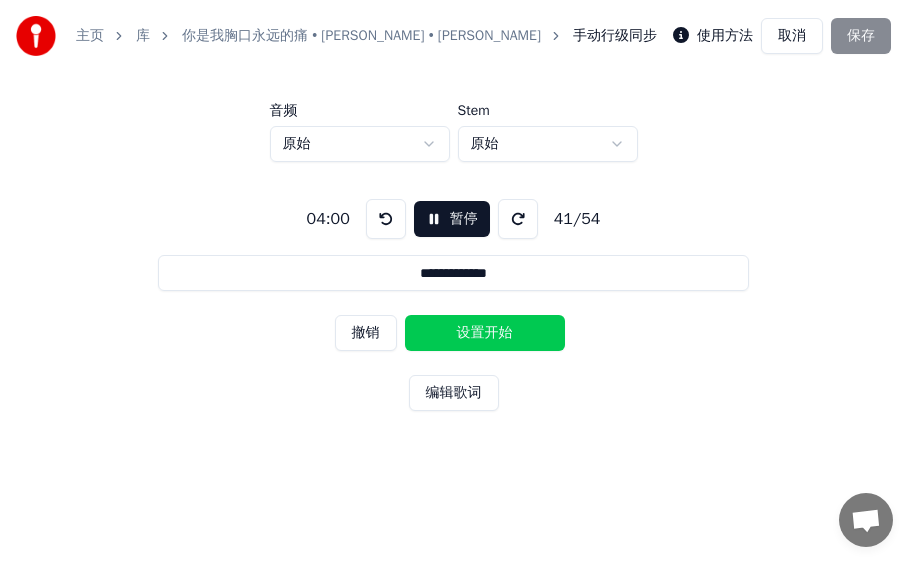 click on "撤销" at bounding box center [366, 333] 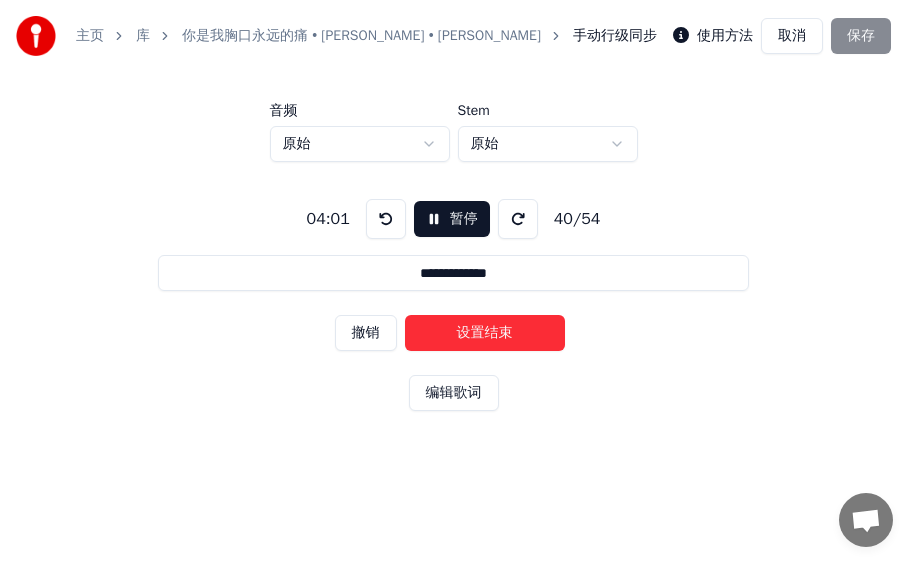 click on "撤销" at bounding box center [366, 333] 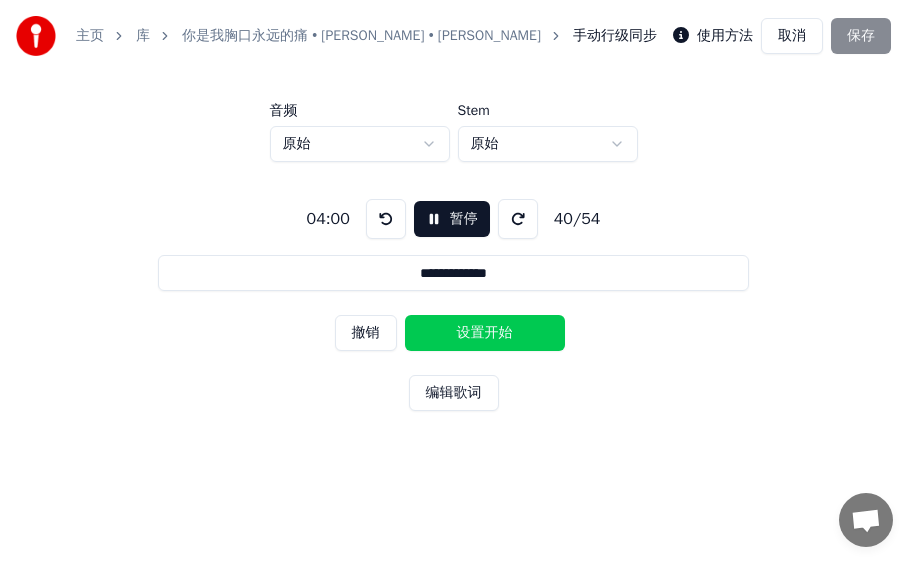 click on "撤销" at bounding box center (366, 333) 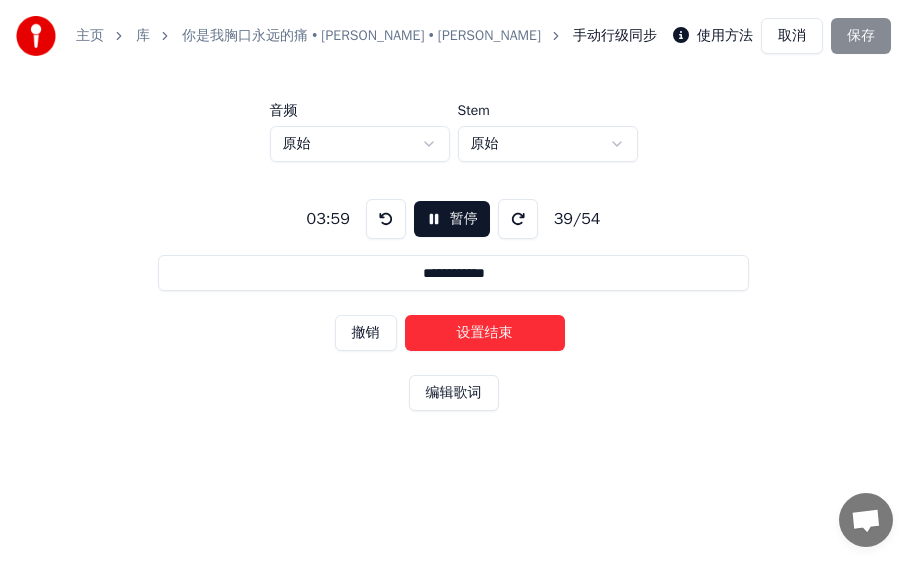 click on "设置结束" at bounding box center (485, 333) 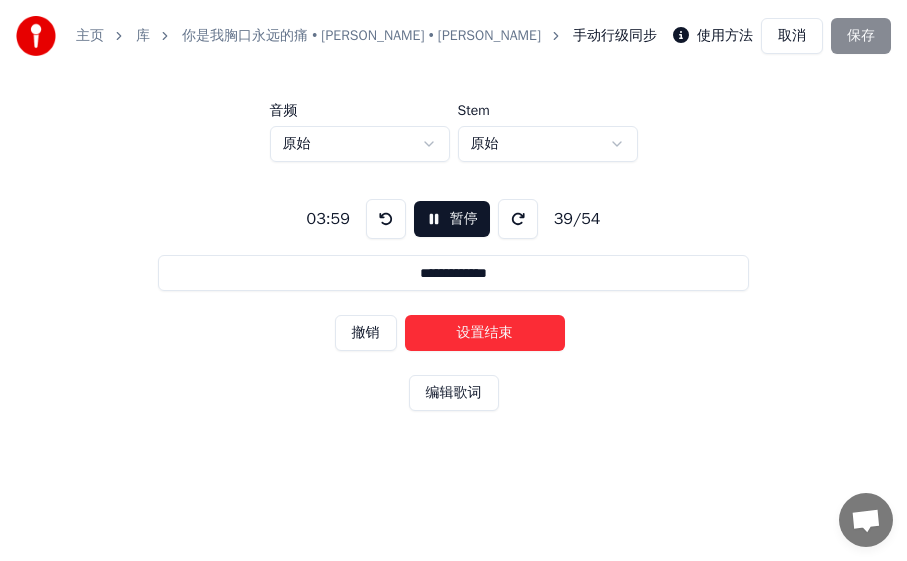 click on "设置结束" at bounding box center (485, 333) 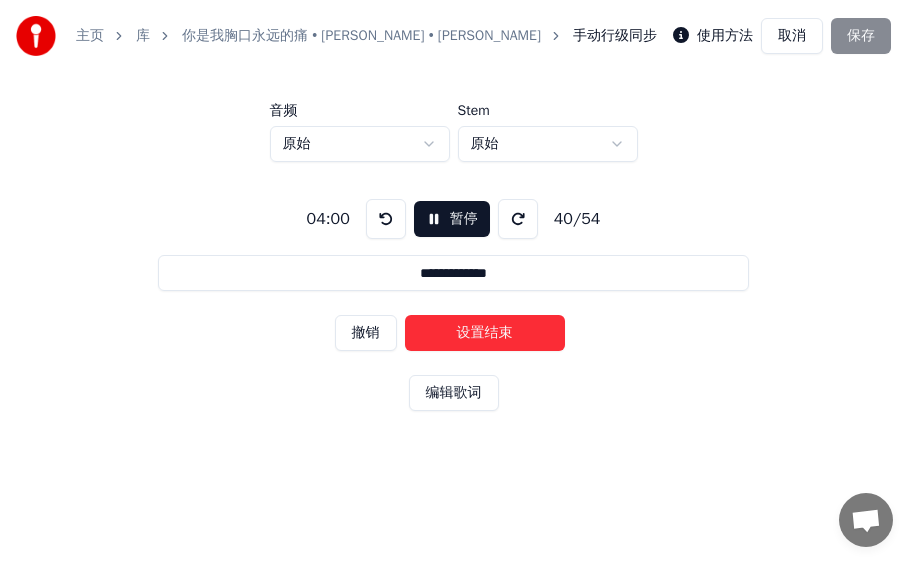 click on "设置结束" at bounding box center [485, 333] 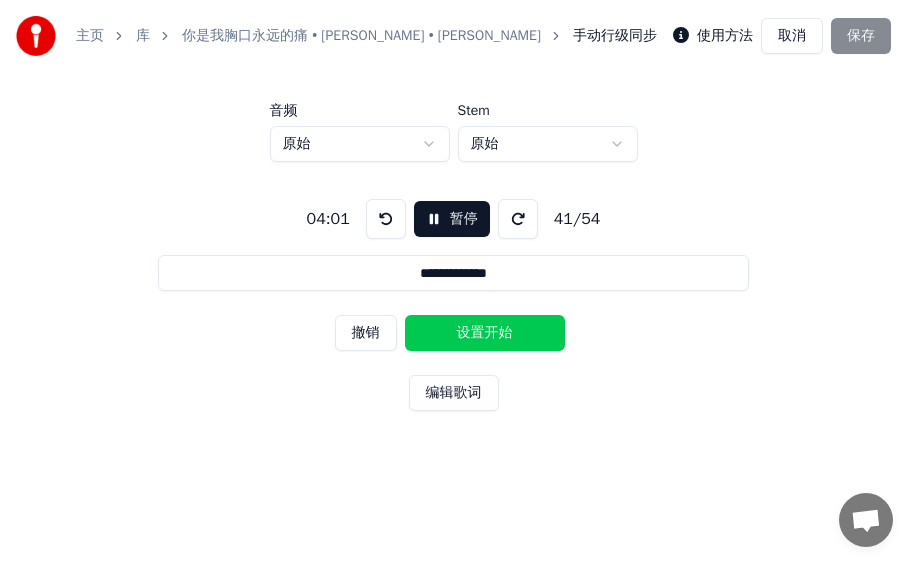 drag, startPoint x: 455, startPoint y: 321, endPoint x: 478, endPoint y: 328, distance: 24.04163 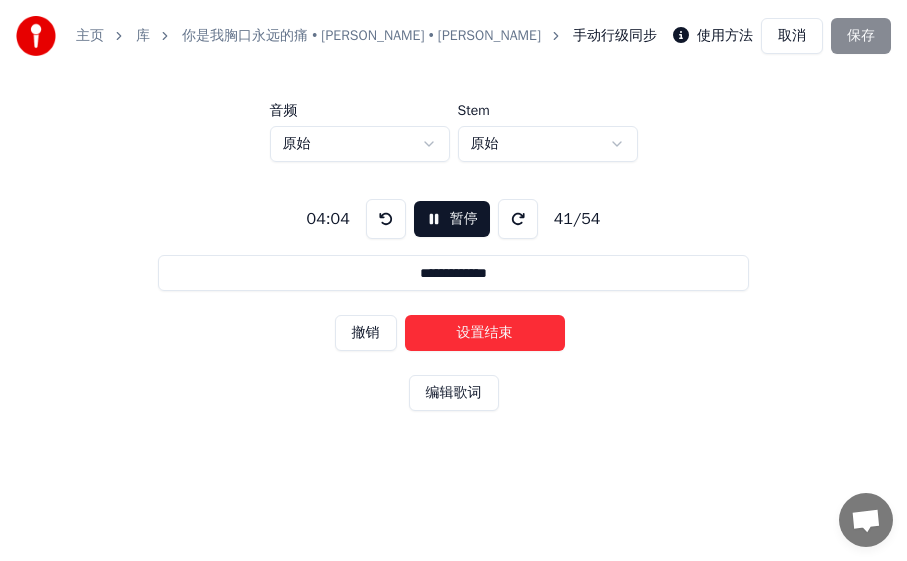click on "设置结束" at bounding box center (485, 333) 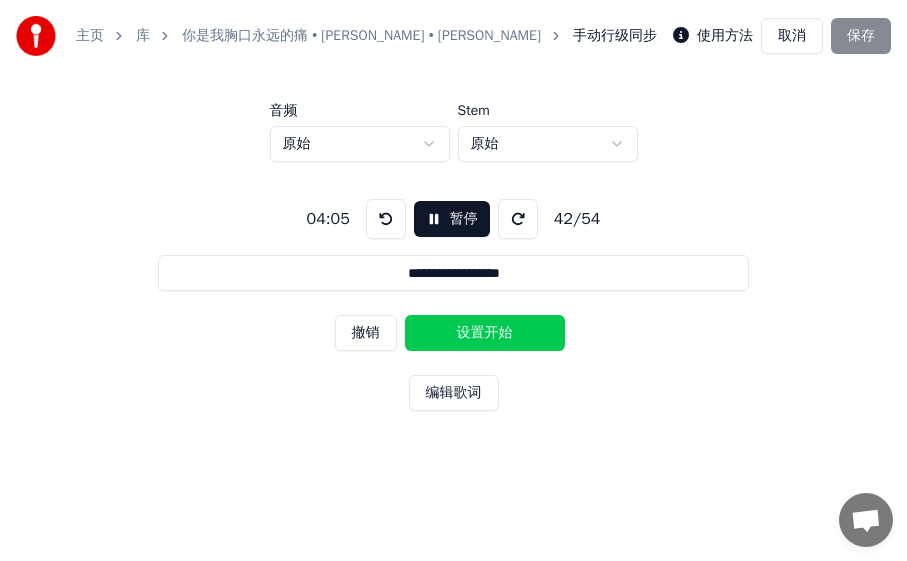 click on "设置开始" at bounding box center (485, 333) 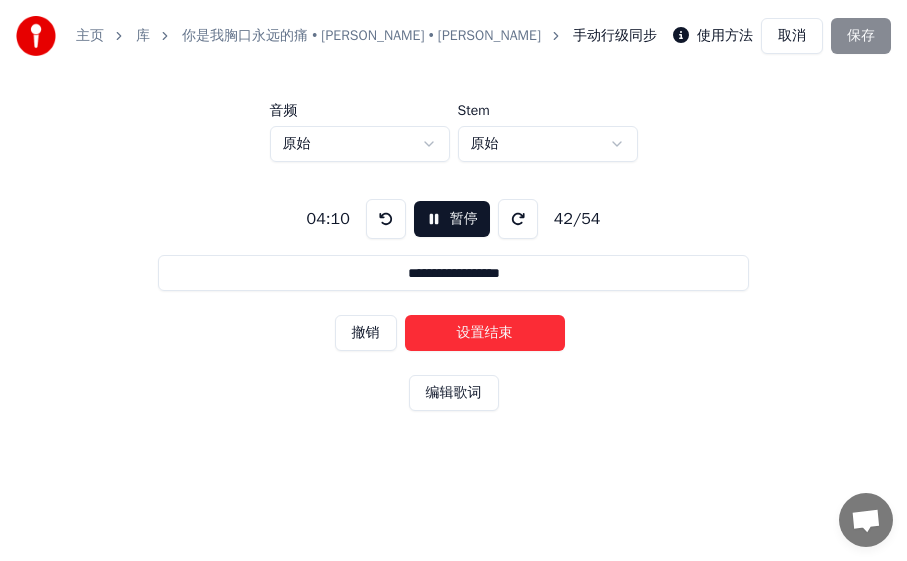 click on "设置结束" at bounding box center [485, 333] 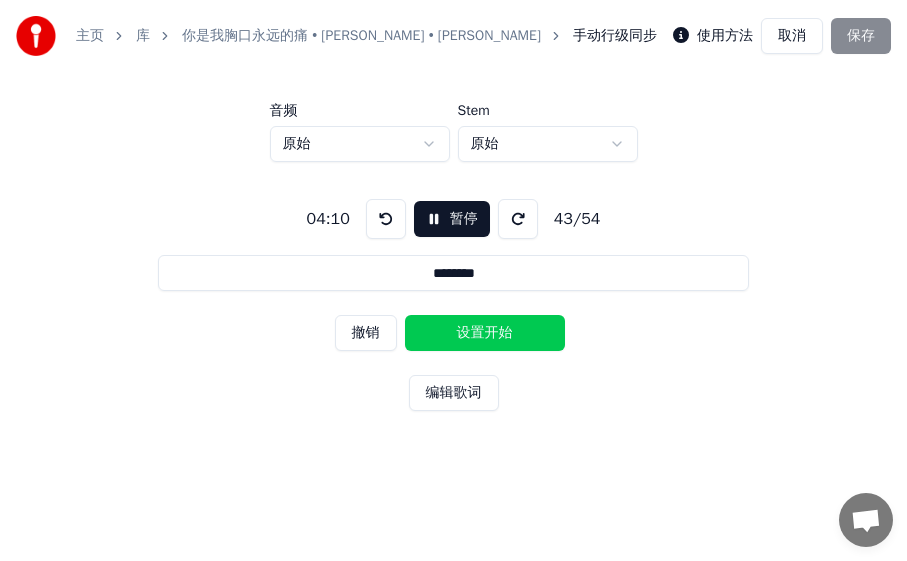 click on "设置开始" at bounding box center (485, 333) 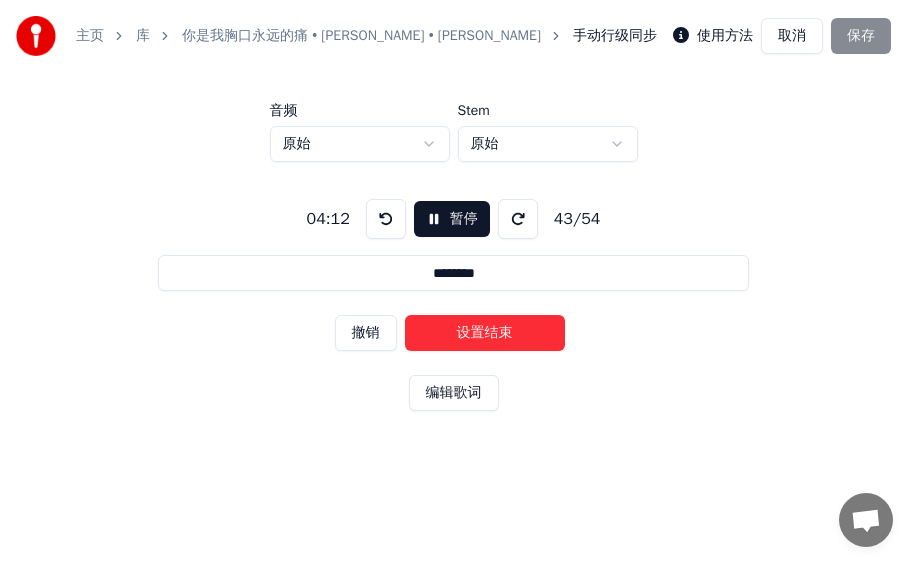 click on "设置结束" at bounding box center (485, 333) 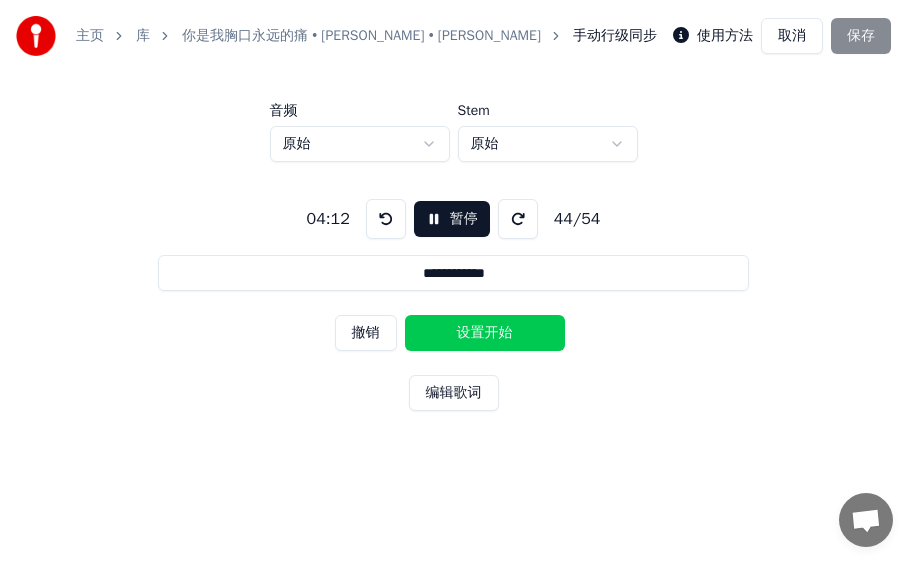 click on "设置开始" at bounding box center (485, 333) 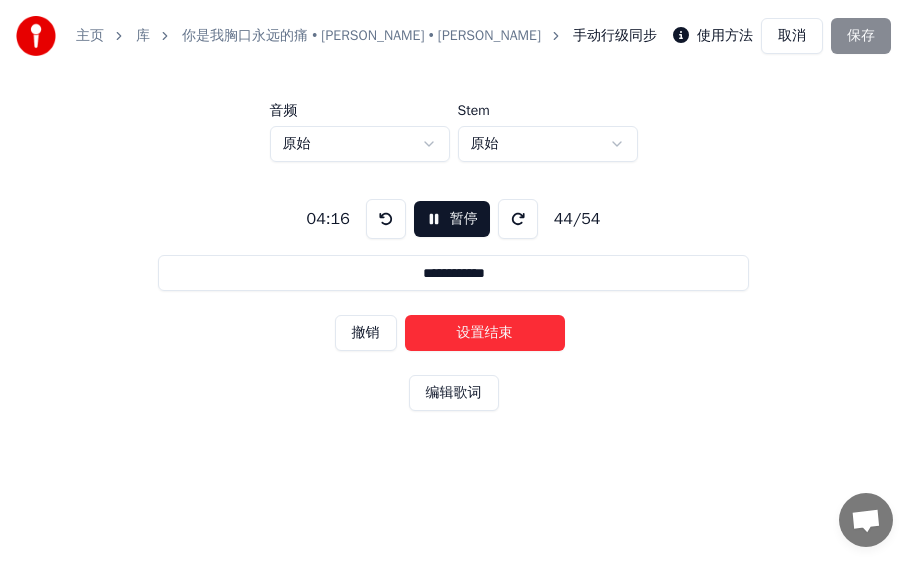 click on "设置结束" at bounding box center (485, 333) 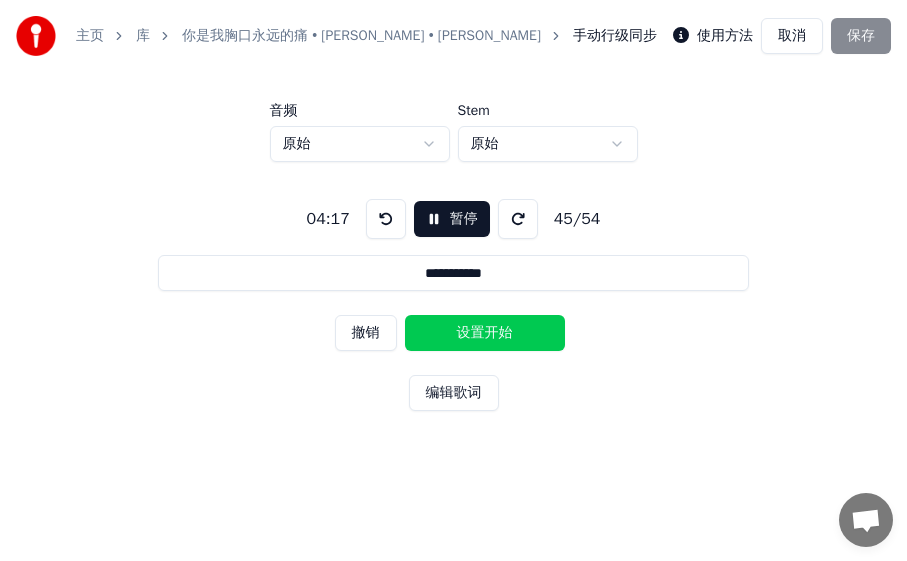 click on "设置开始" at bounding box center [485, 333] 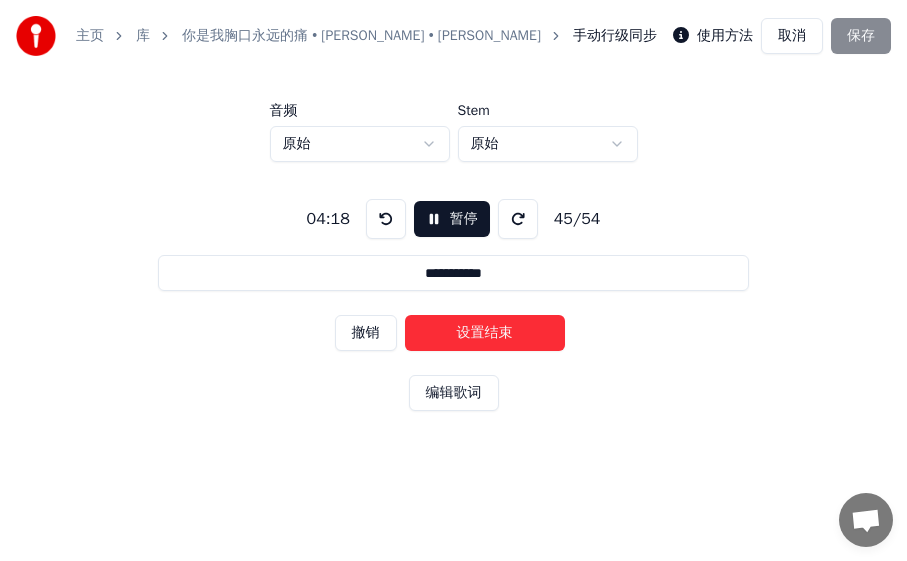 click on "设置结束" at bounding box center [485, 333] 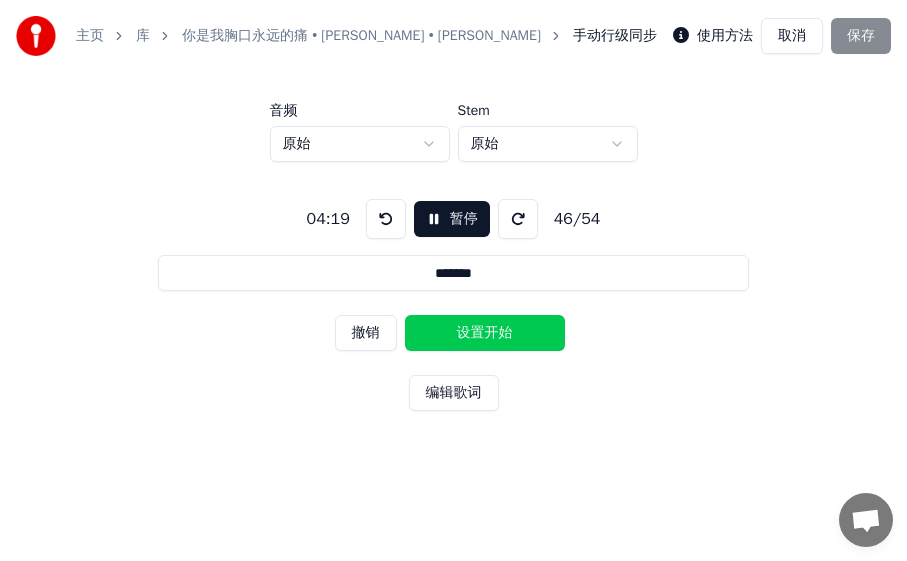 click on "设置开始" at bounding box center (485, 333) 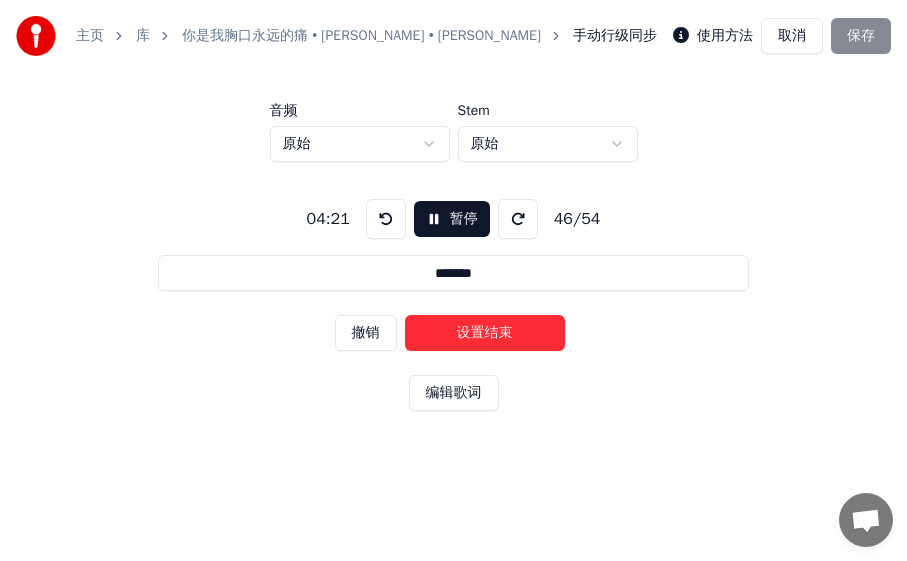 click on "设置结束" at bounding box center (485, 333) 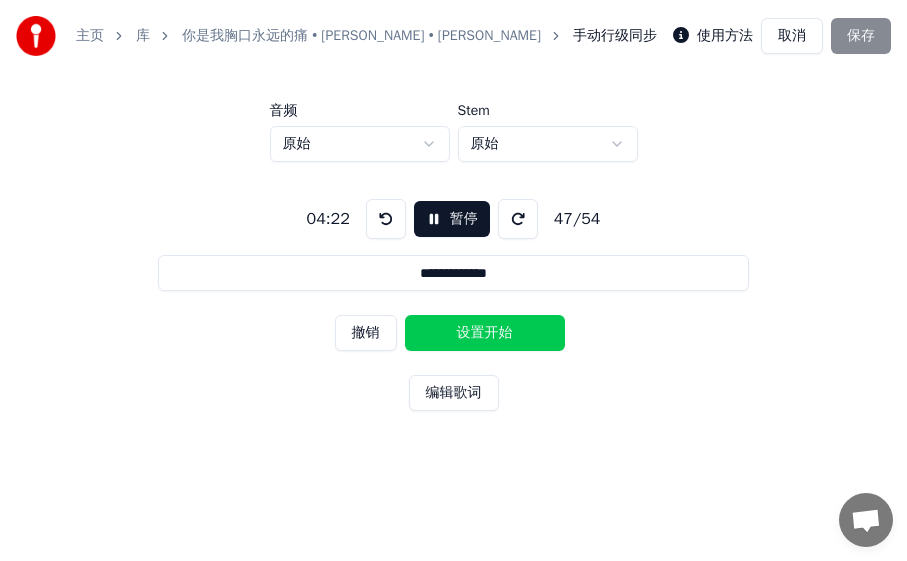 click on "设置开始" at bounding box center (485, 333) 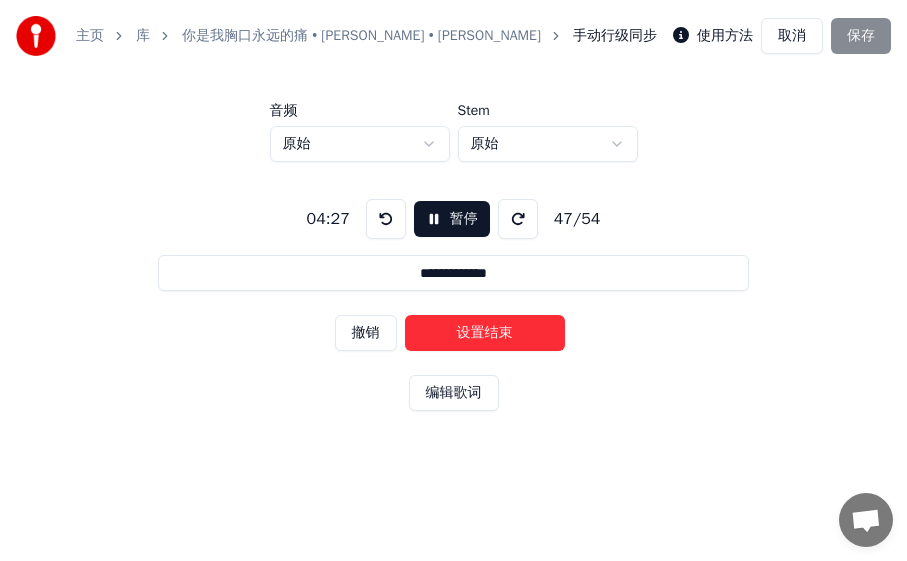 click on "设置结束" at bounding box center [485, 333] 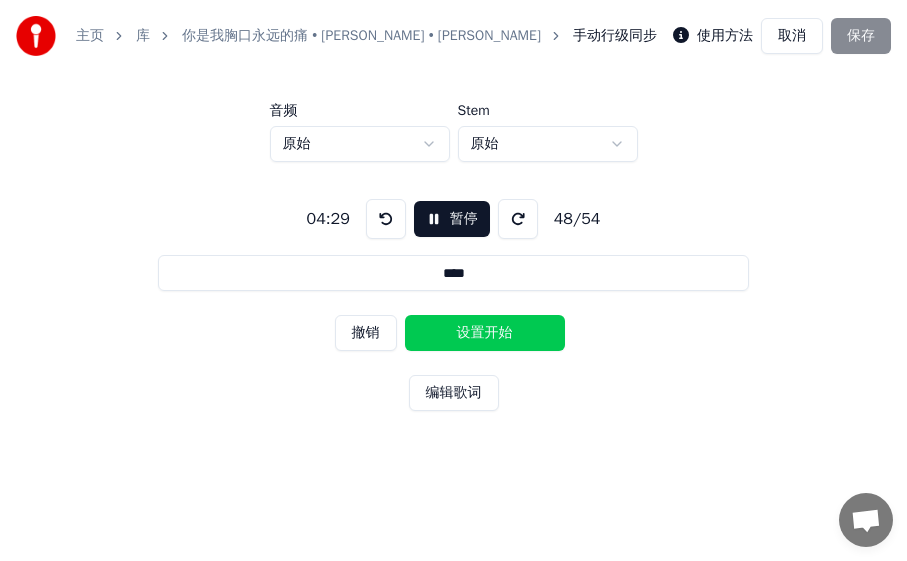 click on "设置开始" at bounding box center [485, 333] 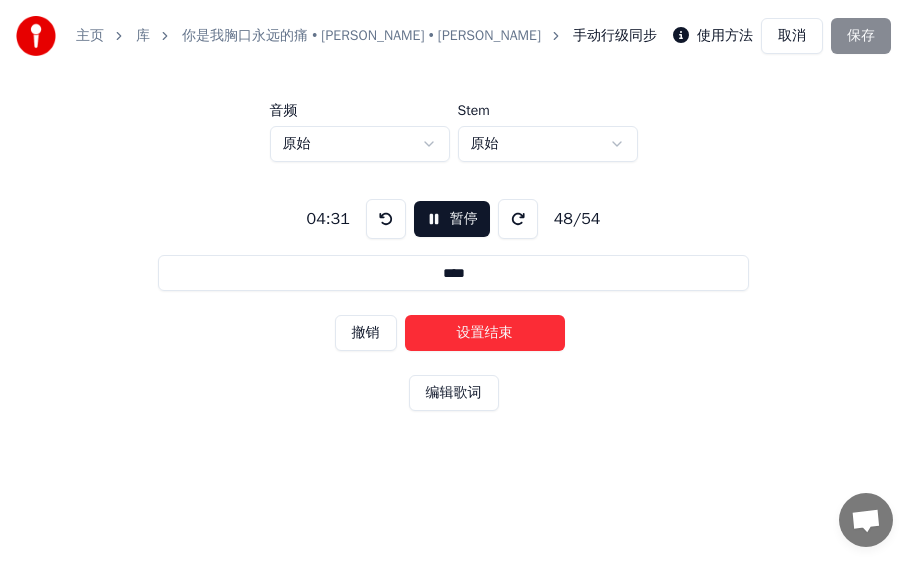 click on "设置结束" at bounding box center (485, 333) 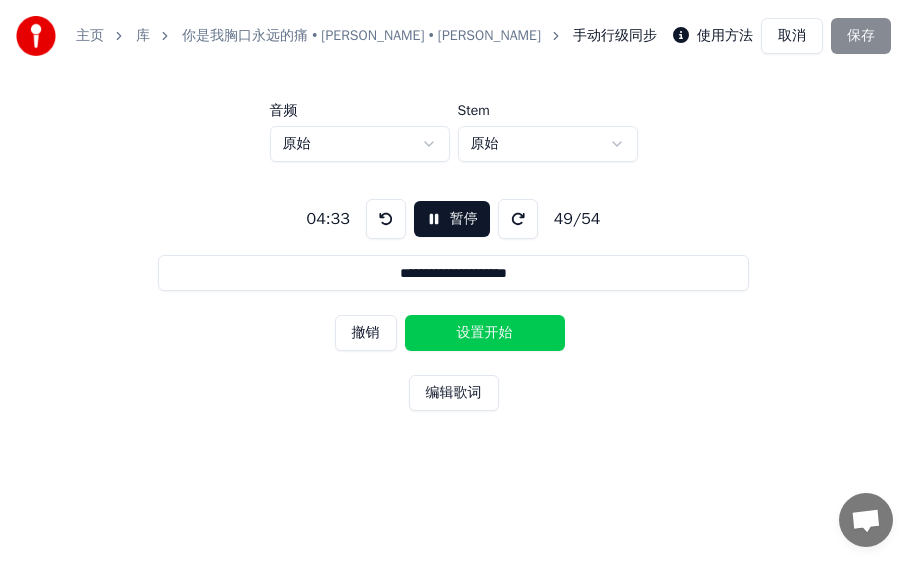 click on "设置开始" at bounding box center [485, 333] 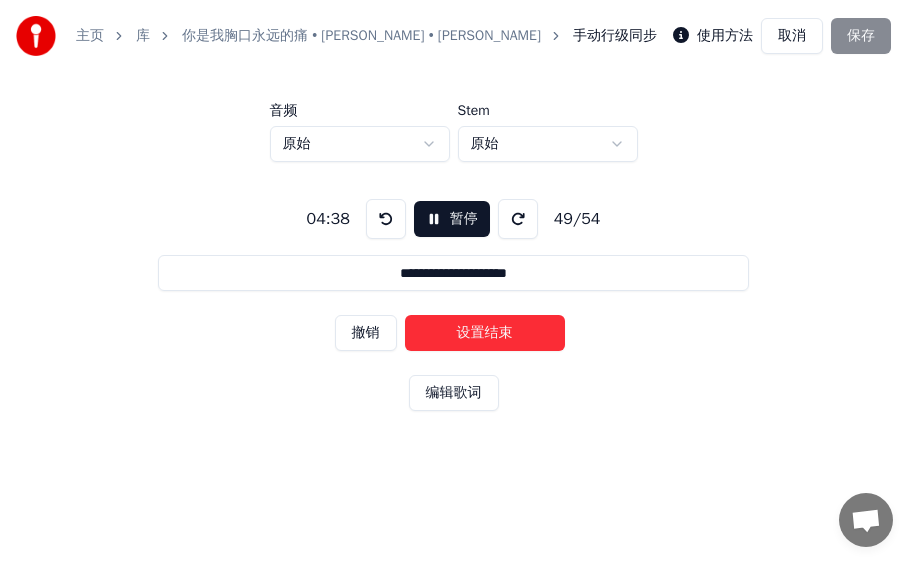 click on "设置结束" at bounding box center (485, 333) 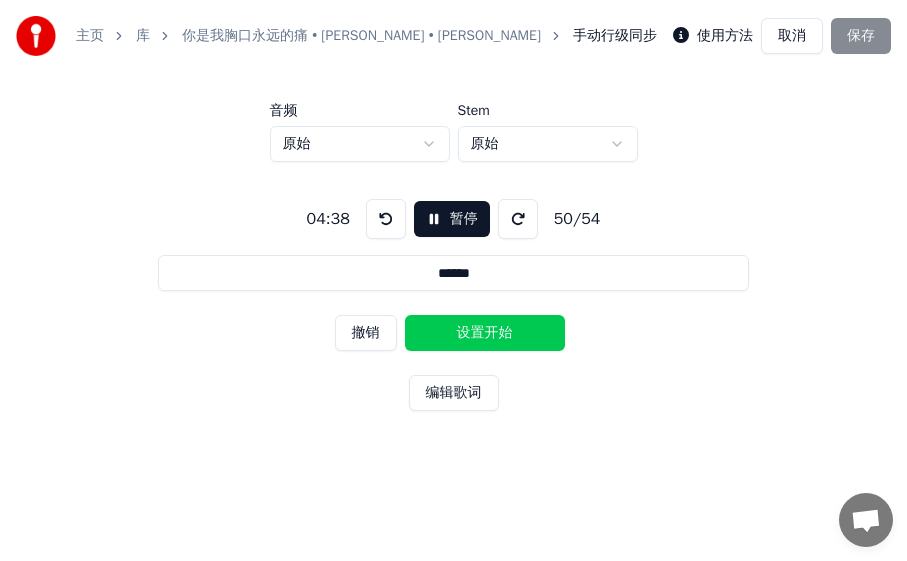 click on "设置开始" at bounding box center (485, 333) 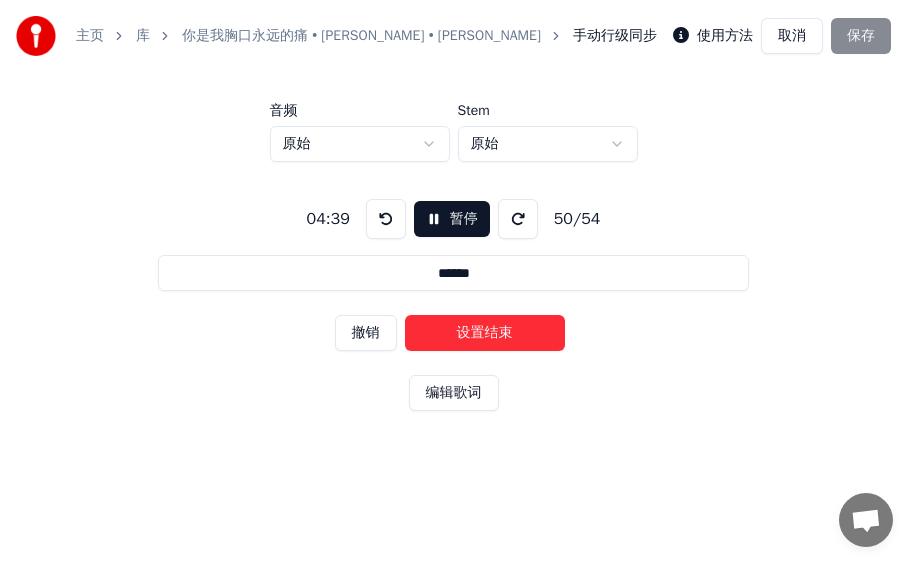 click on "设置结束" at bounding box center (485, 333) 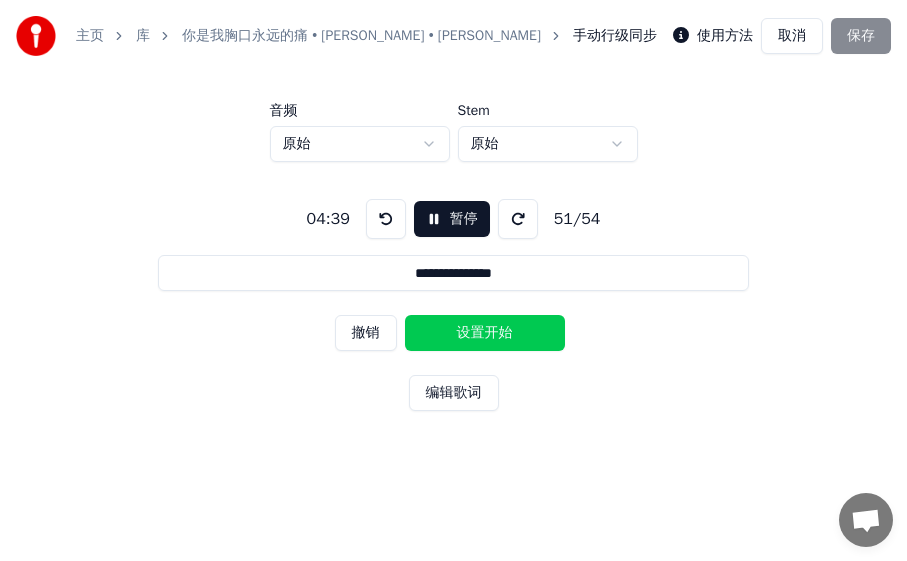 click on "设置开始" at bounding box center [485, 333] 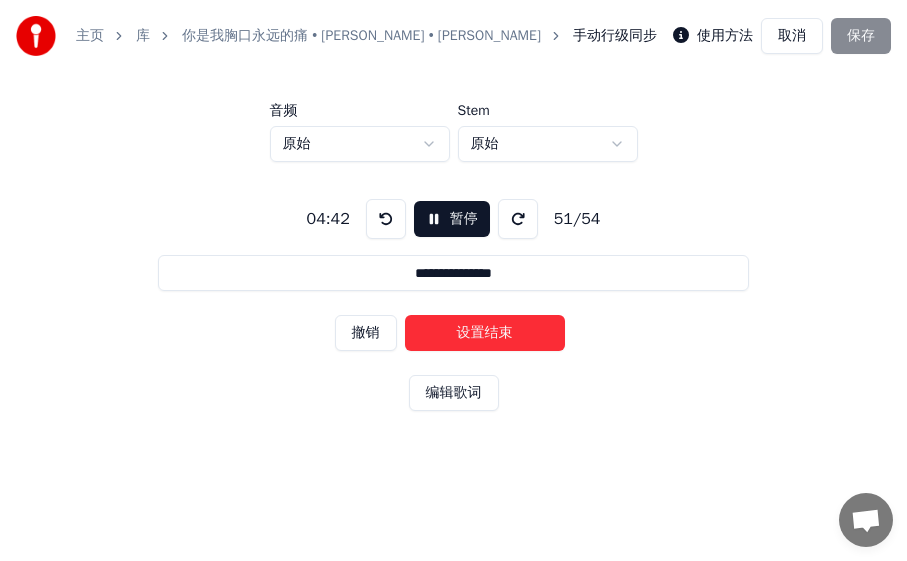 click on "撤销" at bounding box center (366, 333) 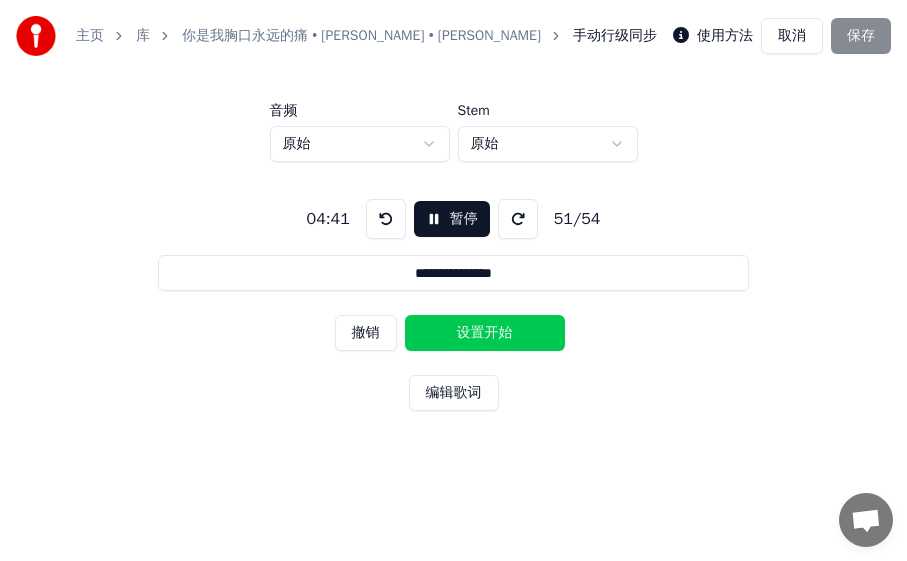 click on "撤销" at bounding box center (366, 333) 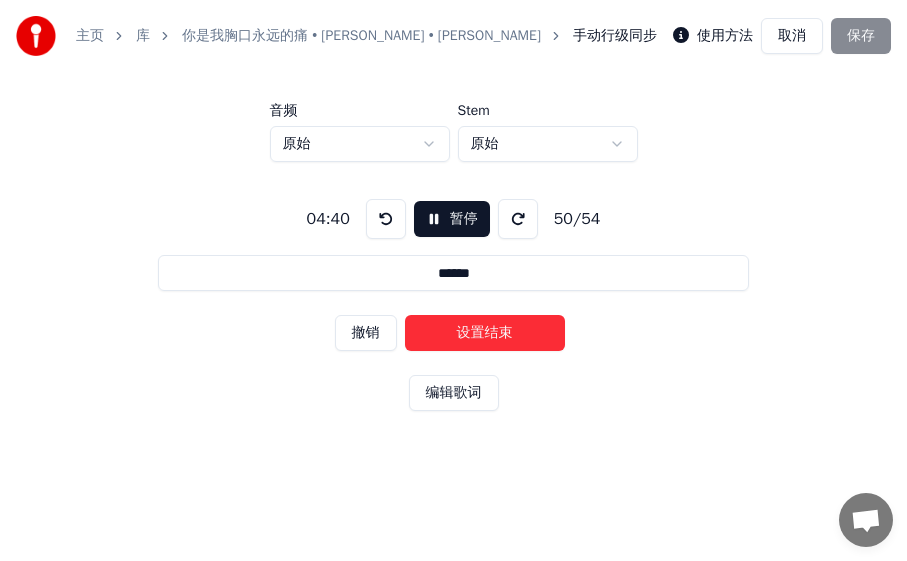 click on "设置结束" at bounding box center [485, 333] 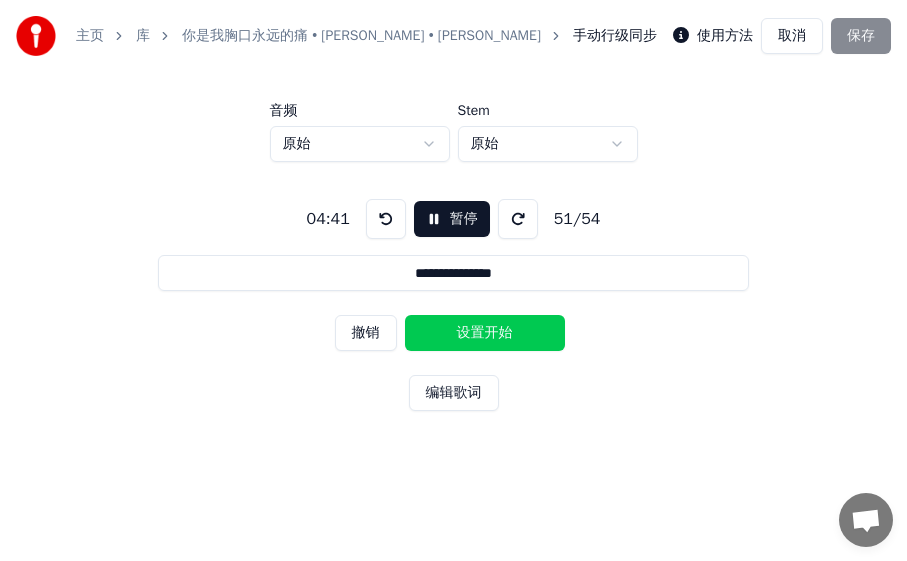 click on "撤销" at bounding box center (366, 333) 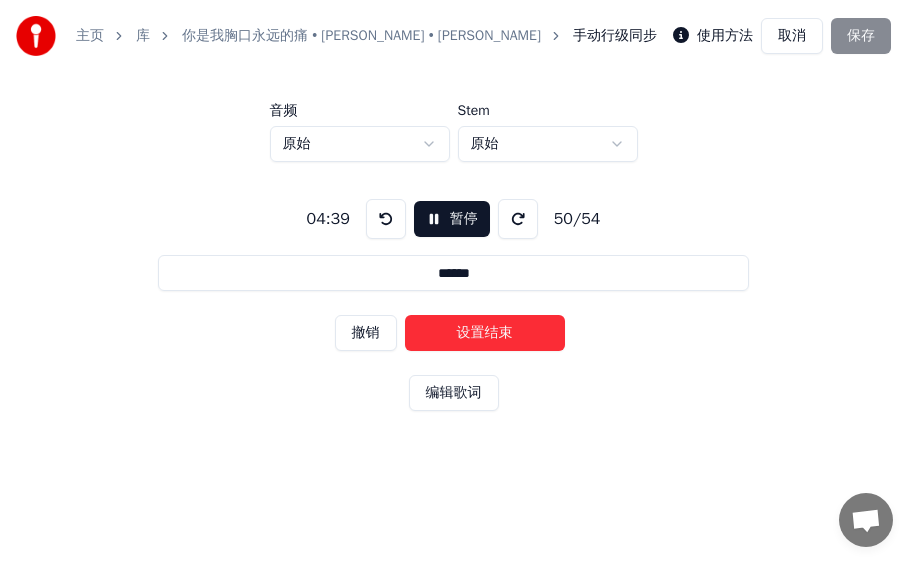 click on "撤销" at bounding box center [366, 333] 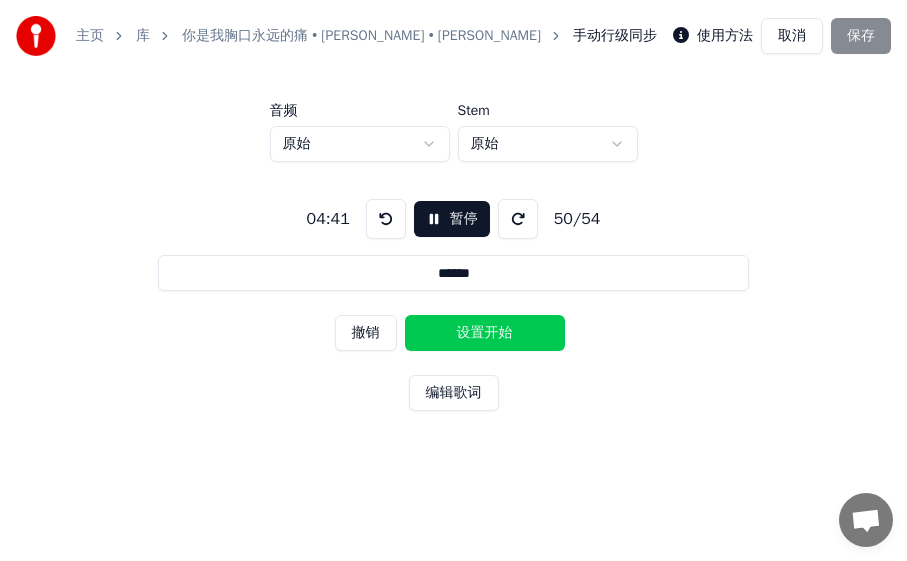 click on "设置开始" at bounding box center (485, 333) 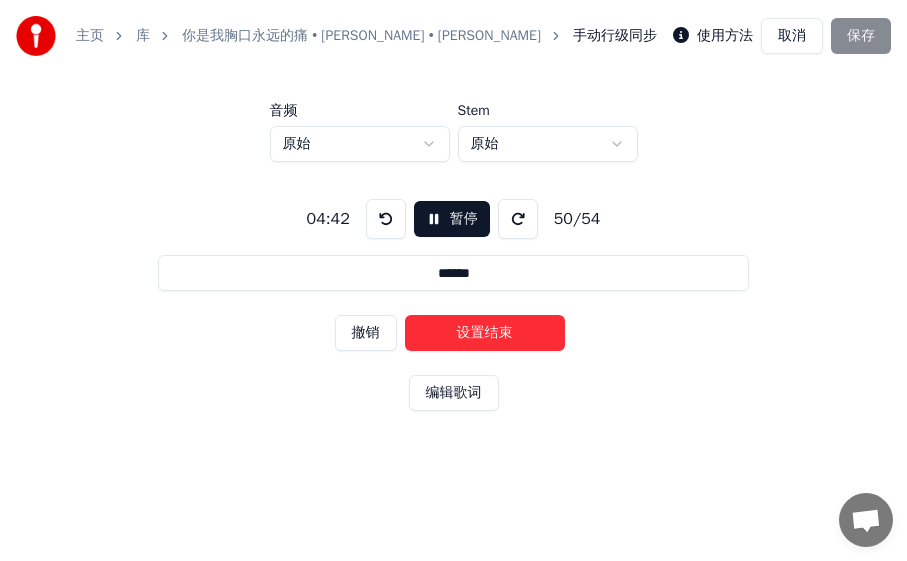 click on "设置结束" at bounding box center (485, 333) 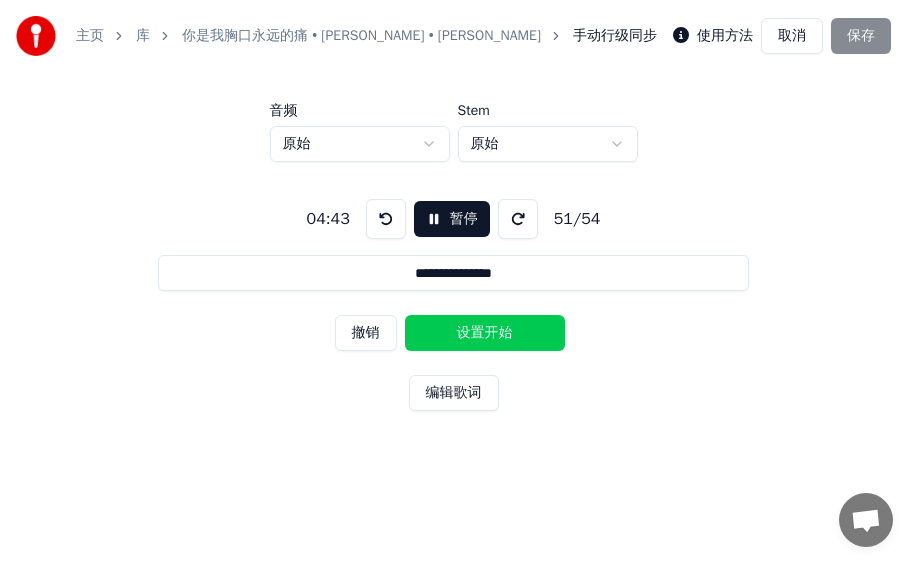 click on "设置开始" at bounding box center (485, 333) 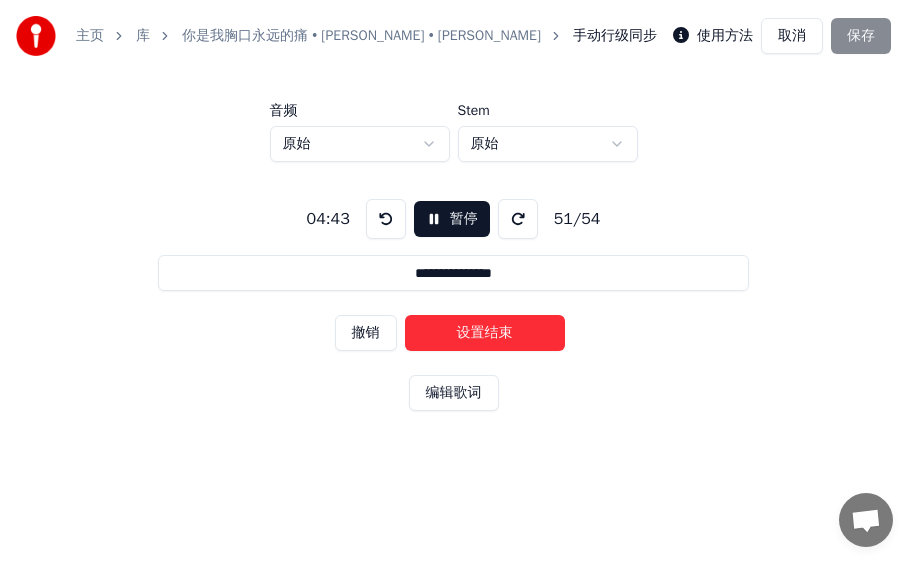 click on "设置结束" at bounding box center [485, 333] 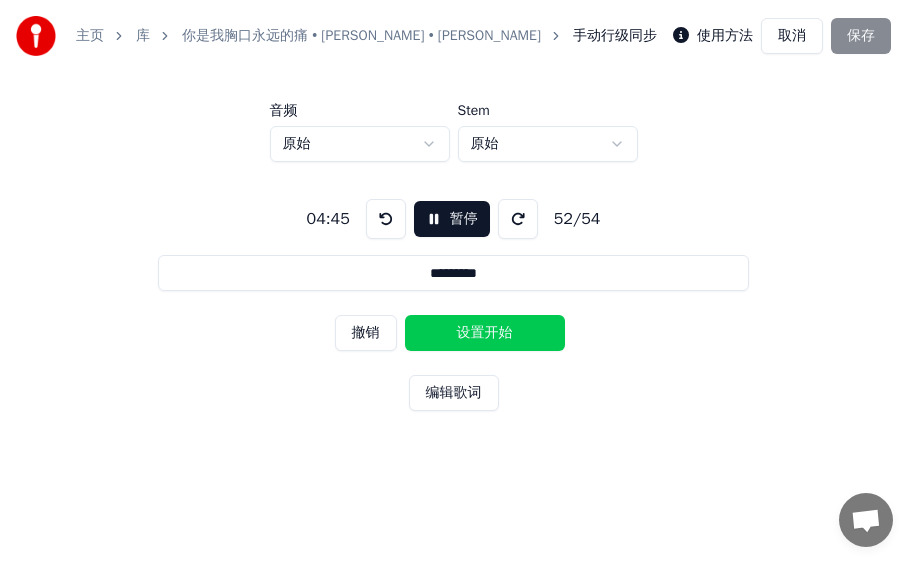 click on "撤销" at bounding box center (366, 333) 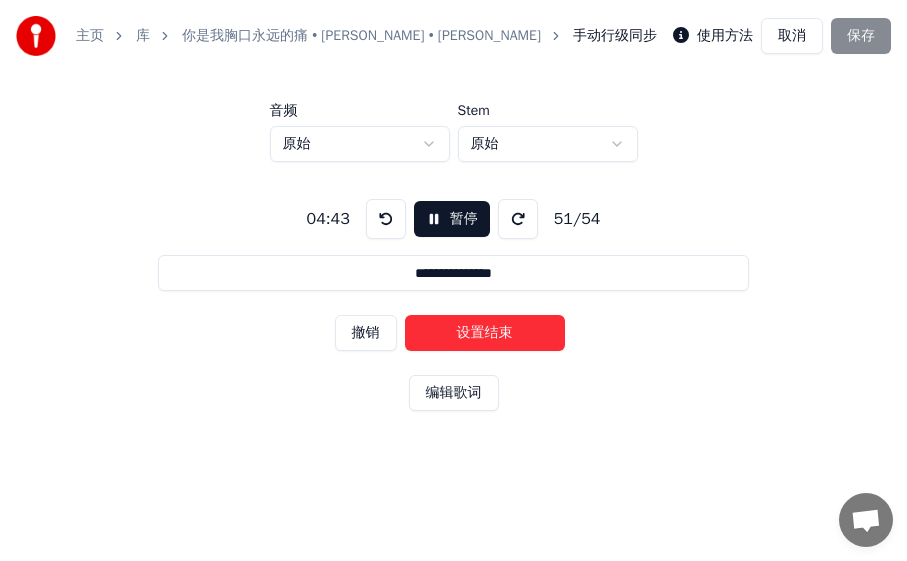 click on "撤销" at bounding box center [366, 333] 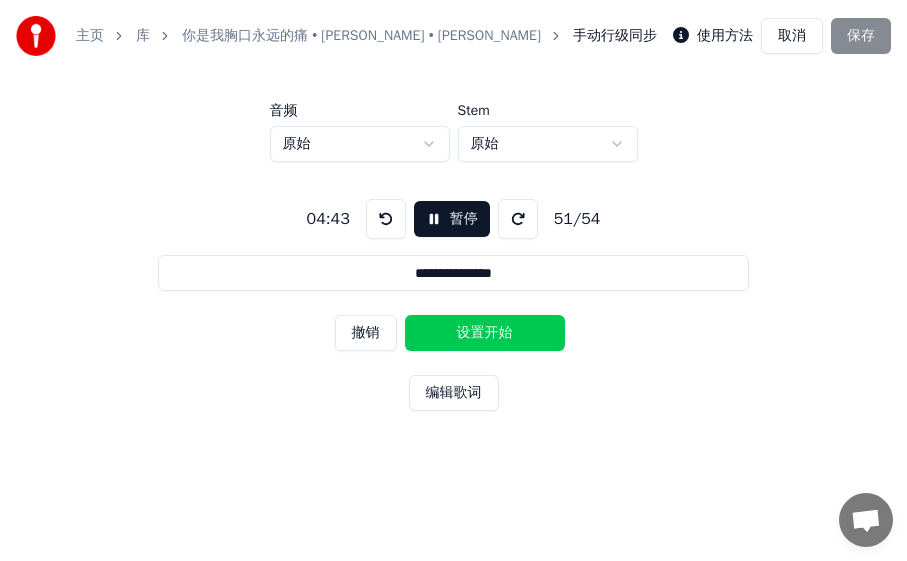 click on "撤销" at bounding box center [366, 333] 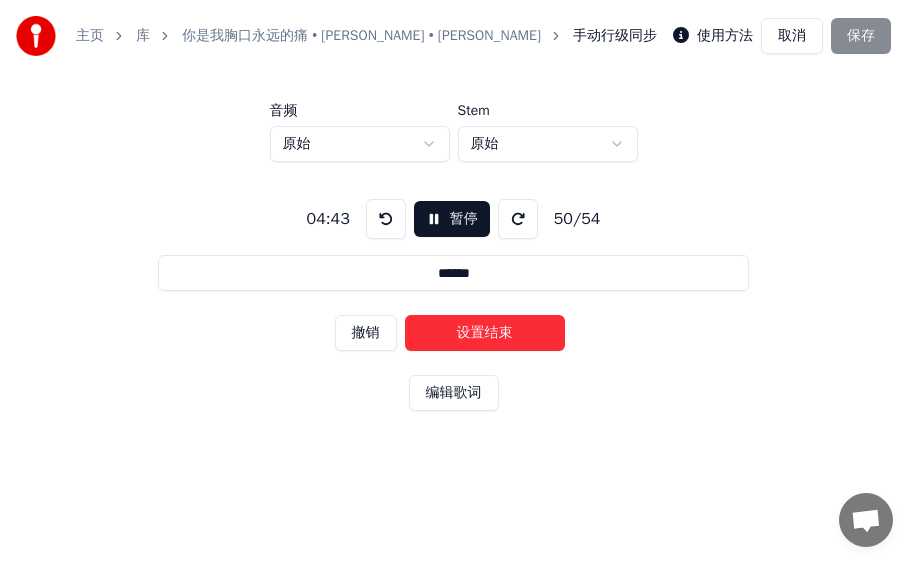 click on "设置结束" at bounding box center [485, 333] 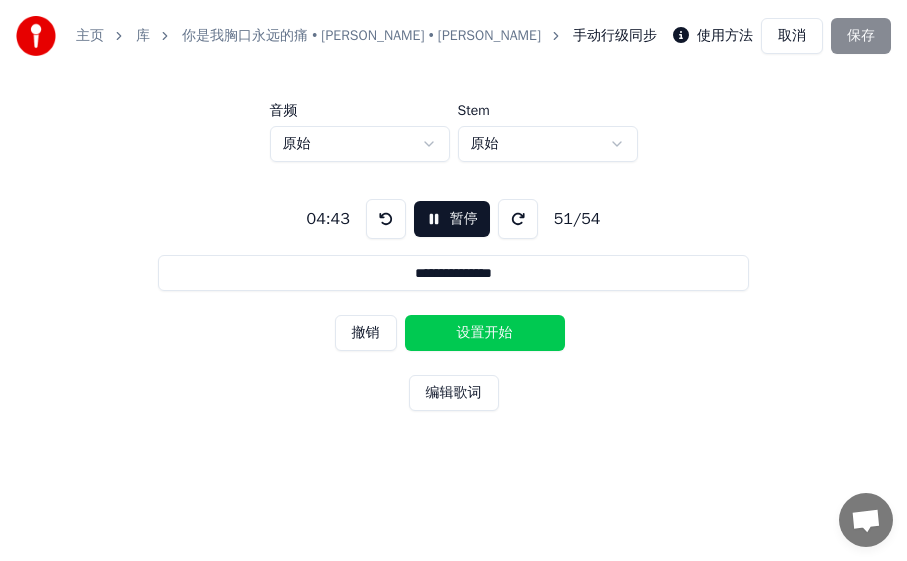 click on "设置开始" at bounding box center (485, 333) 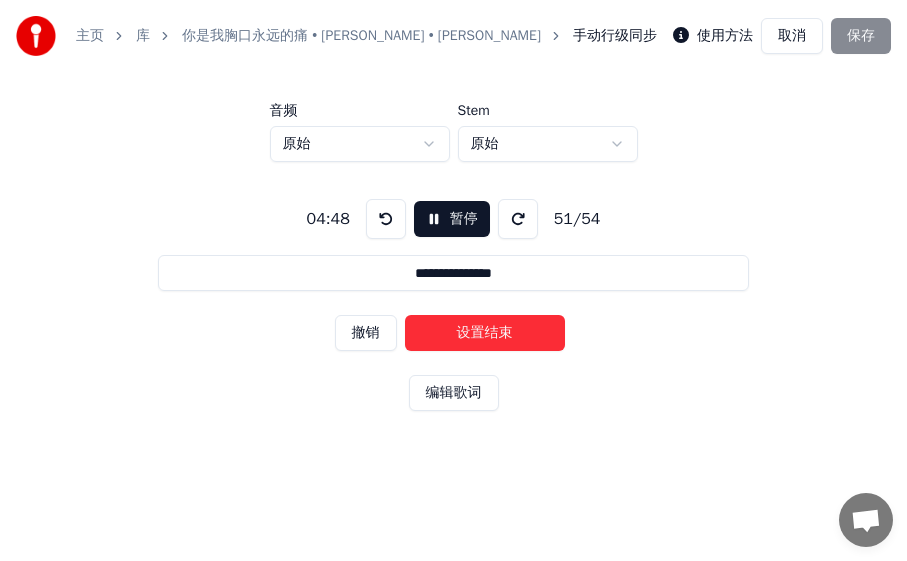 click on "设置结束" at bounding box center [485, 333] 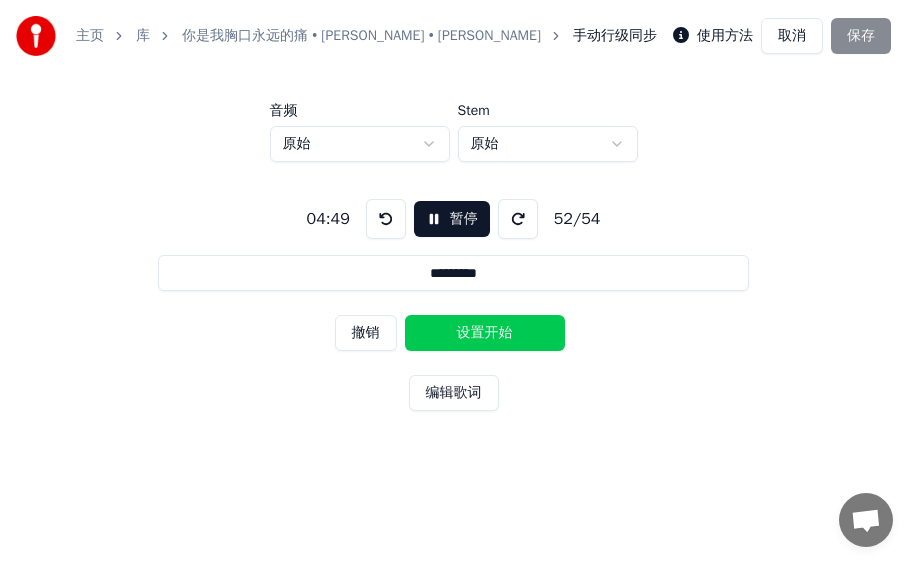 click on "设置开始" at bounding box center (485, 333) 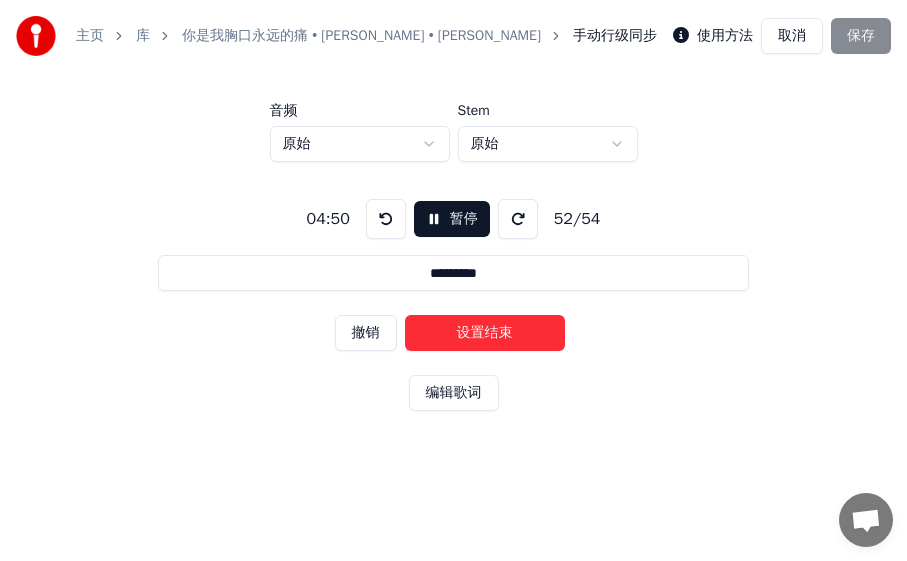 click on "设置结束" at bounding box center [485, 333] 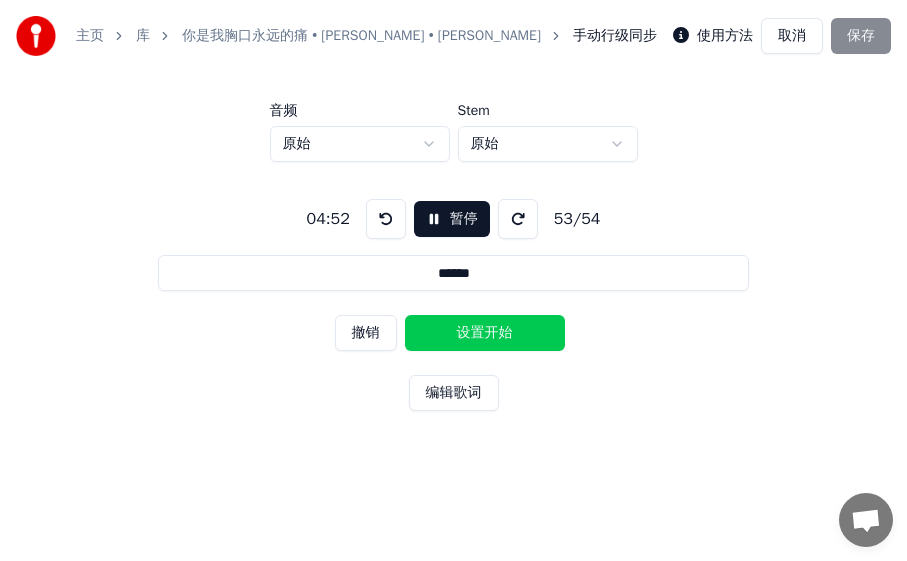 click on "设置开始" at bounding box center [485, 333] 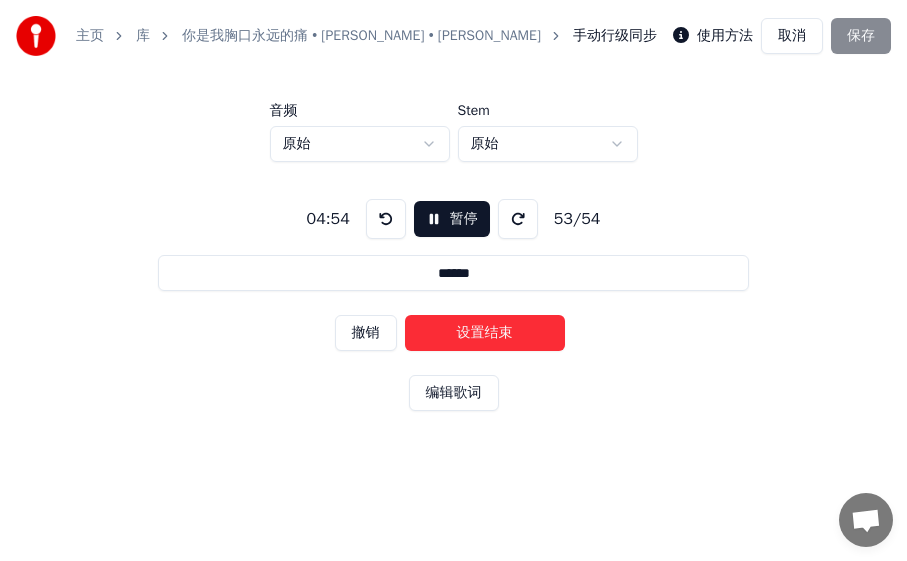 click on "设置结束" at bounding box center (485, 333) 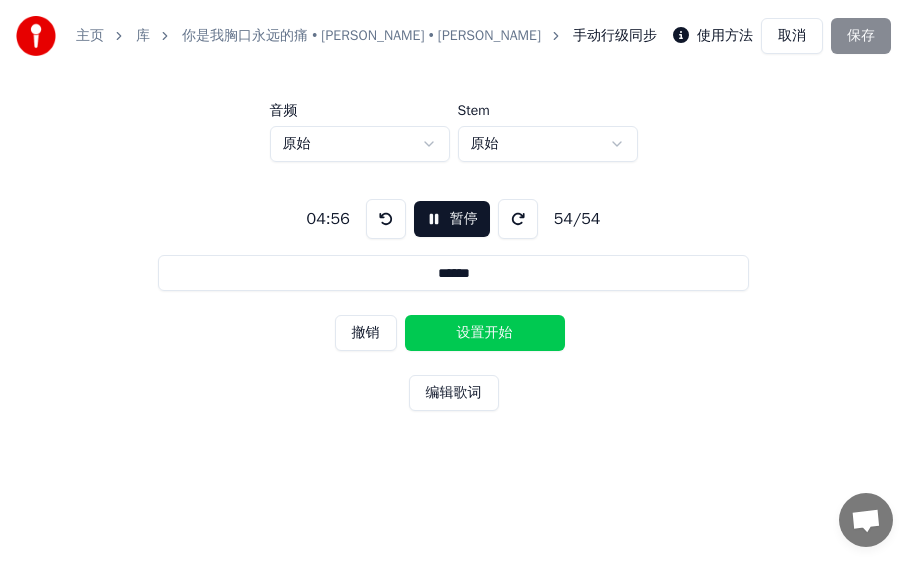 click on "设置开始" at bounding box center (485, 333) 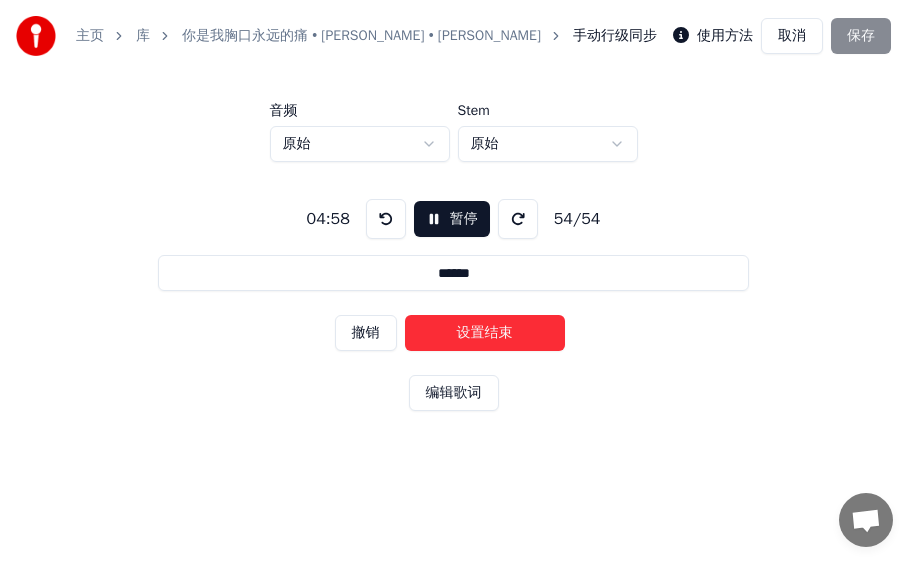 click on "设置结束" at bounding box center (485, 333) 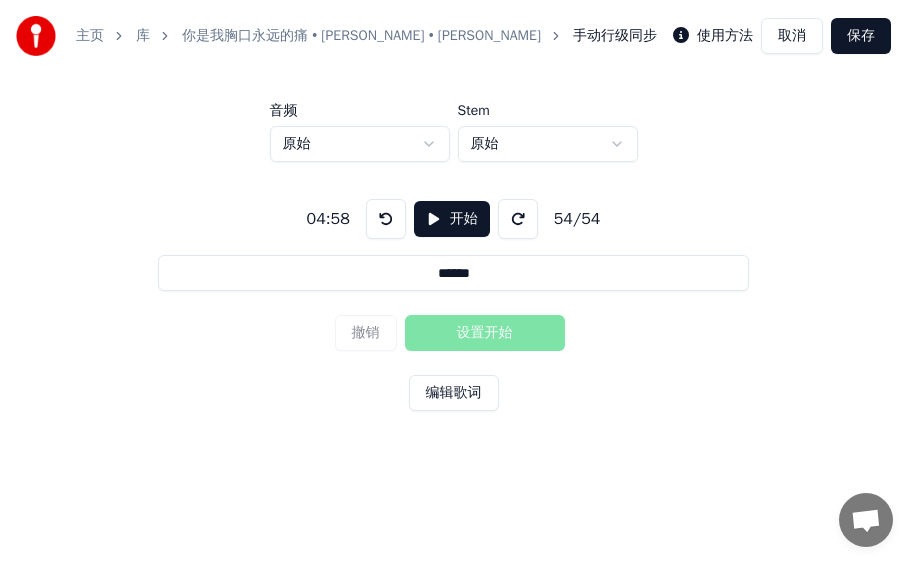 click on "保存" at bounding box center [861, 36] 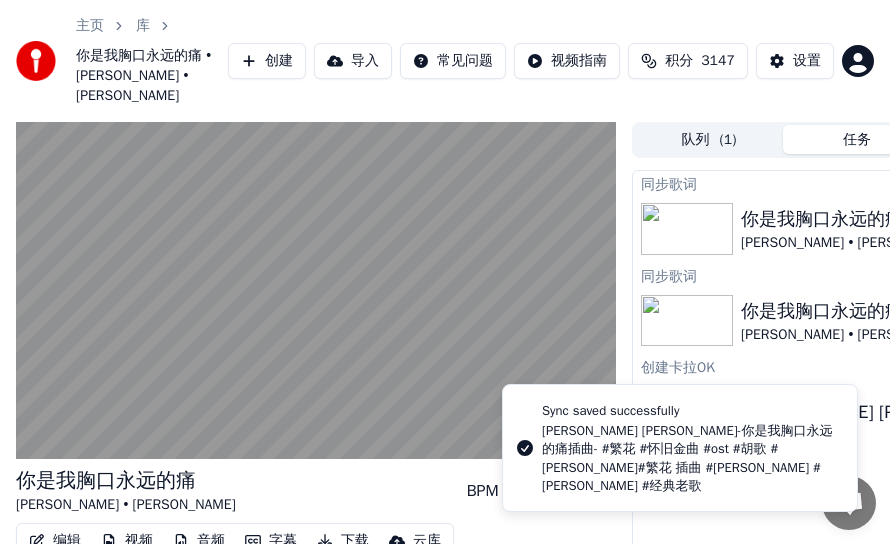 click on "同步歌词 你是我胸口永远的痛 [PERSON_NAME] • [PERSON_NAME] 播放 同步歌词 你是我胸口永远的痛 [PERSON_NAME] • [PERSON_NAME] 播放 创建[PERSON_NAME]OK [PERSON_NAME] [PERSON_NAME]-你是我胸口永远的痛插曲- #繁花 #怀旧金曲 #ost #胡歌 #[PERSON_NAME]#繁花 插曲 #[PERSON_NAME] #[PERSON_NAME] #经典老歌 播放" at bounding box center (857, 401) 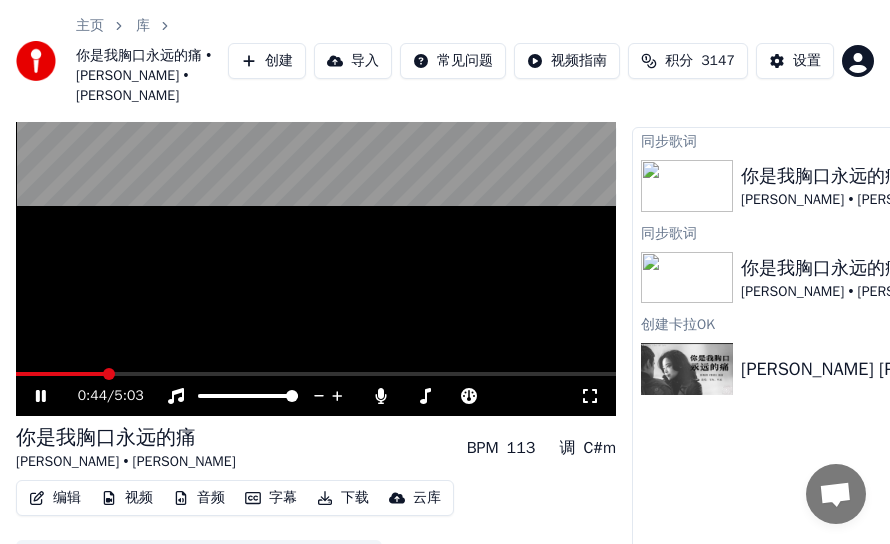 scroll, scrollTop: 0, scrollLeft: 0, axis: both 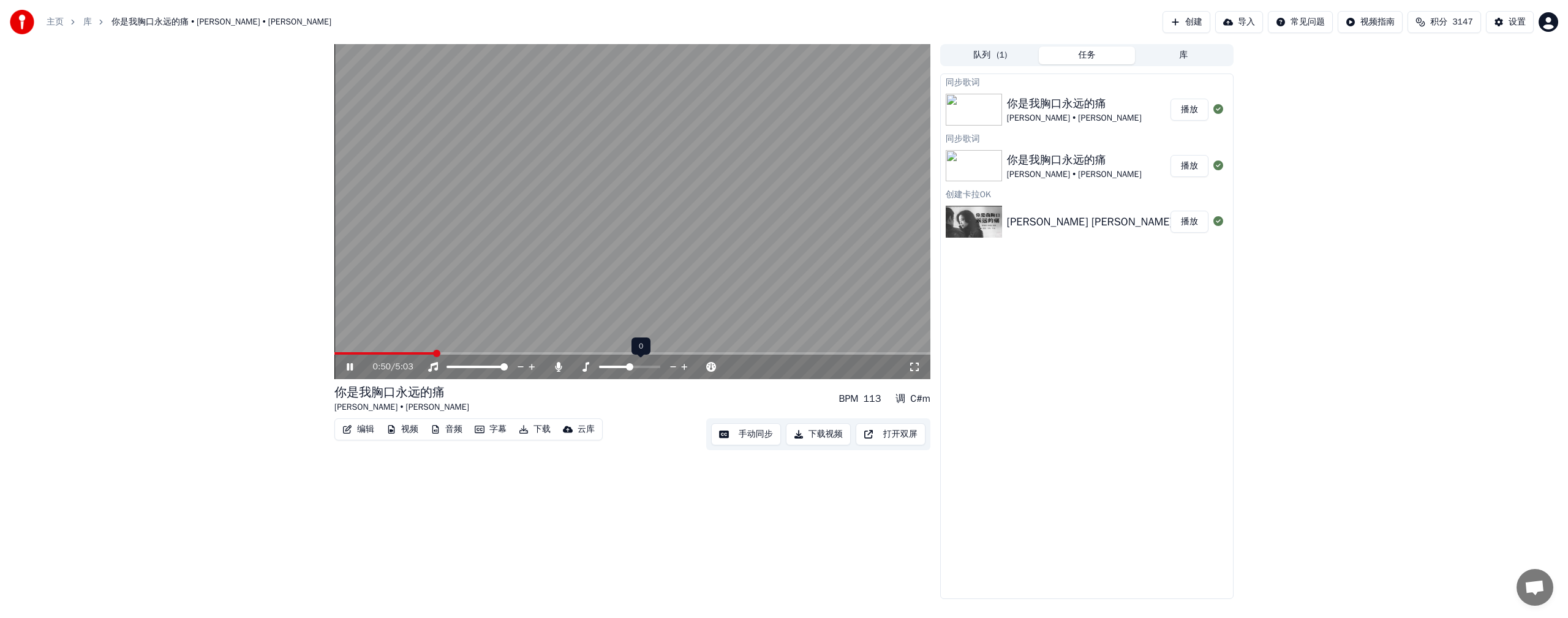 click 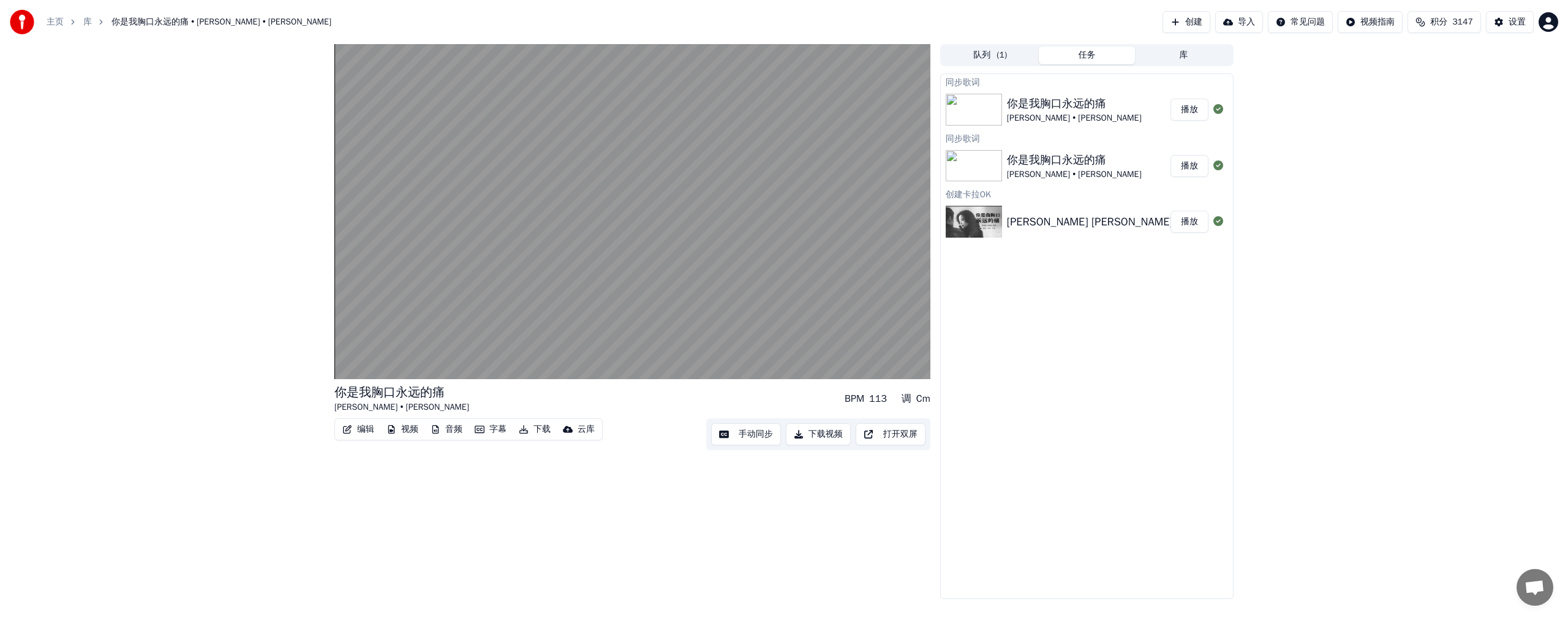 click on "下载" at bounding box center (535, 429) 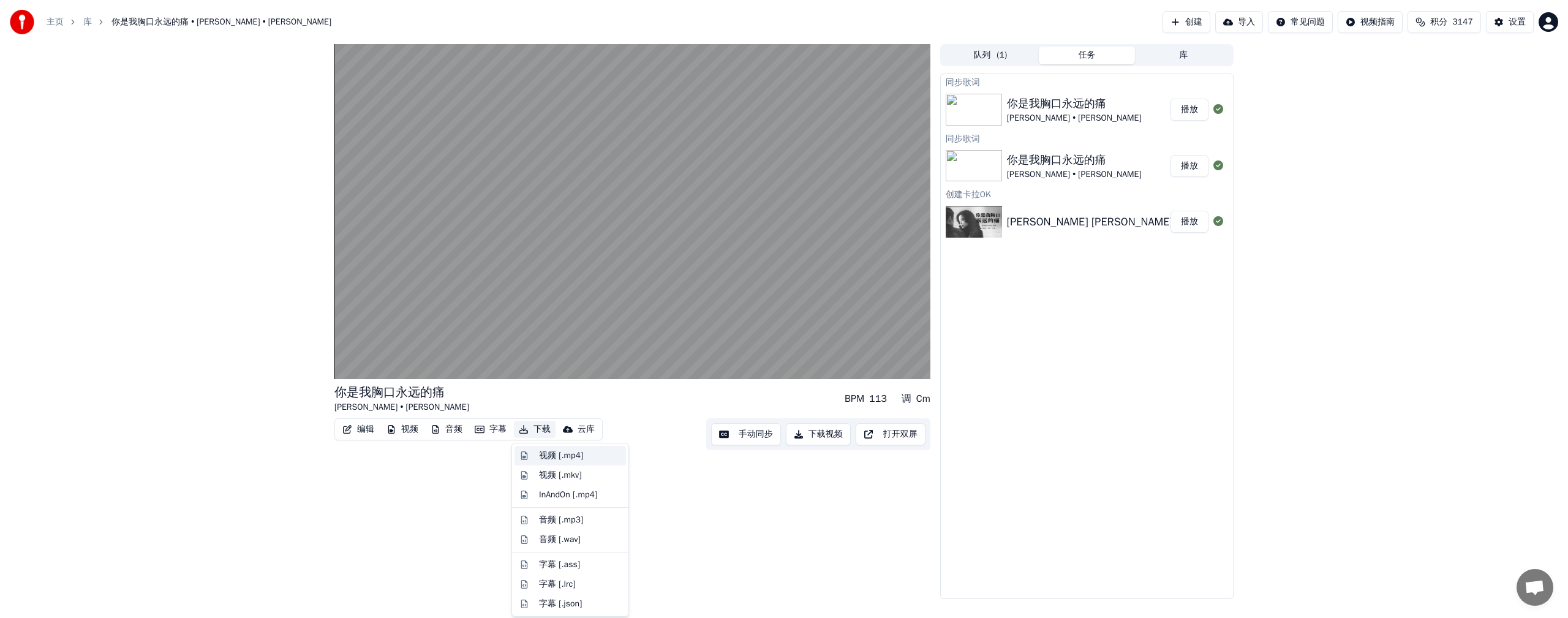 click on "视频 [.mp4]" at bounding box center [561, 456] 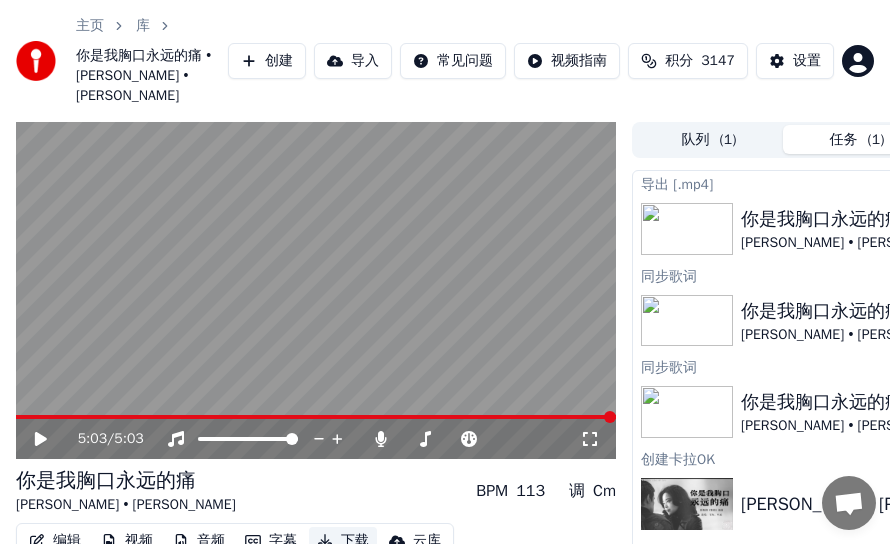 scroll, scrollTop: 0, scrollLeft: 192, axis: horizontal 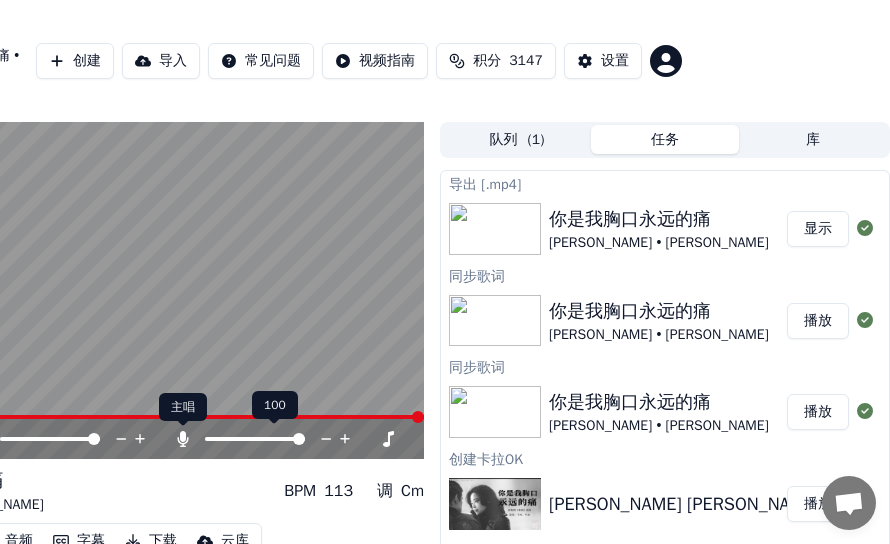 click 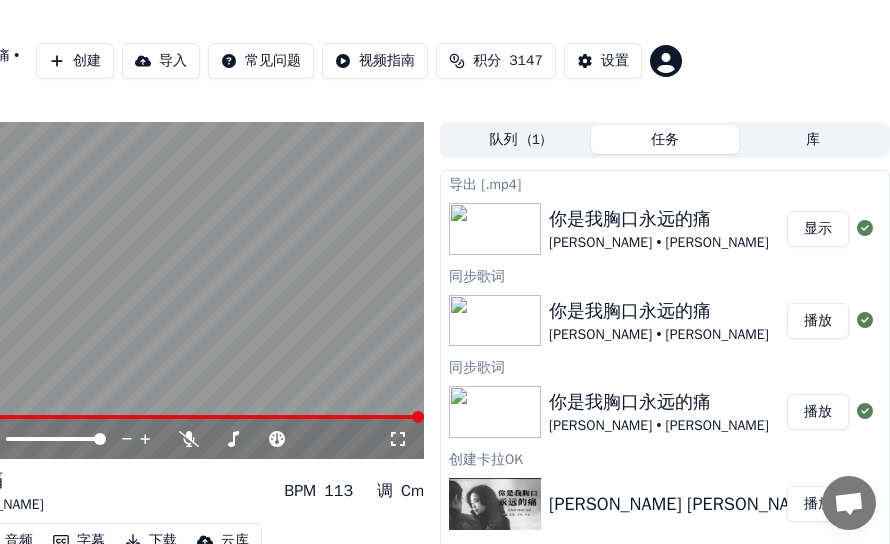 click on "下载" at bounding box center [151, 541] 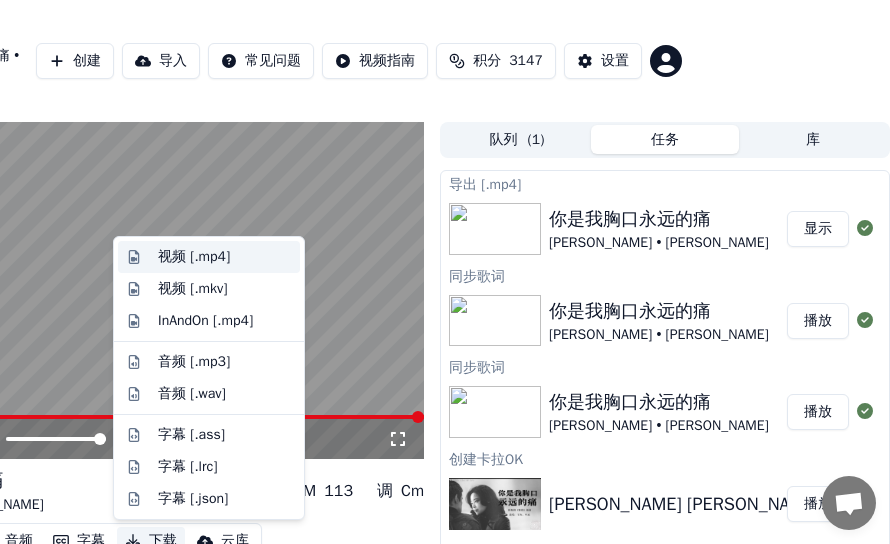 click on "视频 [.mp4]" at bounding box center [194, 257] 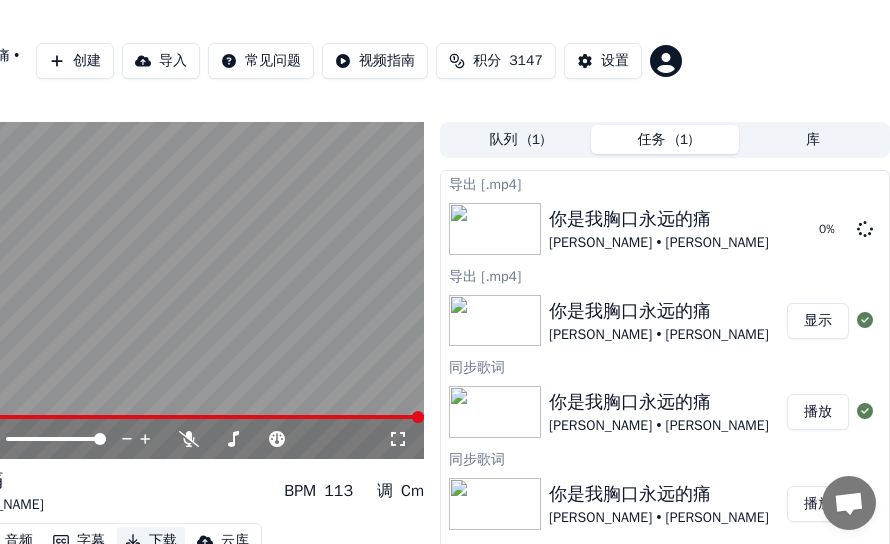 scroll, scrollTop: 11, scrollLeft: 192, axis: both 